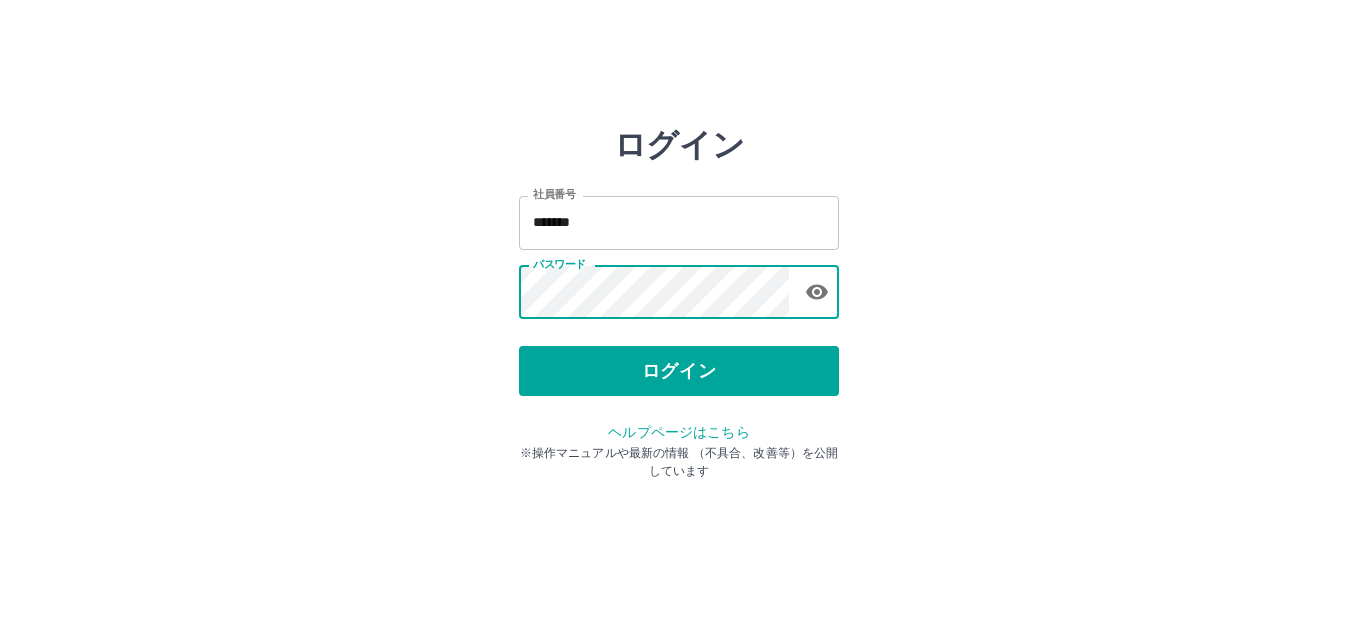 scroll, scrollTop: 0, scrollLeft: 0, axis: both 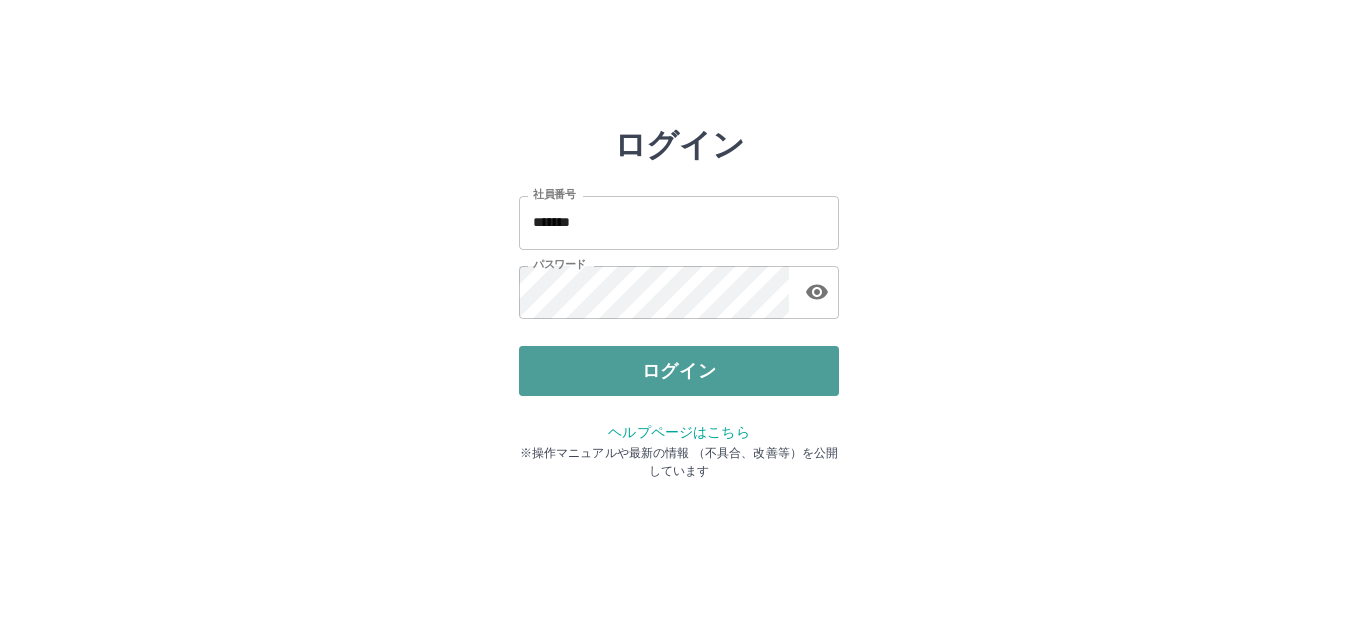 click on "ログイン" at bounding box center [679, 371] 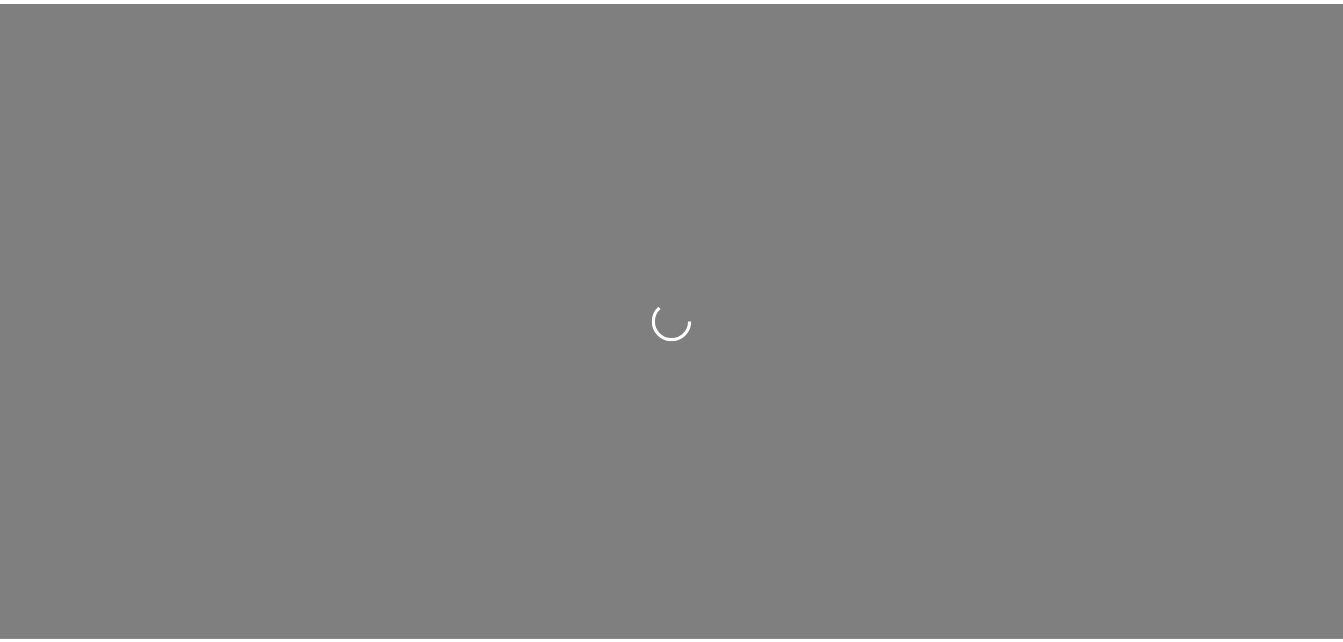 scroll, scrollTop: 0, scrollLeft: 0, axis: both 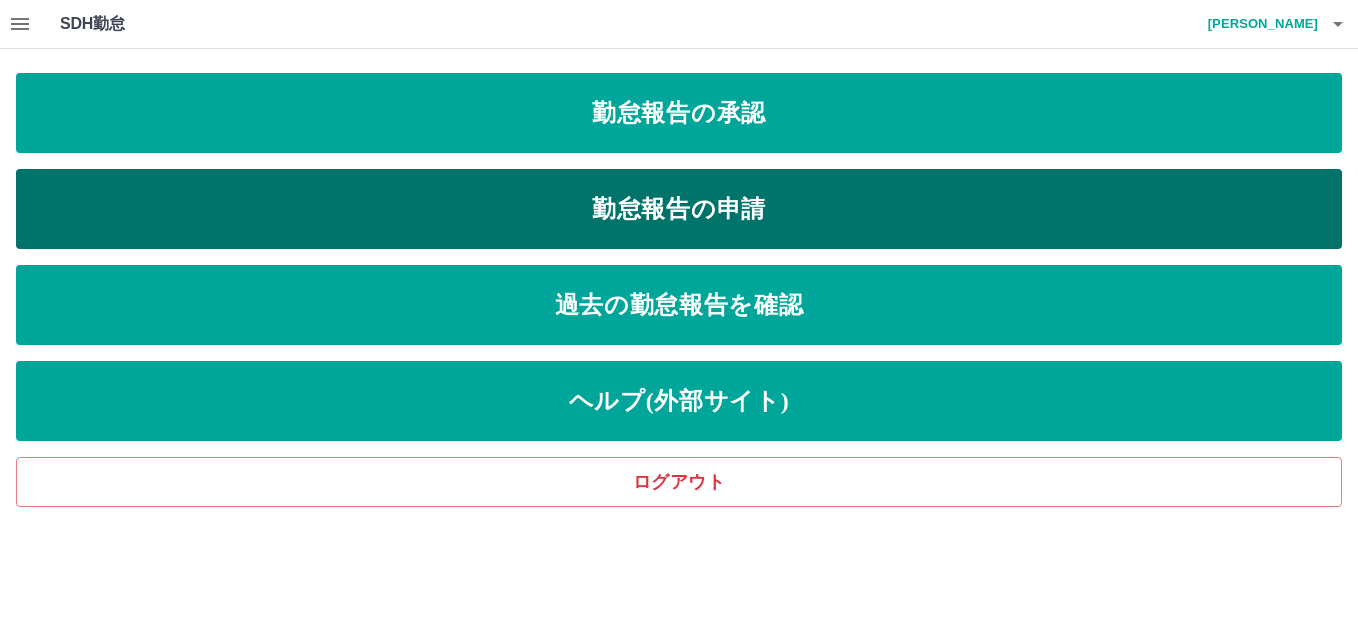 click on "勤怠報告の申請" at bounding box center [679, 209] 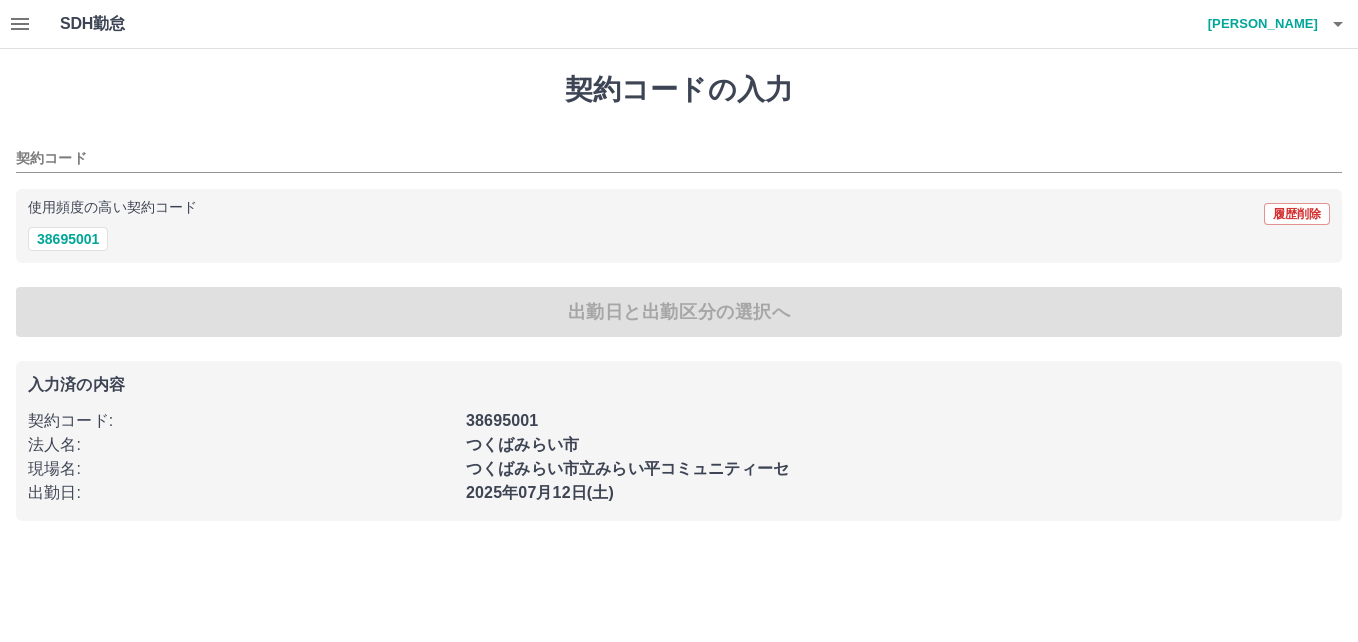 type on "********" 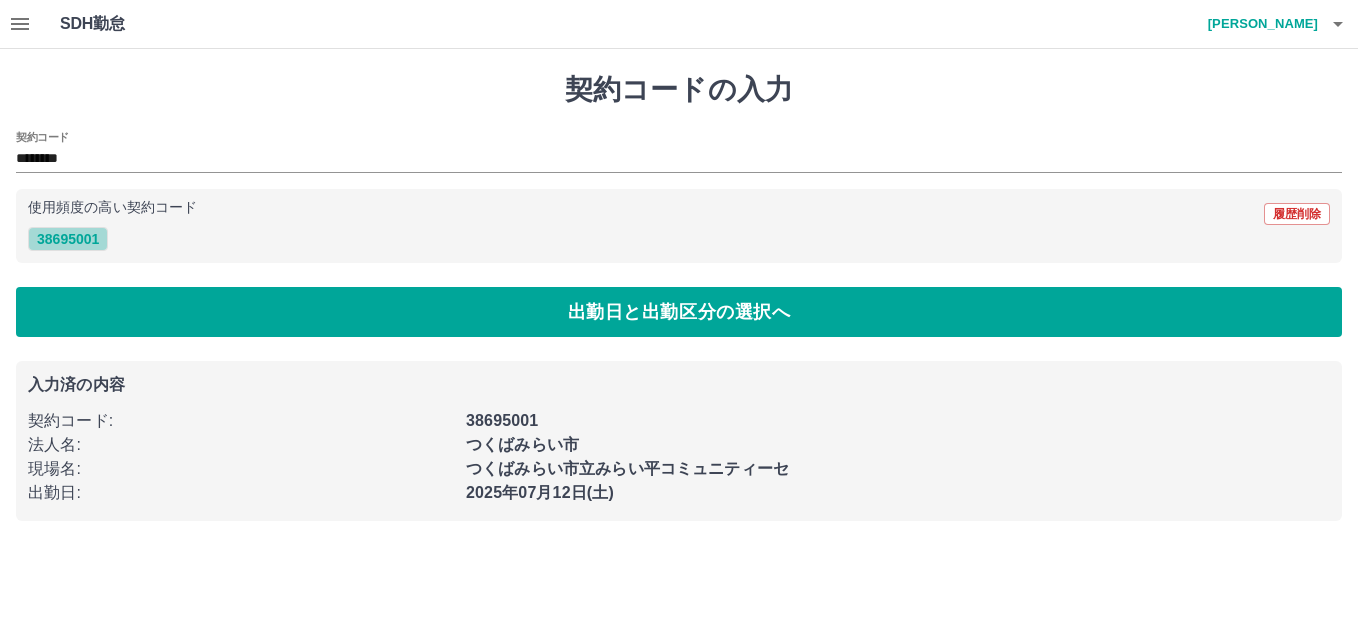 click on "38695001" at bounding box center (68, 239) 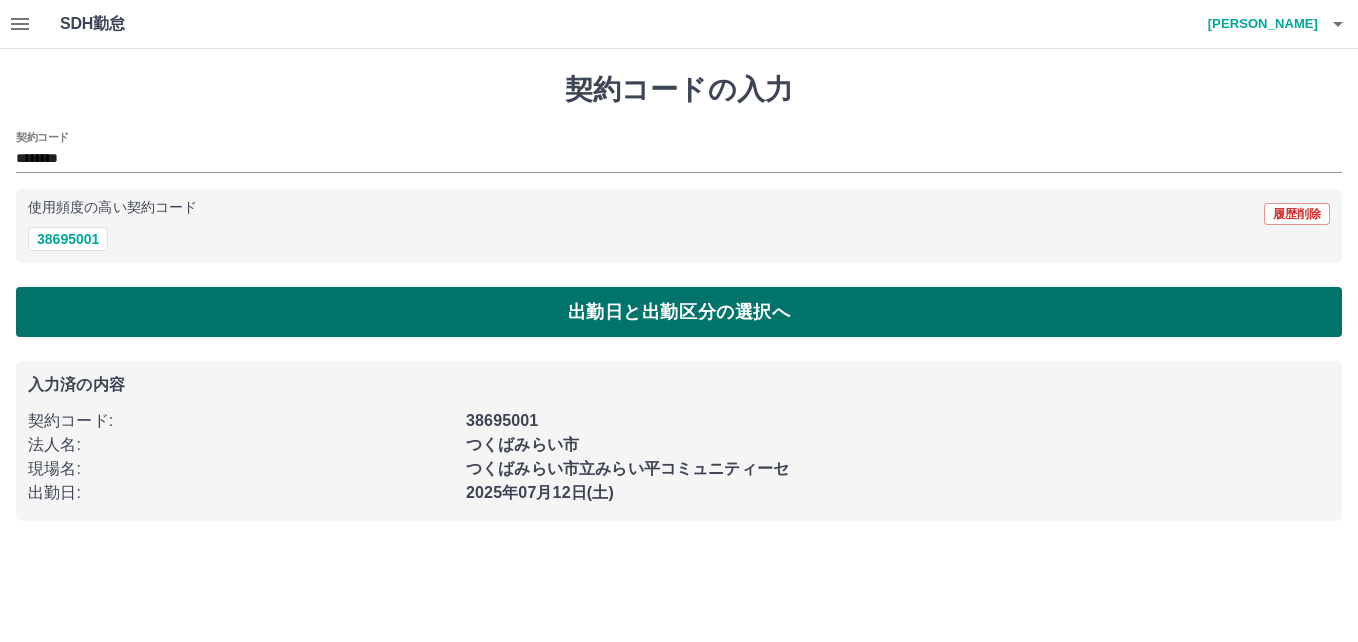 click on "出勤日と出勤区分の選択へ" at bounding box center (679, 312) 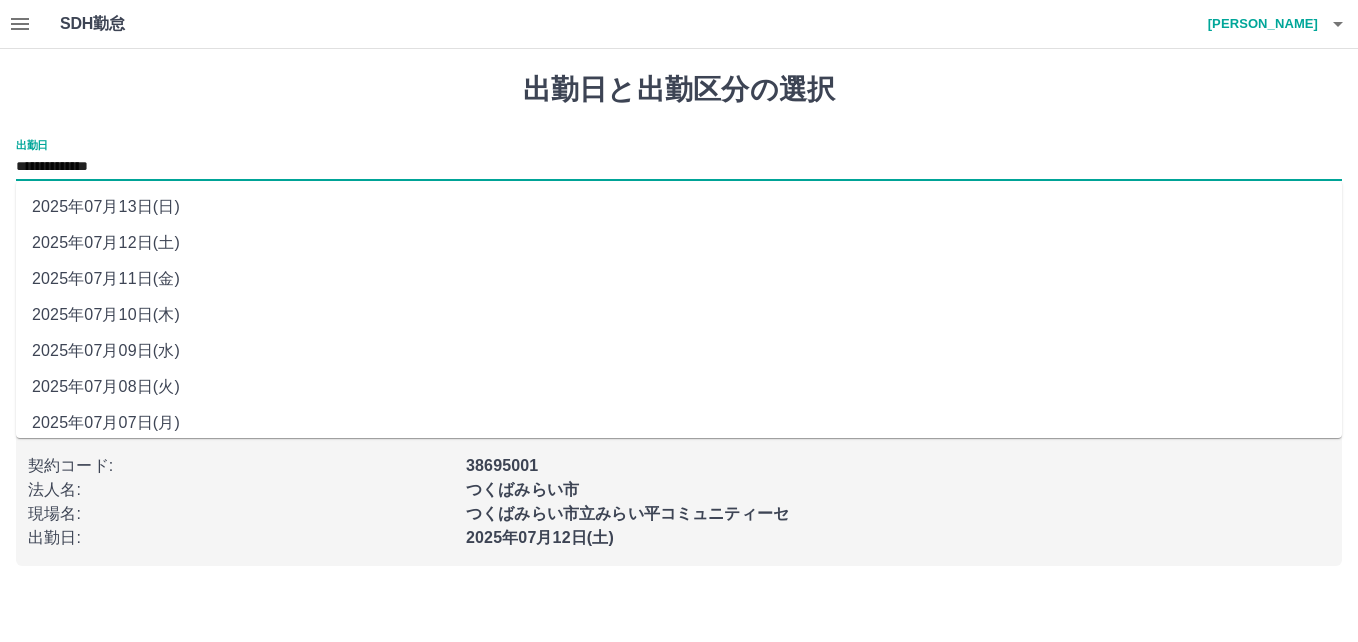 click on "**********" at bounding box center (679, 167) 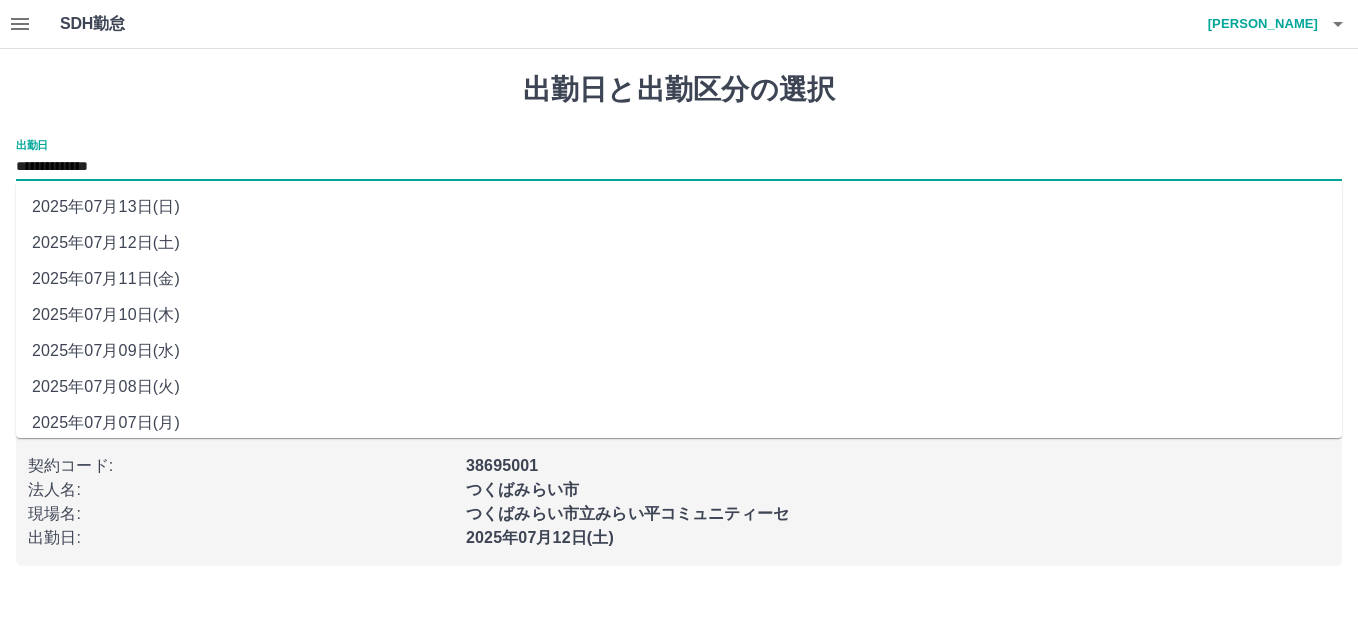 drag, startPoint x: 86, startPoint y: 160, endPoint x: 79, endPoint y: 271, distance: 111.220505 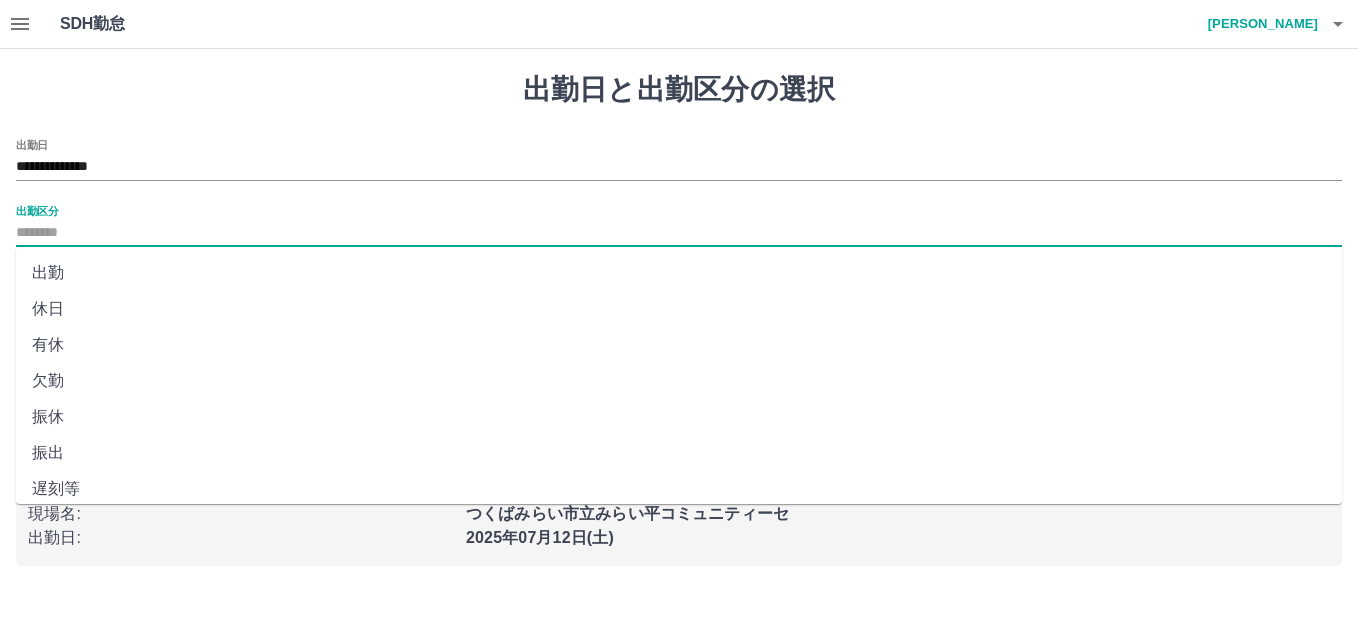 click on "出勤区分" at bounding box center (679, 233) 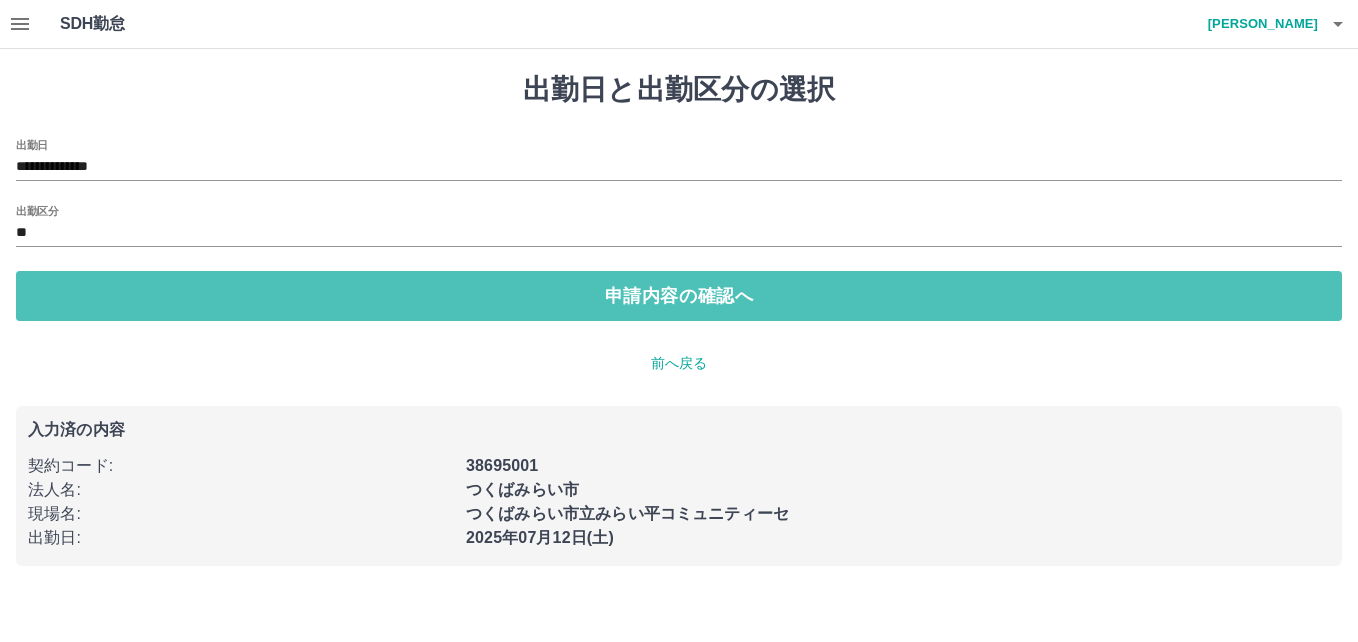 click on "申請内容の確認へ" at bounding box center [679, 296] 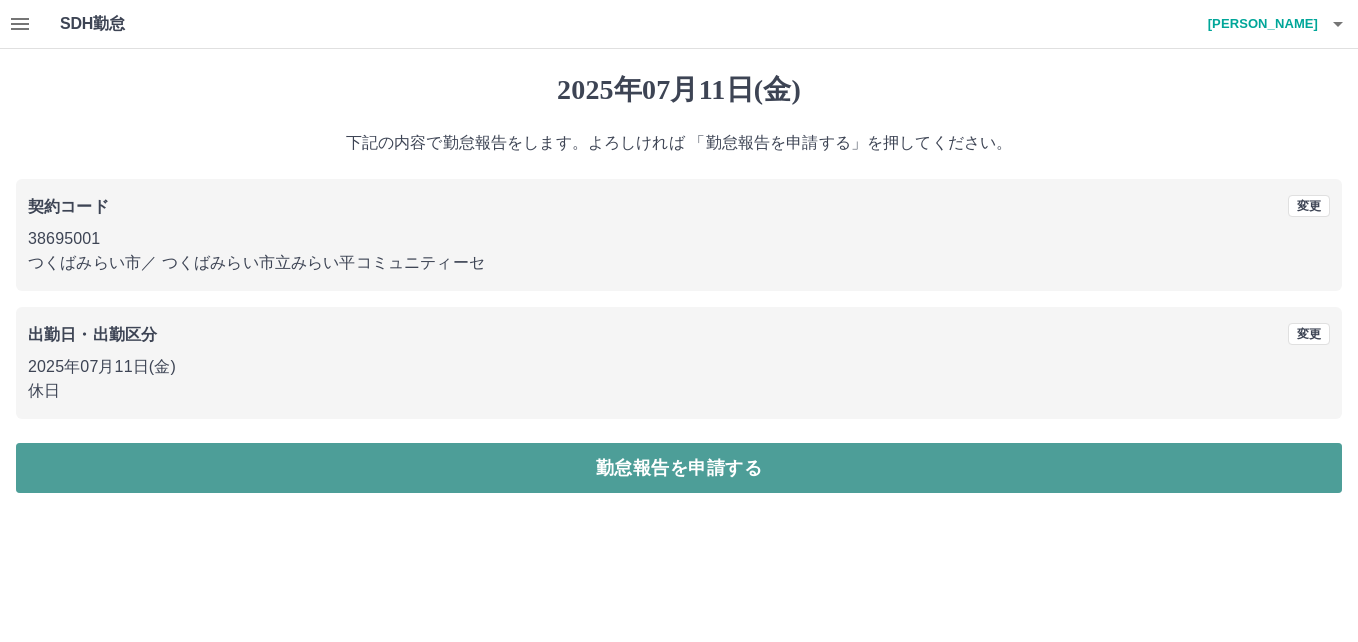 click on "勤怠報告を申請する" at bounding box center (679, 468) 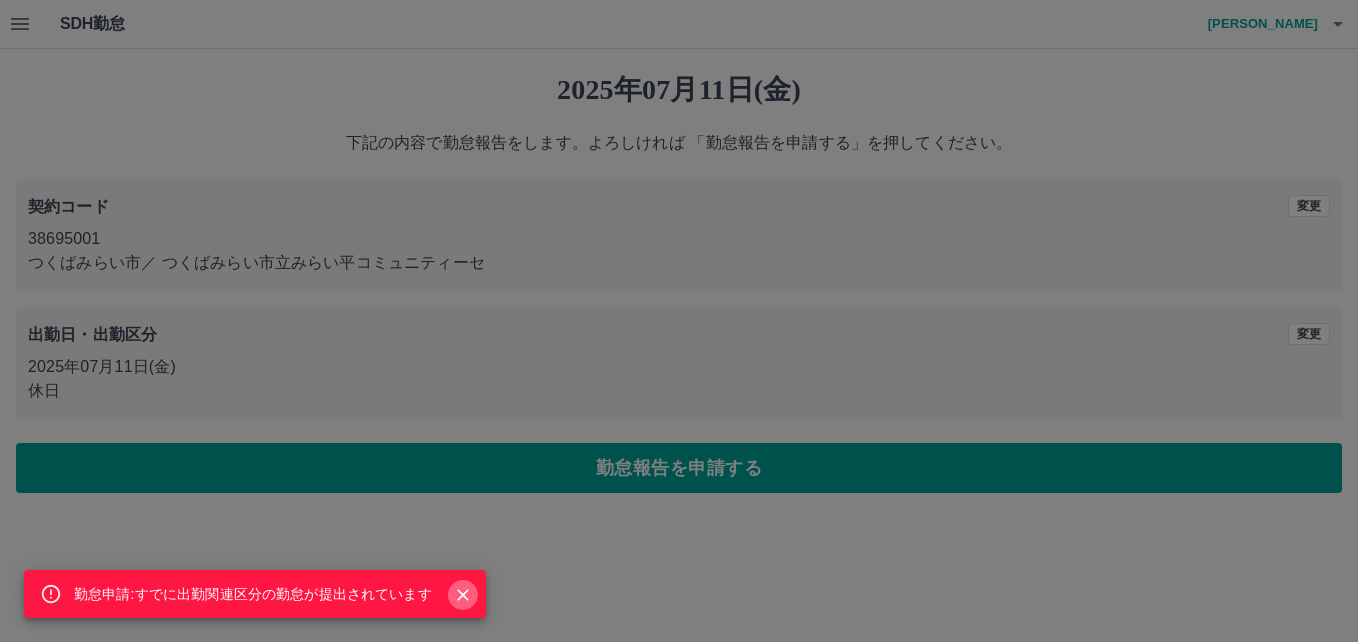 click 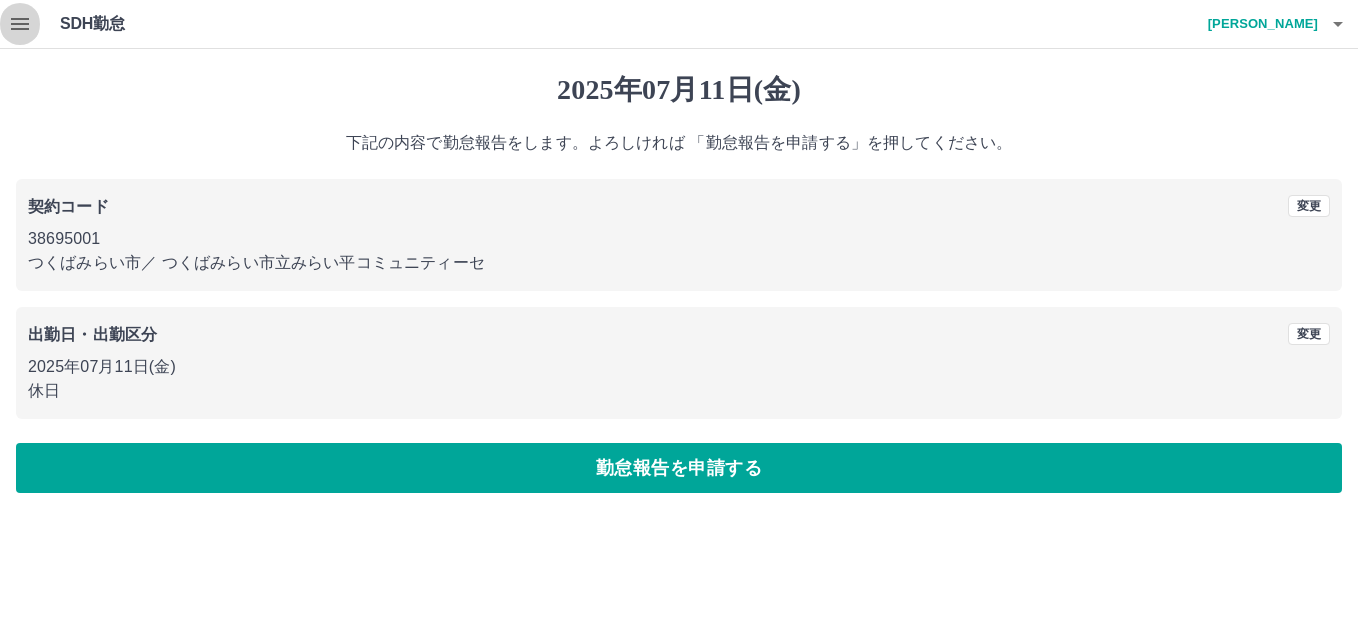 click at bounding box center [20, 24] 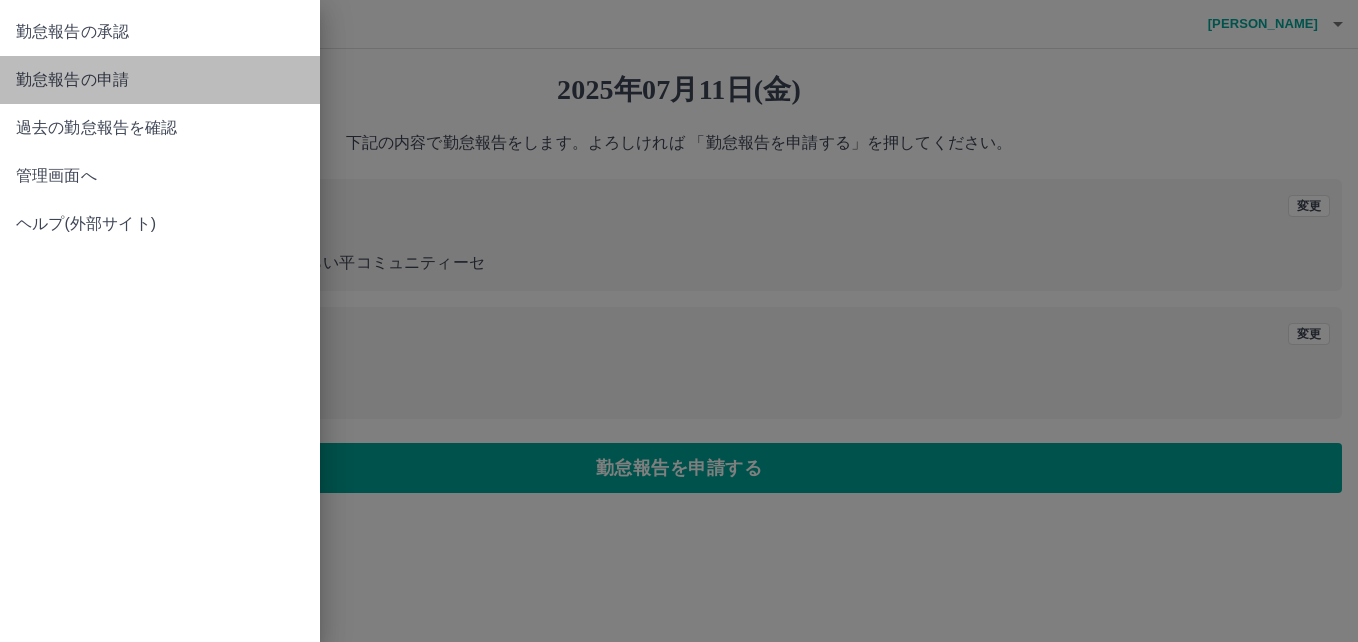 click on "勤怠報告の申請" at bounding box center [160, 80] 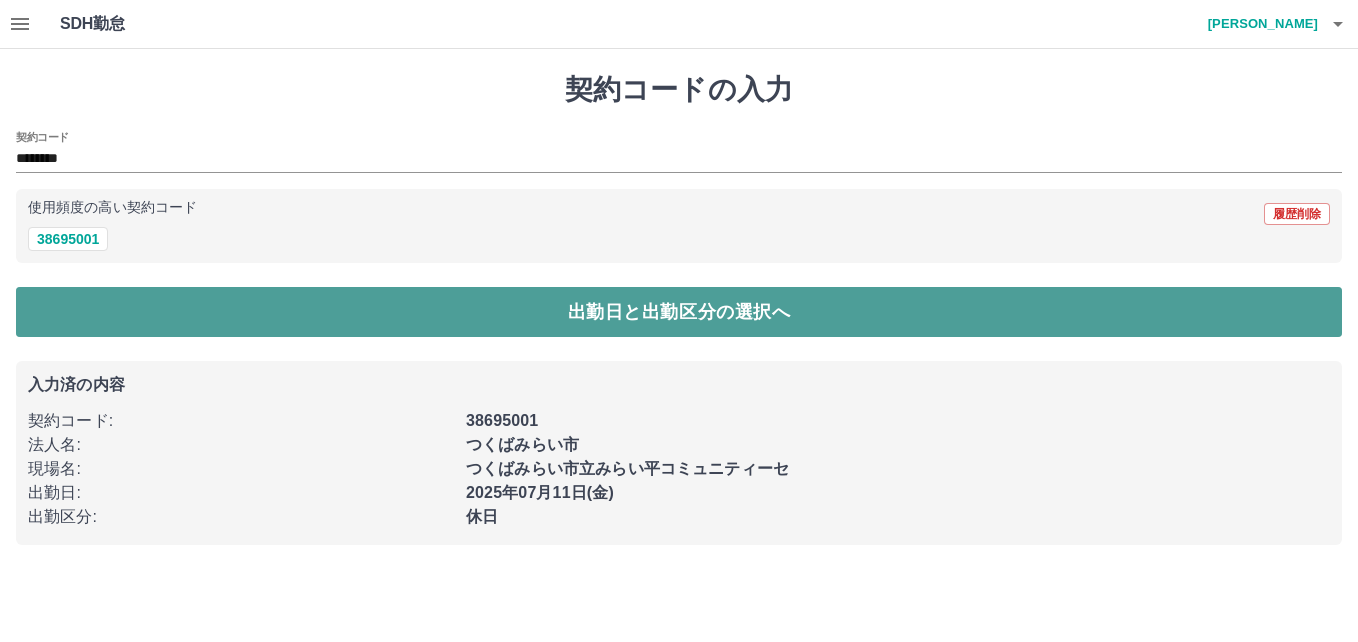 click on "出勤日と出勤区分の選択へ" at bounding box center [679, 312] 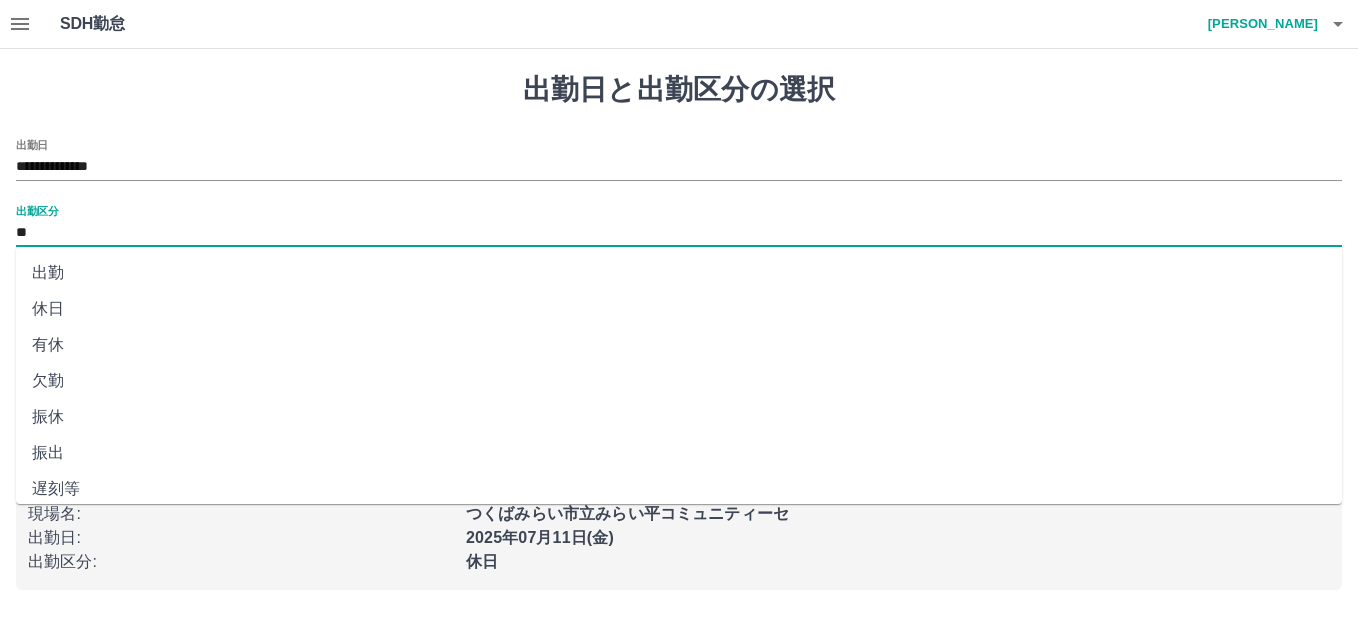 click on "**" at bounding box center [679, 233] 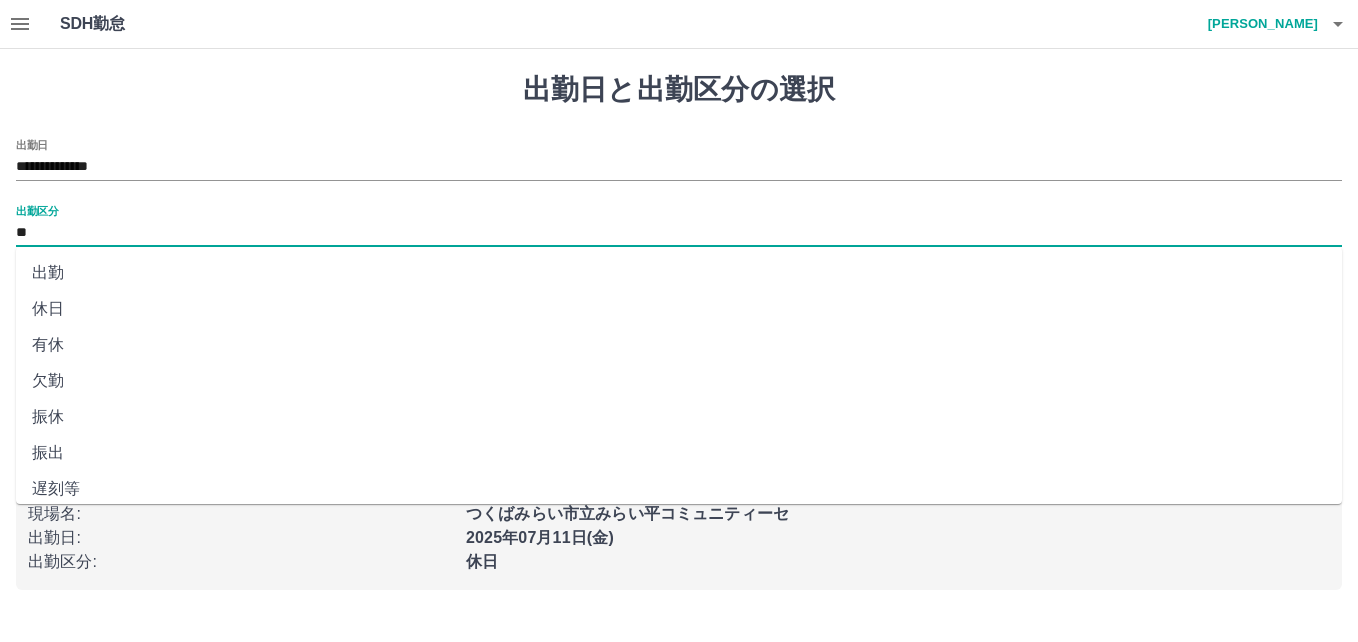 drag, startPoint x: 67, startPoint y: 235, endPoint x: 53, endPoint y: 267, distance: 34.928497 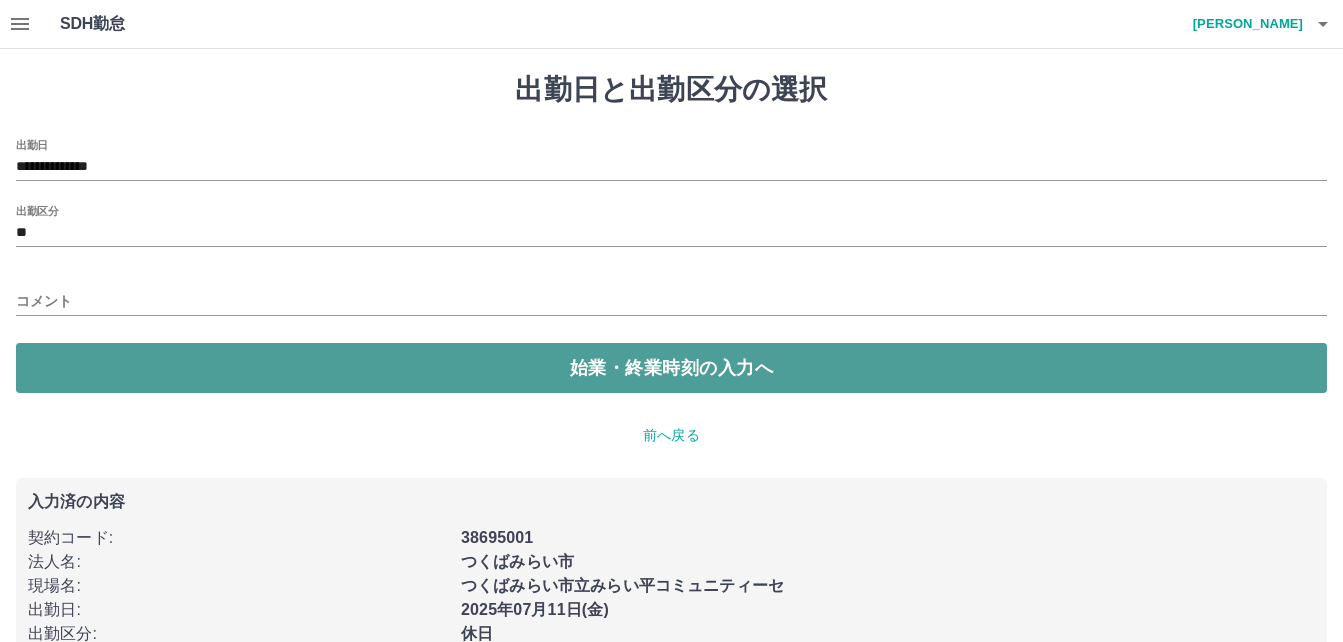 click on "始業・終業時刻の入力へ" at bounding box center [671, 368] 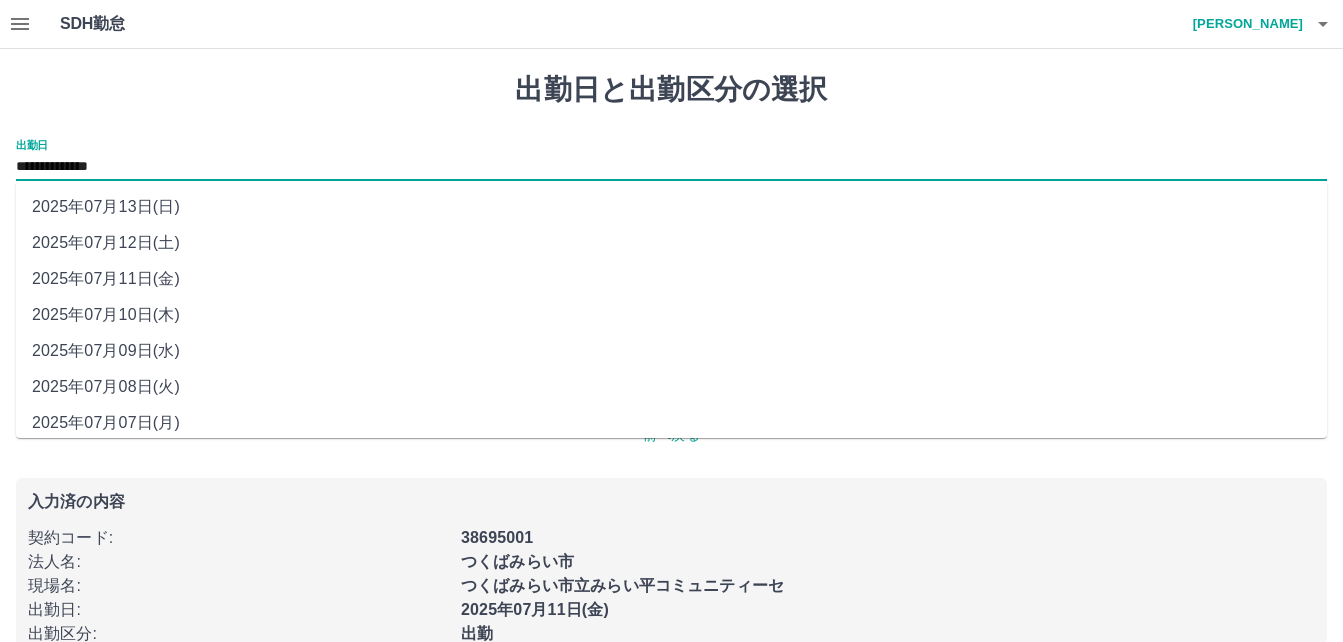 click on "**********" at bounding box center (671, 167) 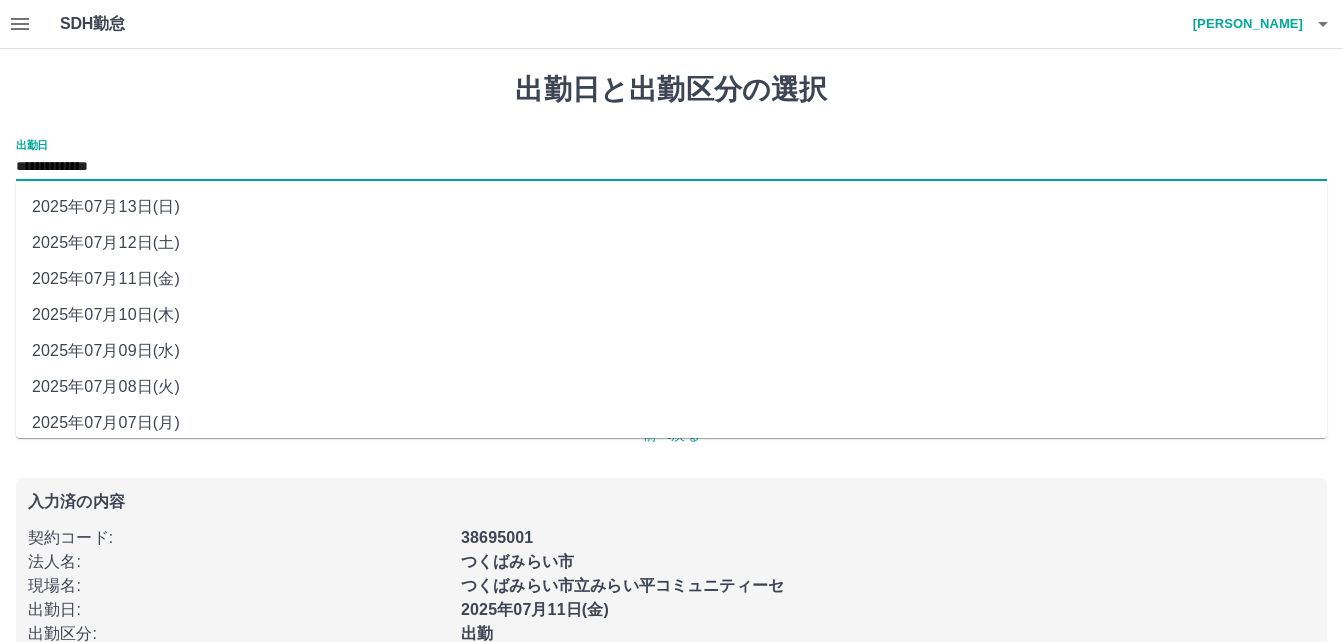 drag, startPoint x: 56, startPoint y: 171, endPoint x: 82, endPoint y: 239, distance: 72.8011 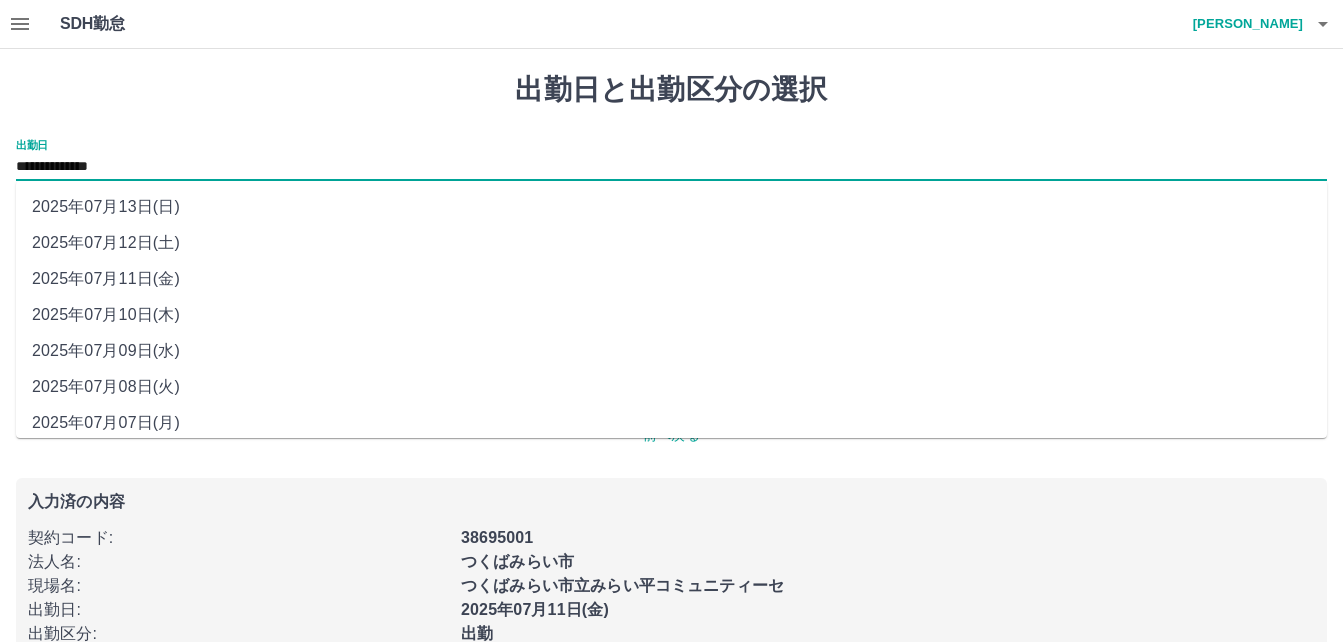type on "**********" 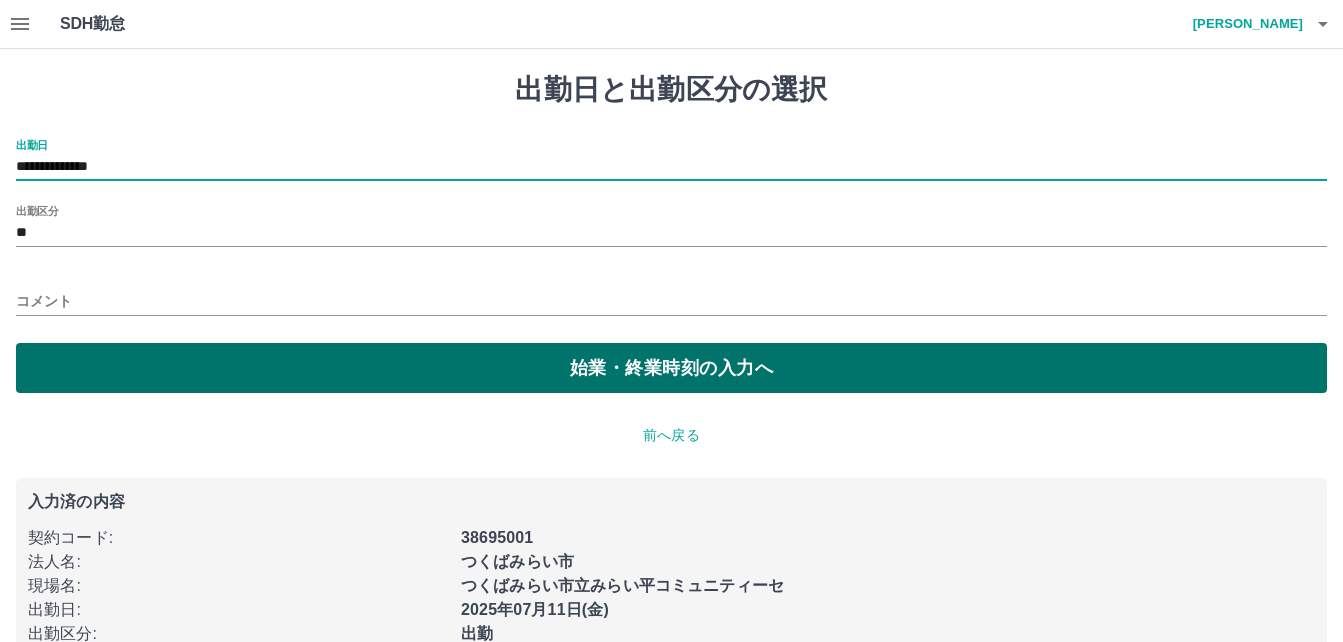 click on "始業・終業時刻の入力へ" at bounding box center [671, 368] 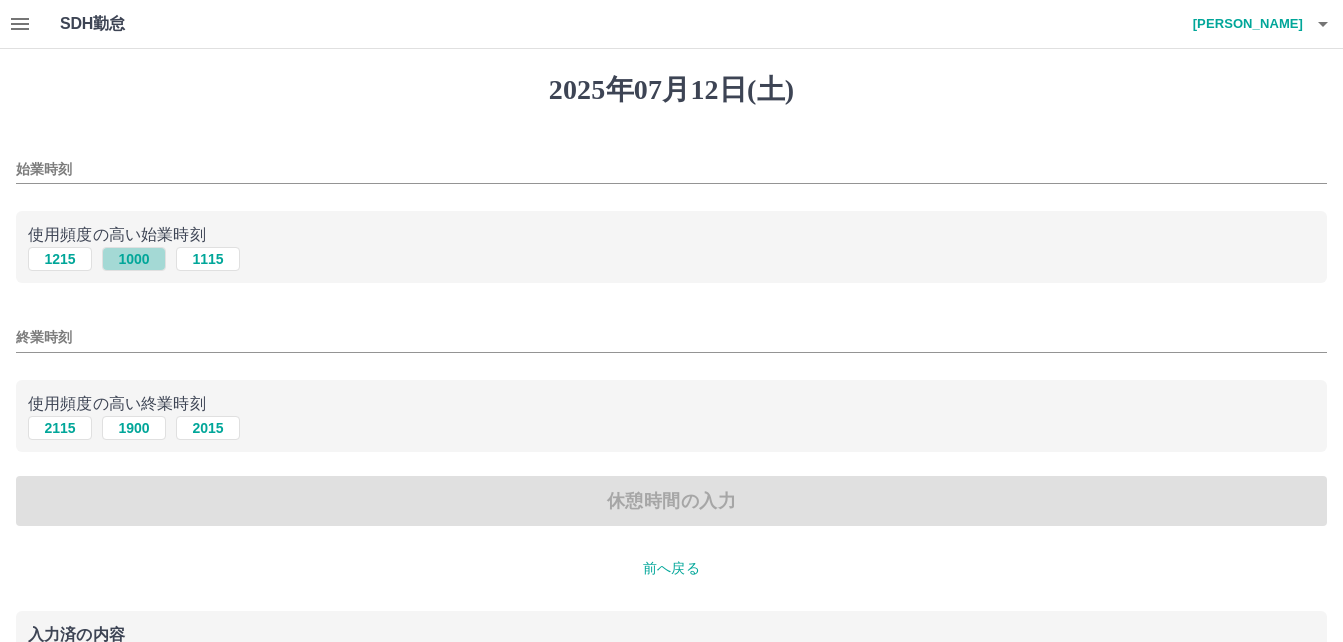 click on "1000" at bounding box center [134, 259] 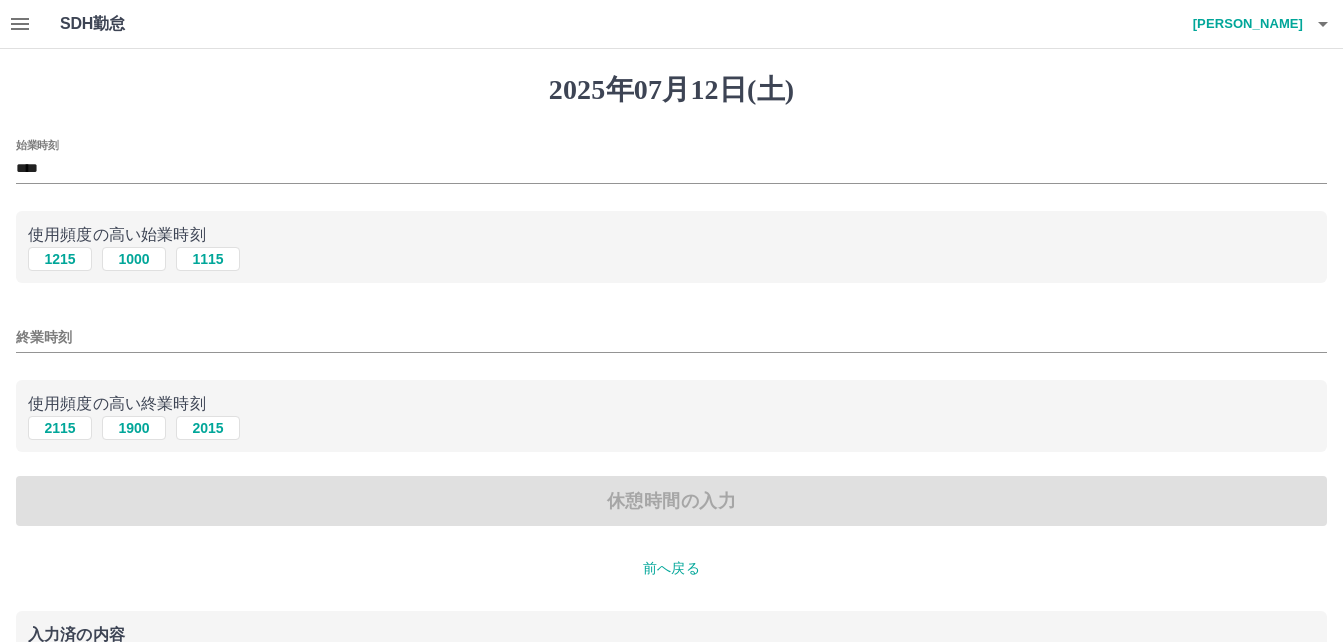 click on "****" at bounding box center [671, 169] 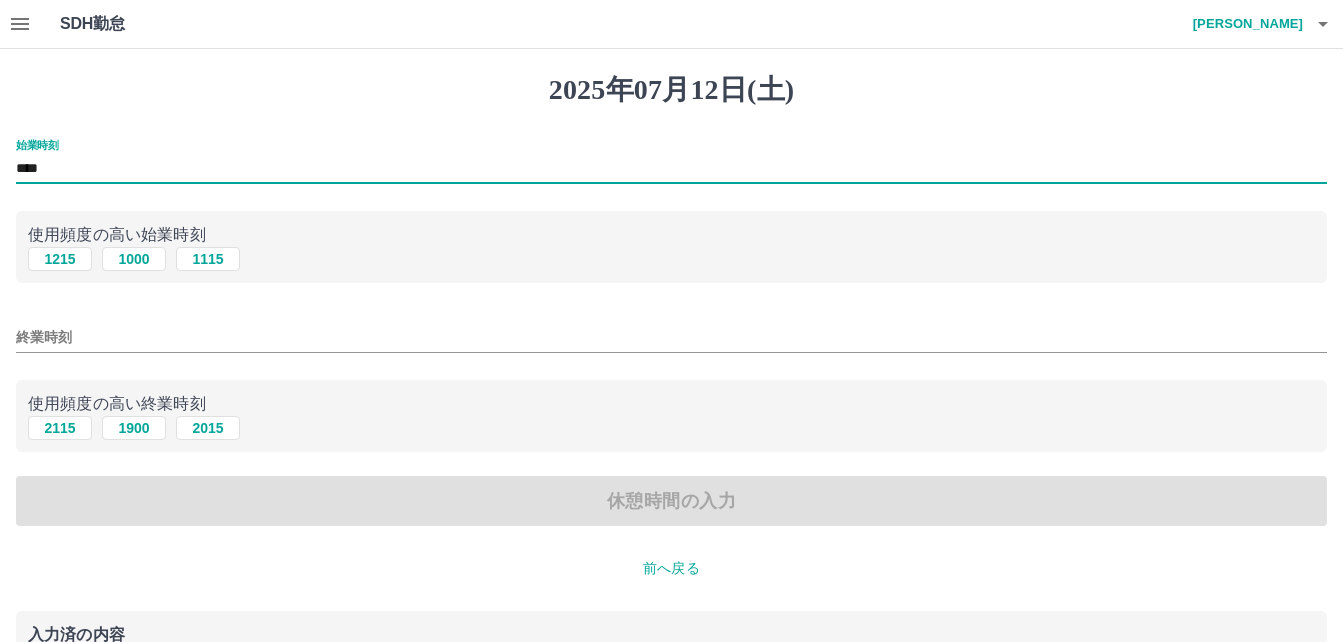 type on "****" 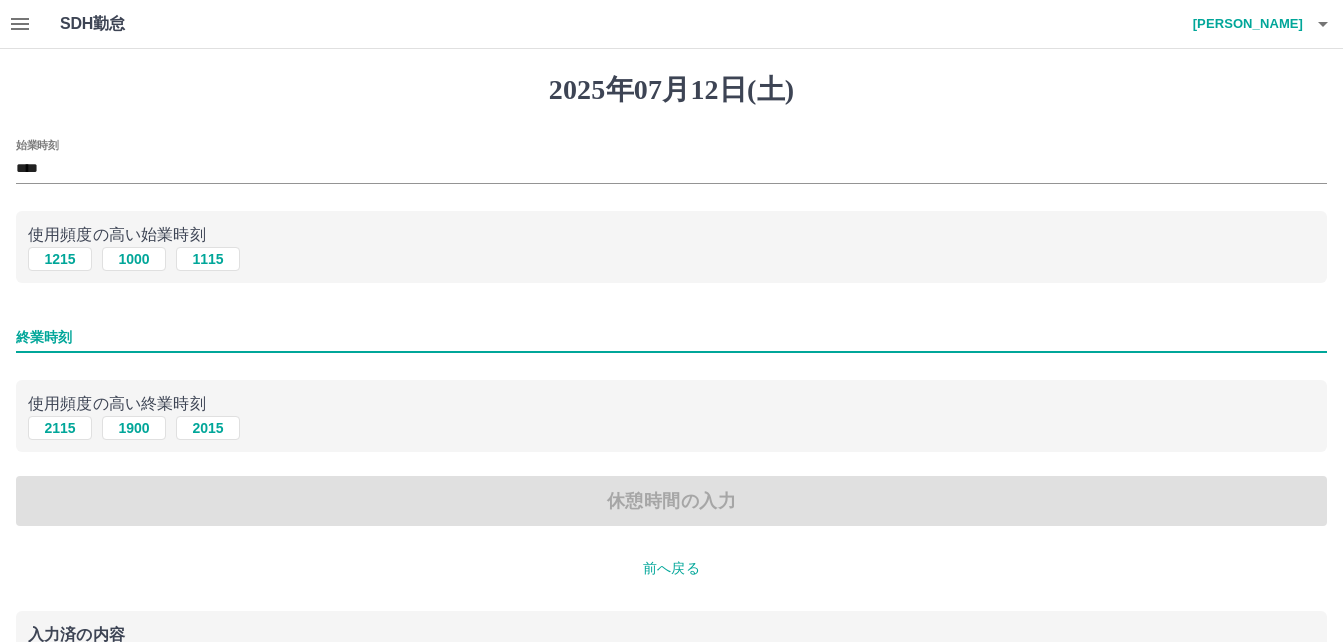 click on "終業時刻" at bounding box center (671, 337) 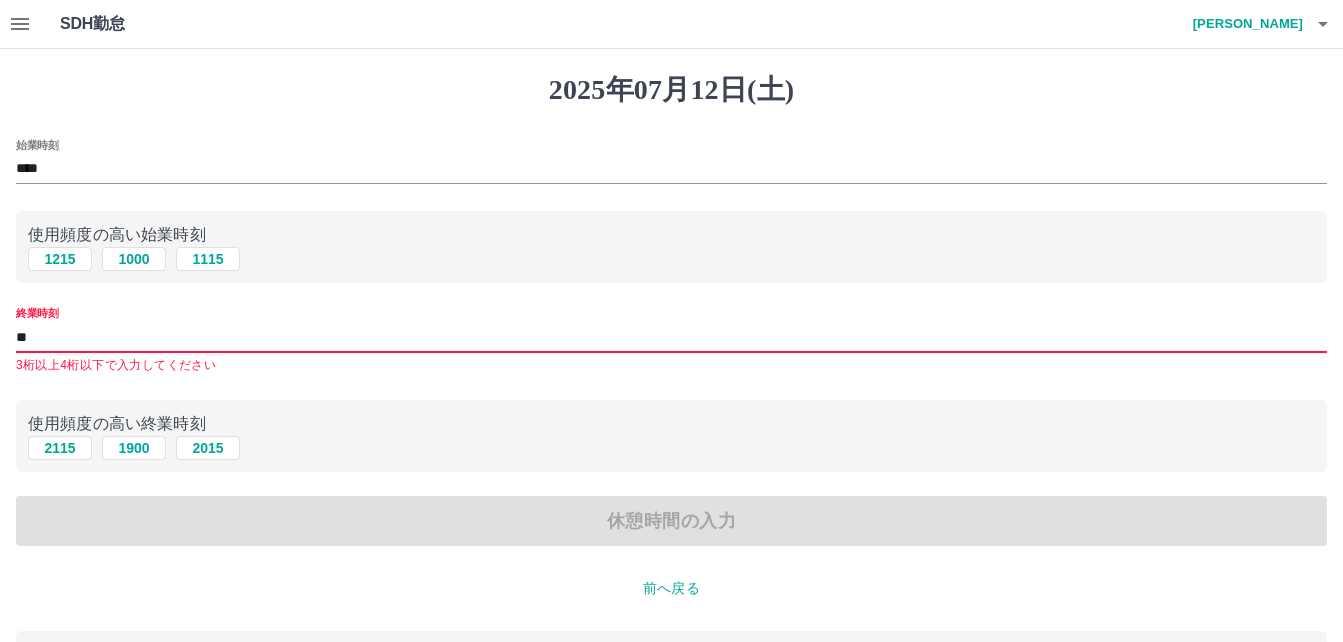 type on "*" 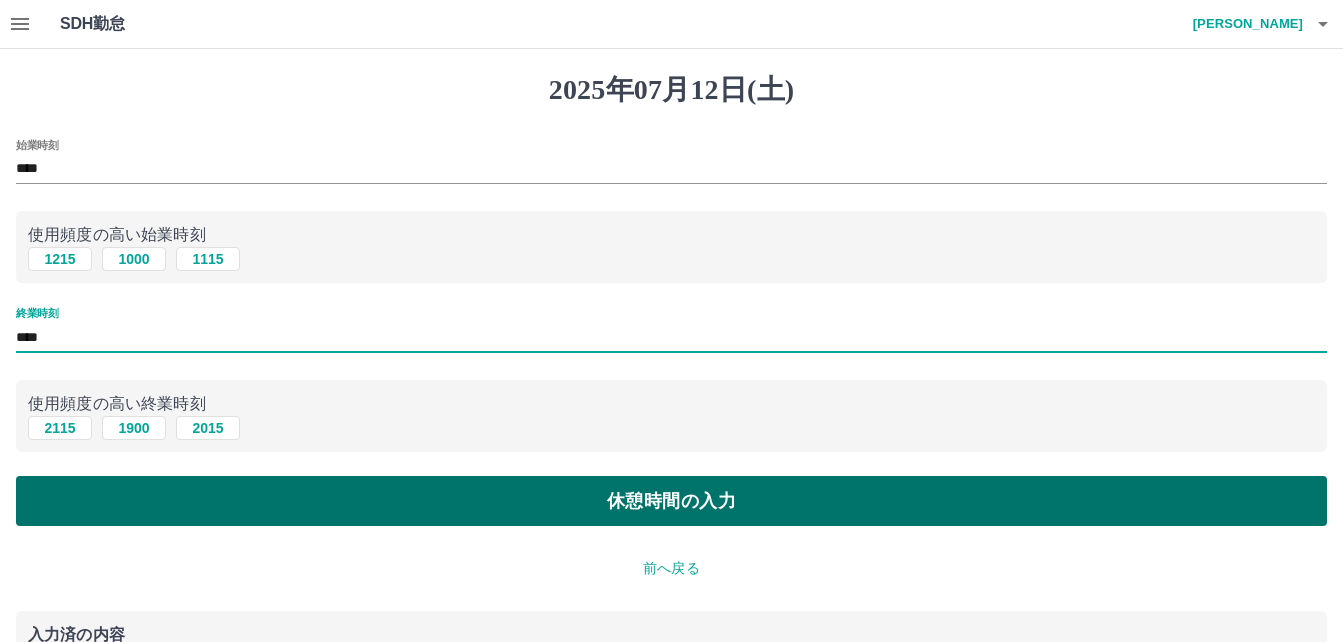 type on "****" 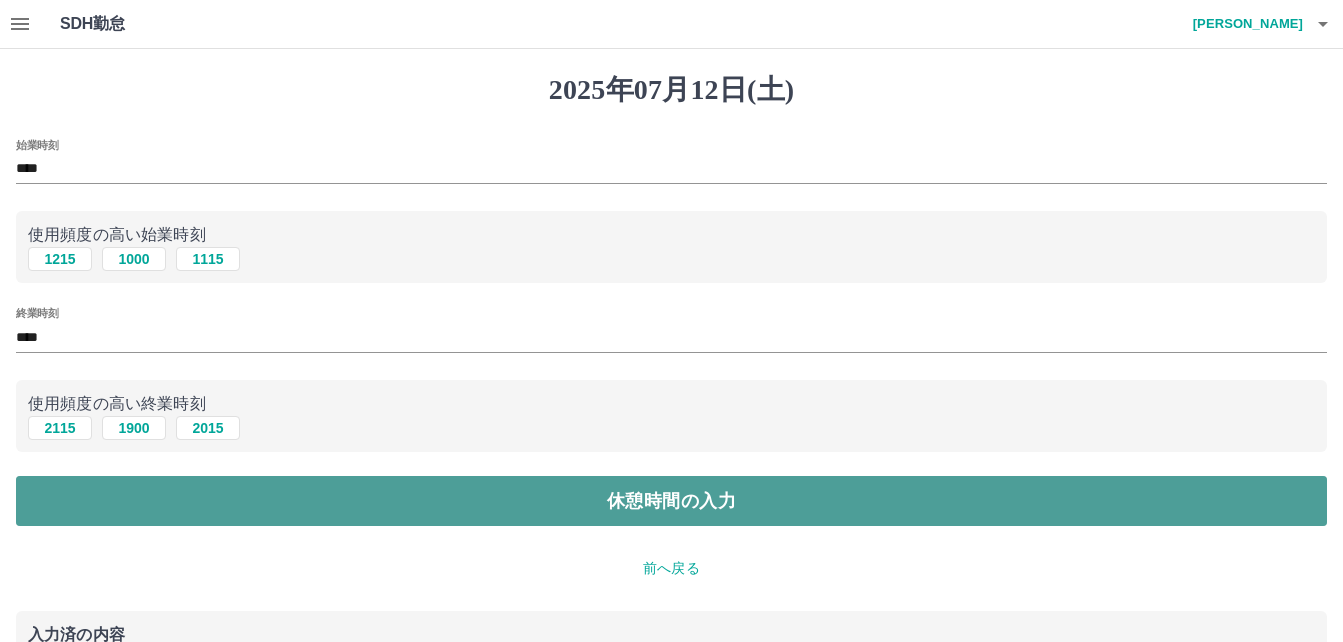 click on "休憩時間の入力" at bounding box center (671, 501) 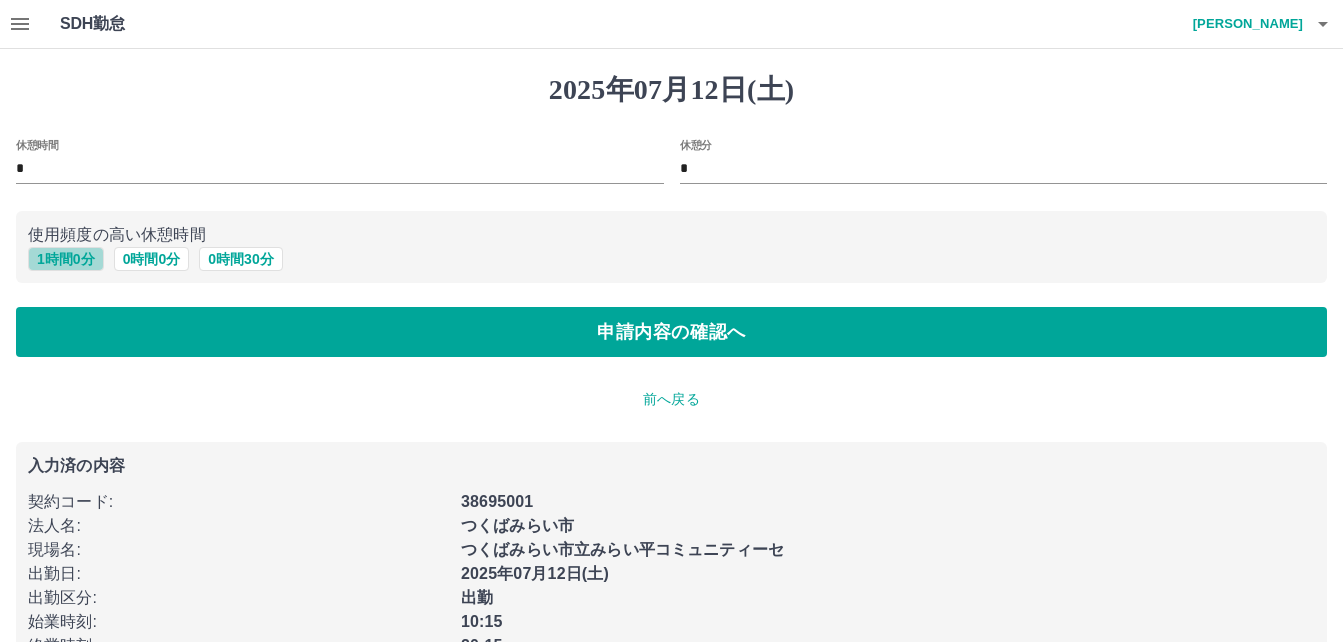 click on "1 時間 0 分" at bounding box center (66, 259) 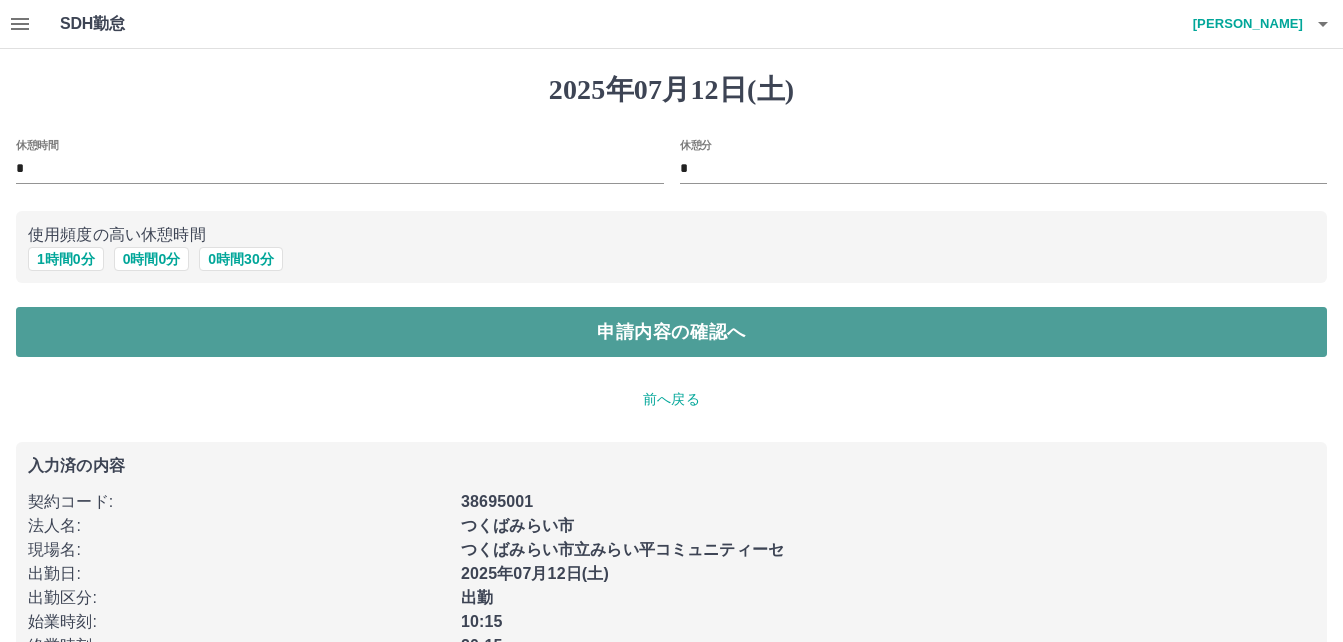 click on "申請内容の確認へ" at bounding box center [671, 332] 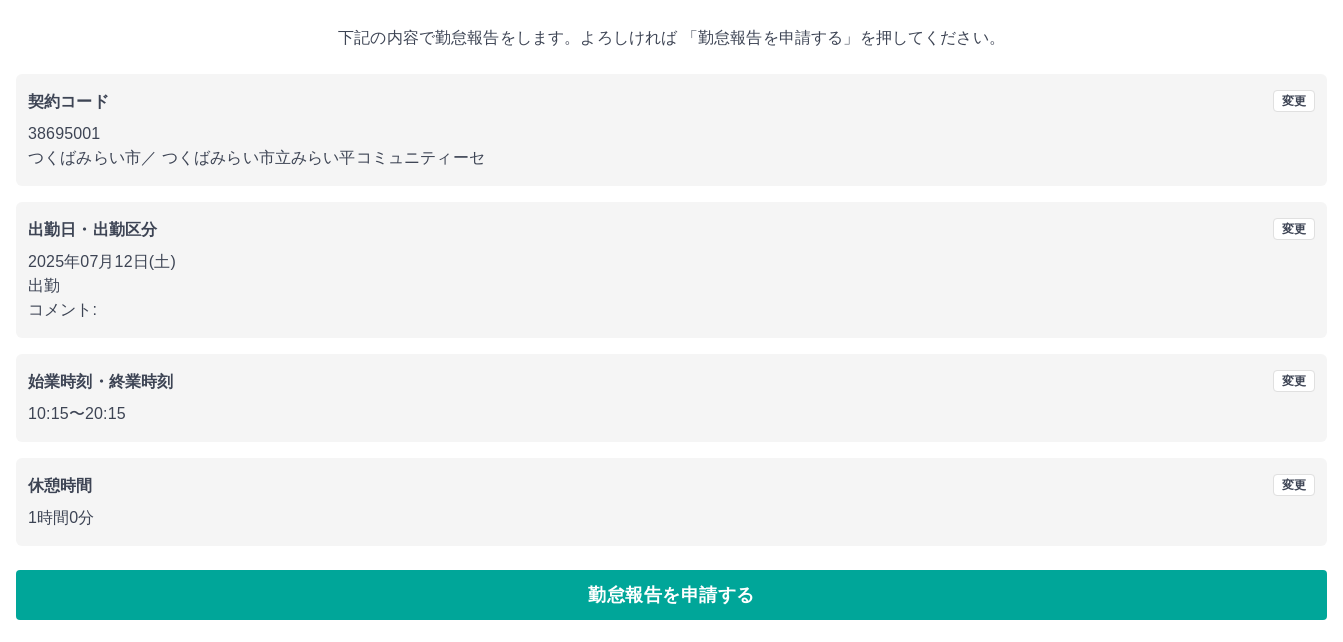 scroll, scrollTop: 107, scrollLeft: 0, axis: vertical 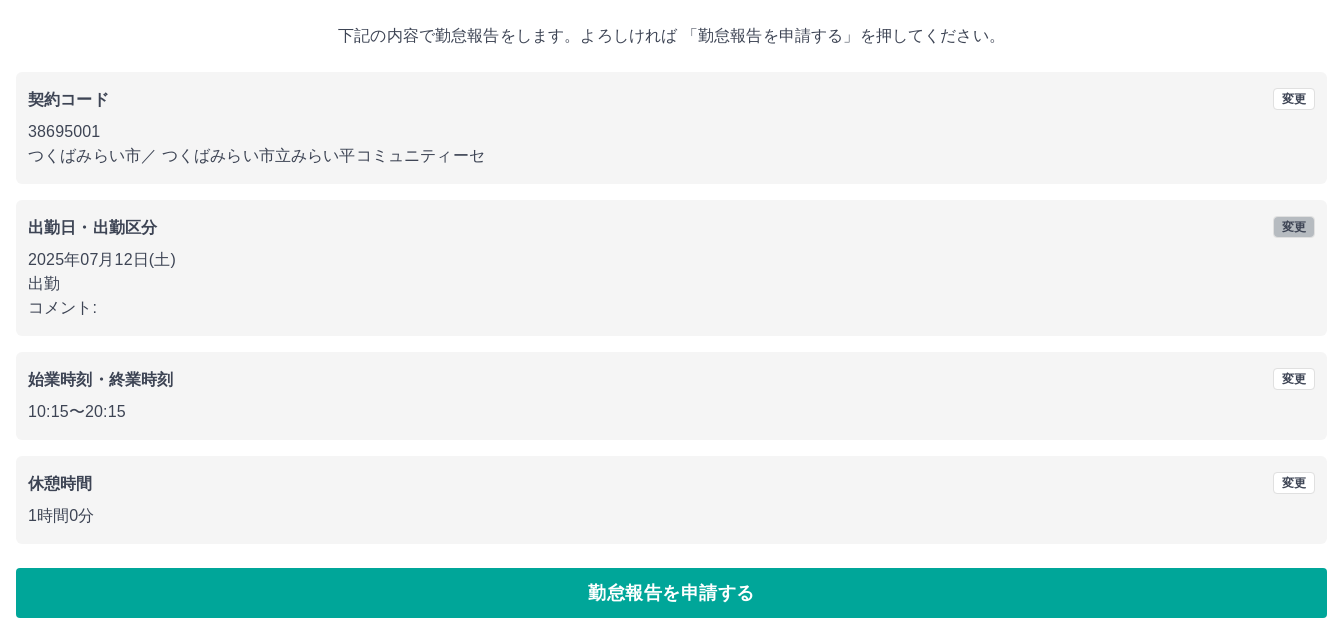 click on "変更" at bounding box center (1294, 227) 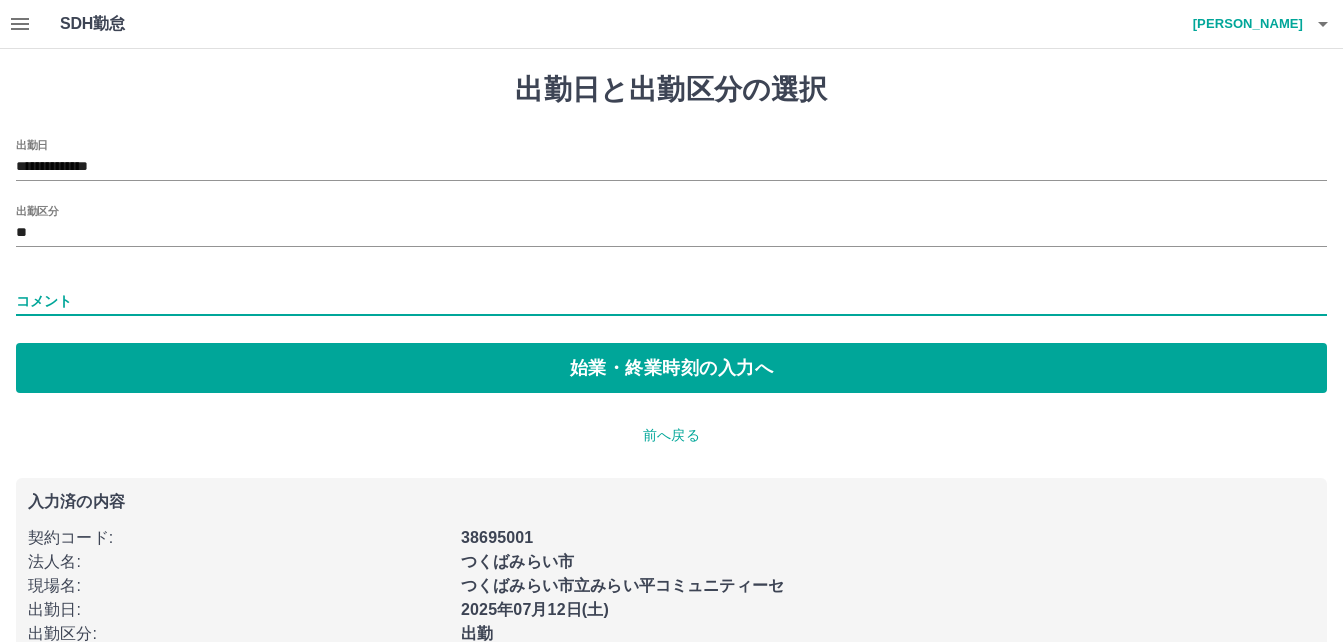 click on "コメント" at bounding box center (671, 301) 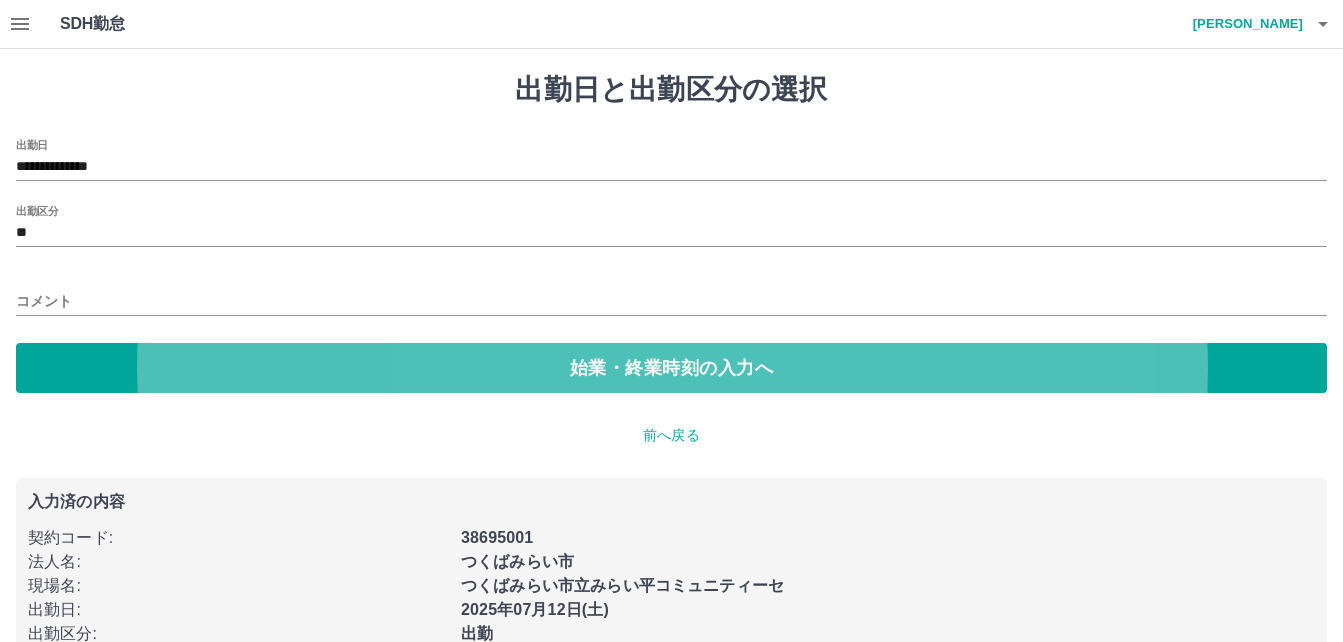 type 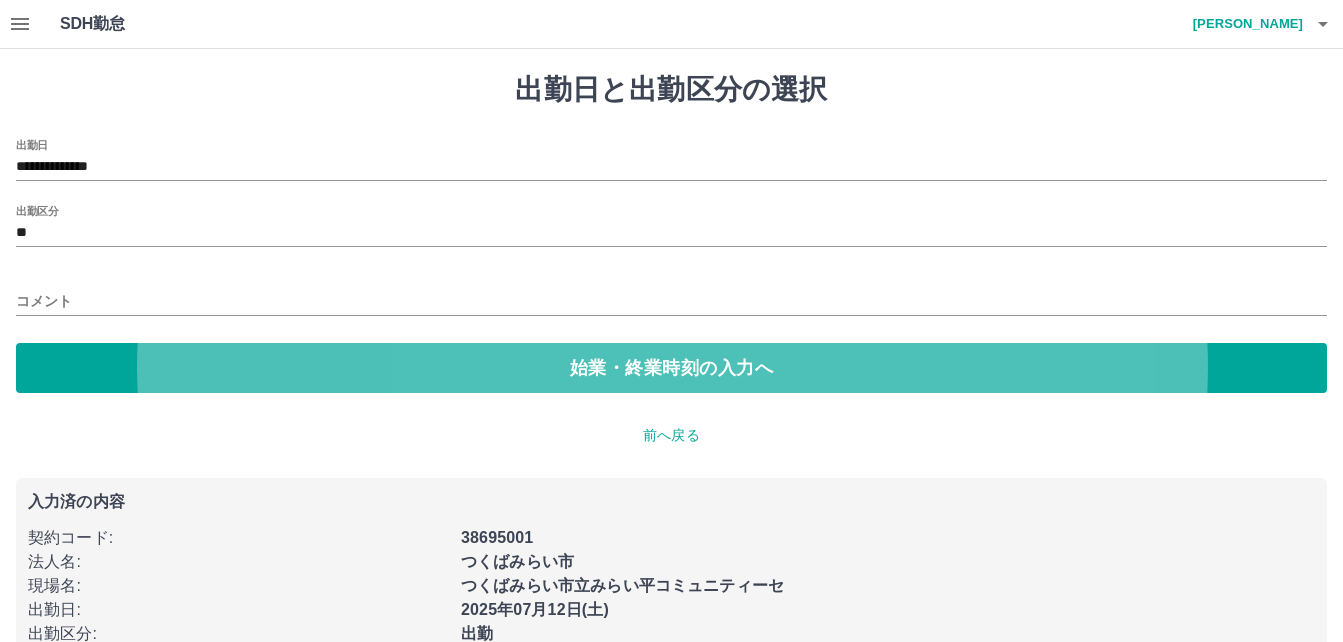 click on "始業・終業時刻の入力へ" at bounding box center [671, 368] 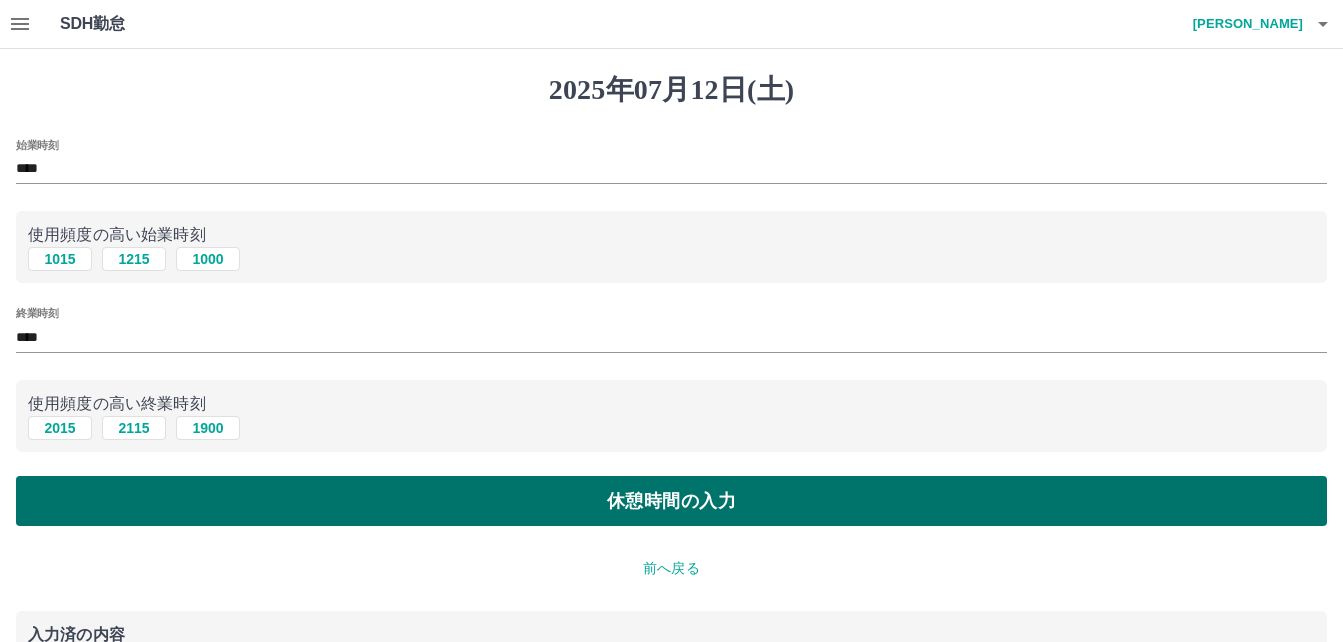 click on "休憩時間の入力" at bounding box center (671, 501) 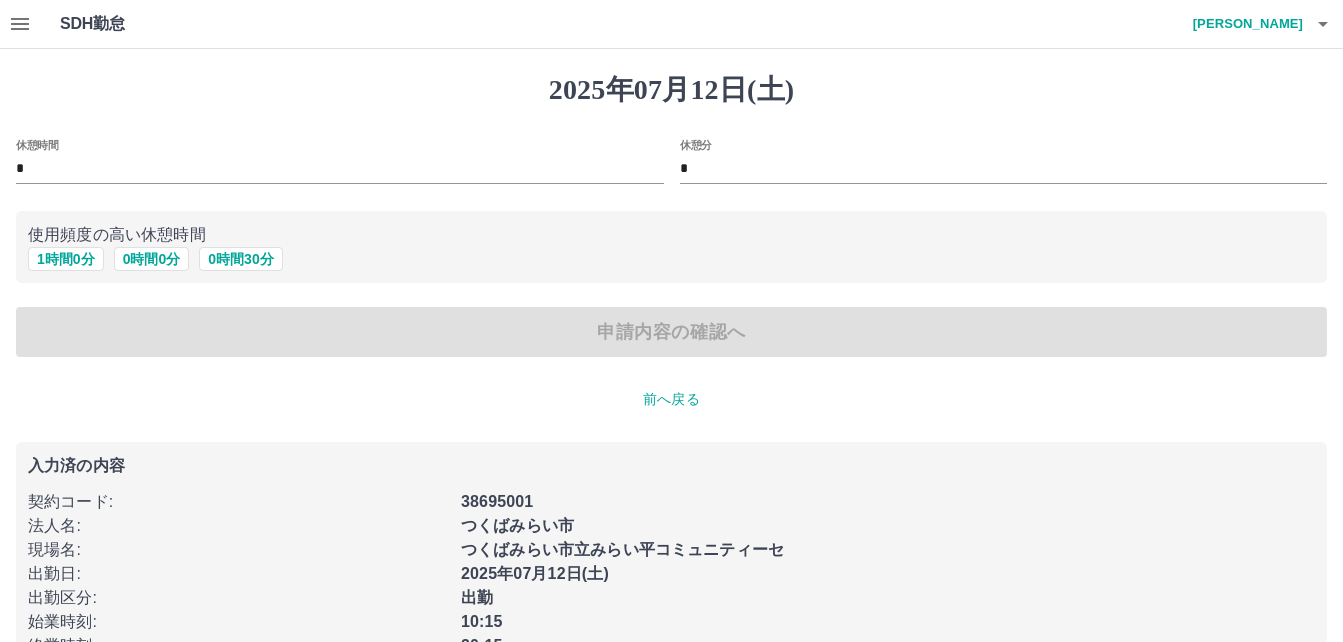 type on "*" 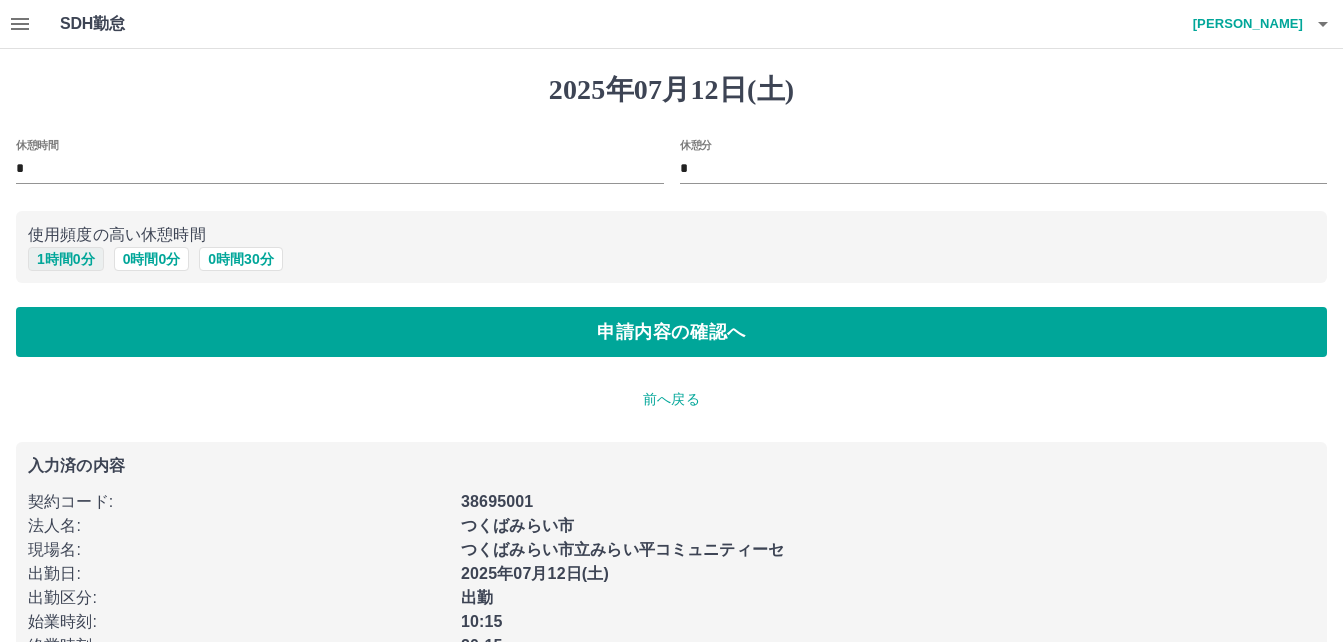 click on "1 時間 0 分" at bounding box center [66, 259] 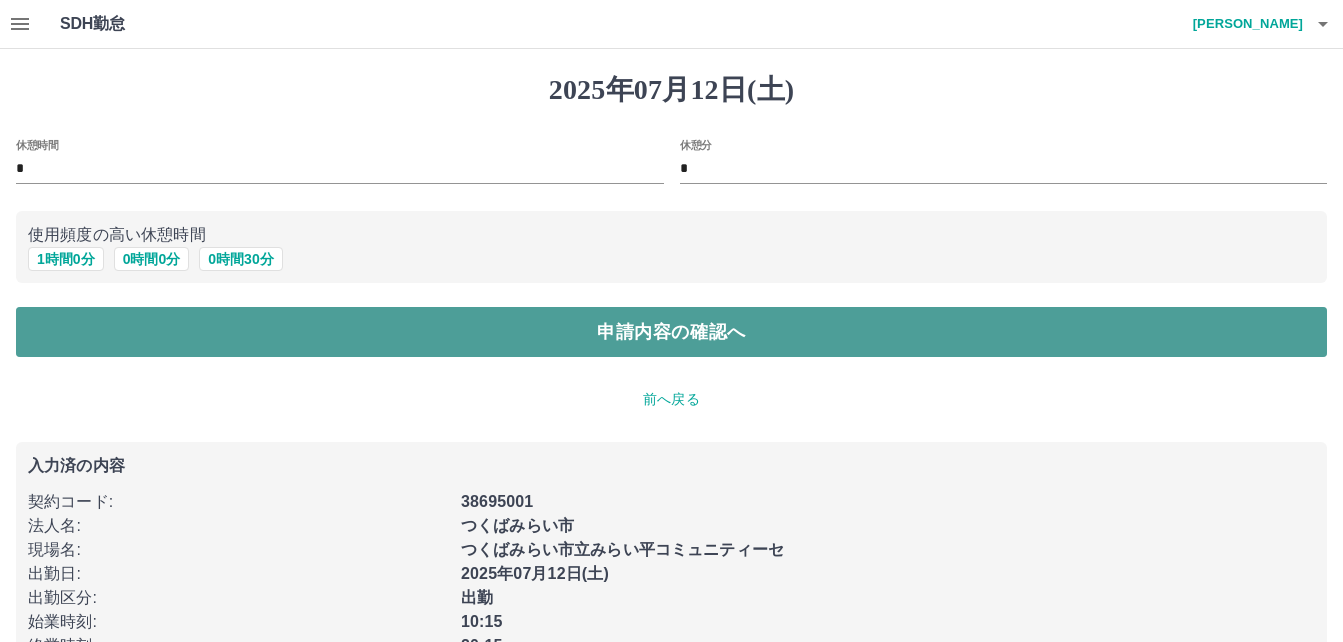 click on "申請内容の確認へ" at bounding box center [671, 332] 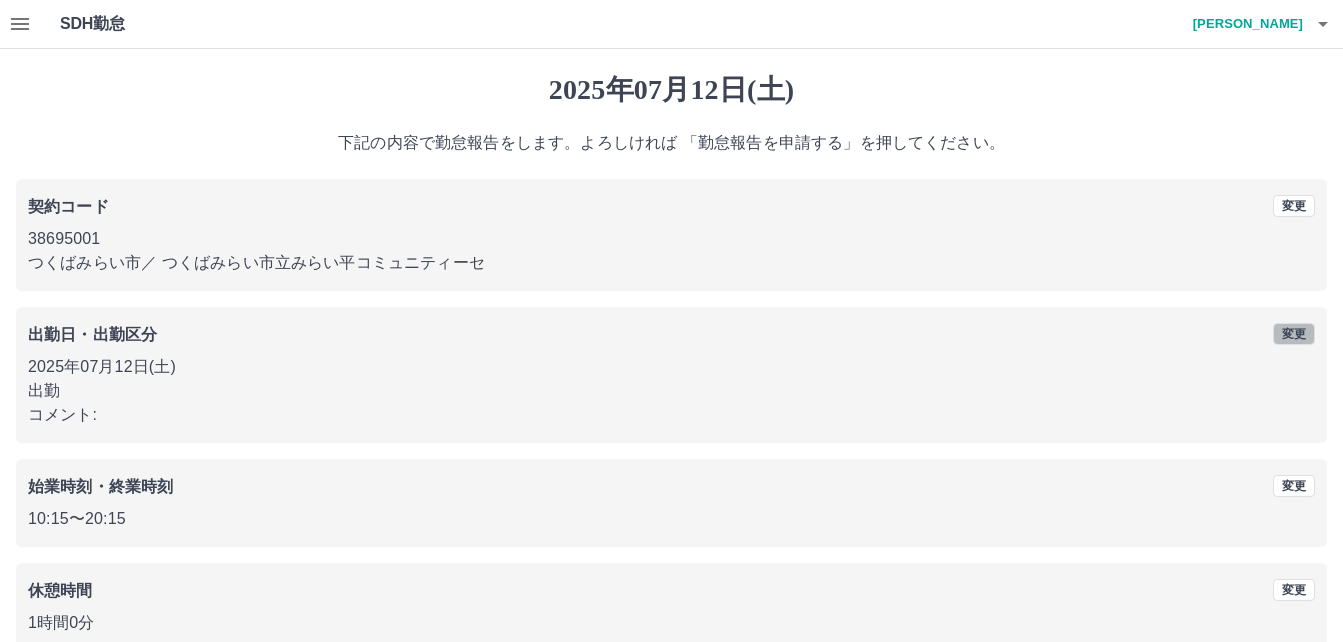 click on "変更" at bounding box center [1294, 334] 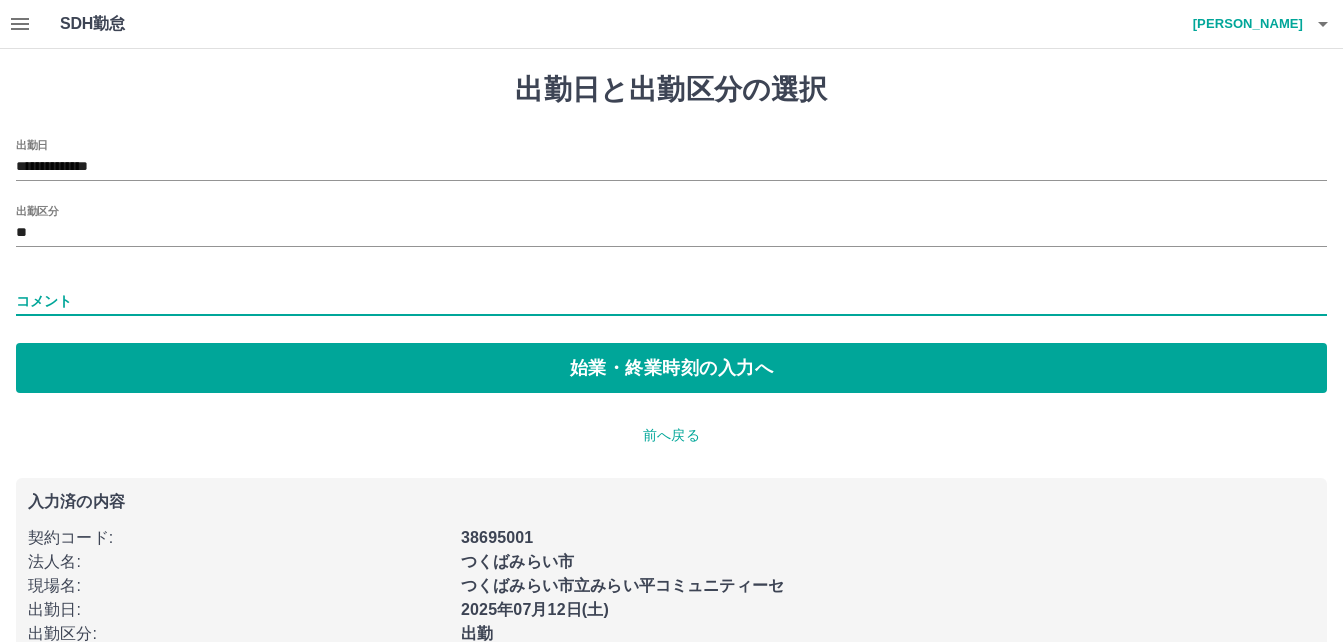 click on "コメント" at bounding box center [671, 301] 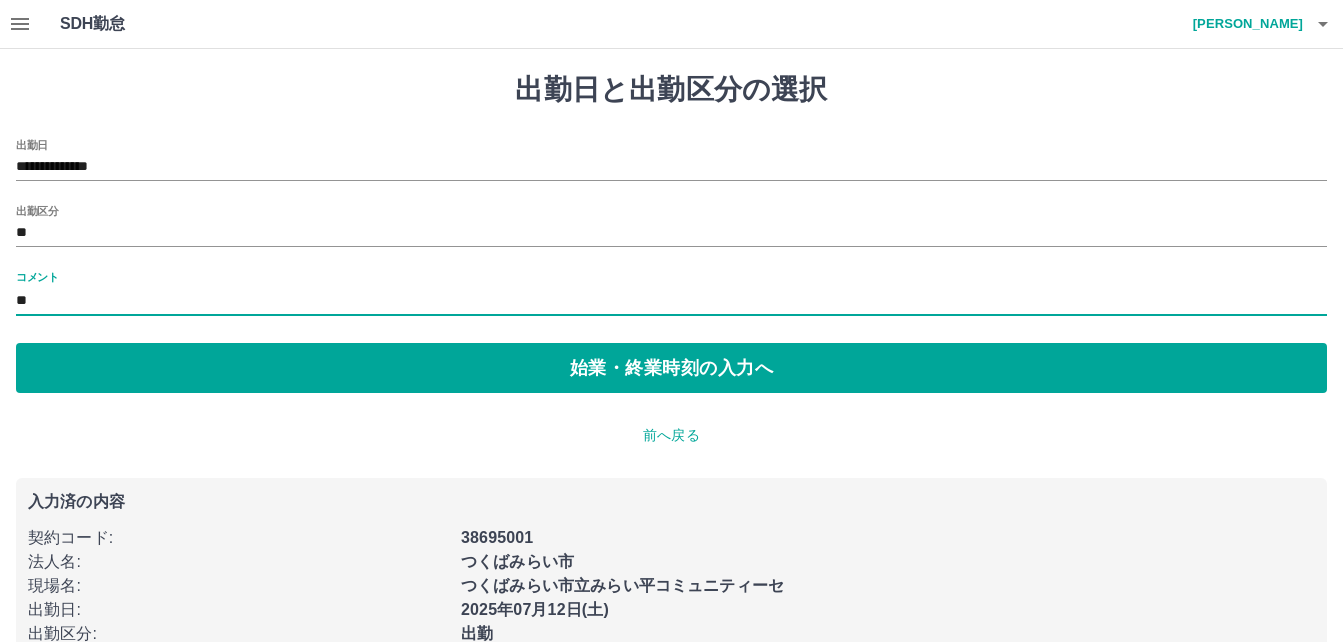 type on "*" 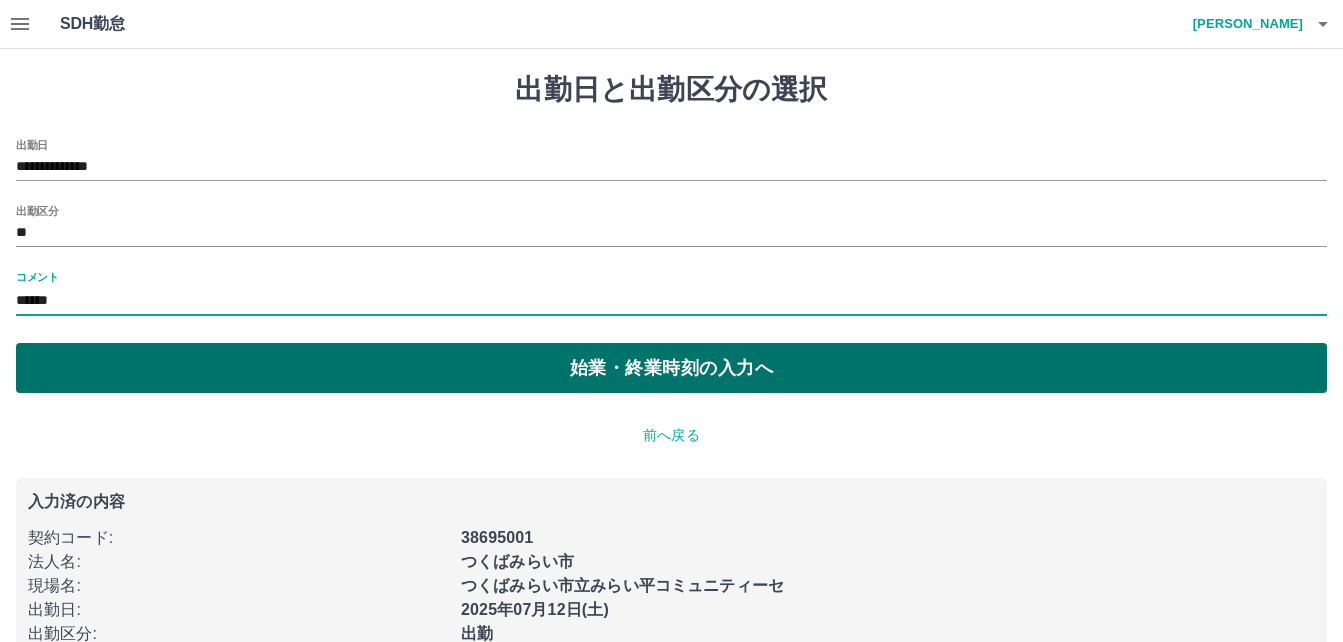 type on "******" 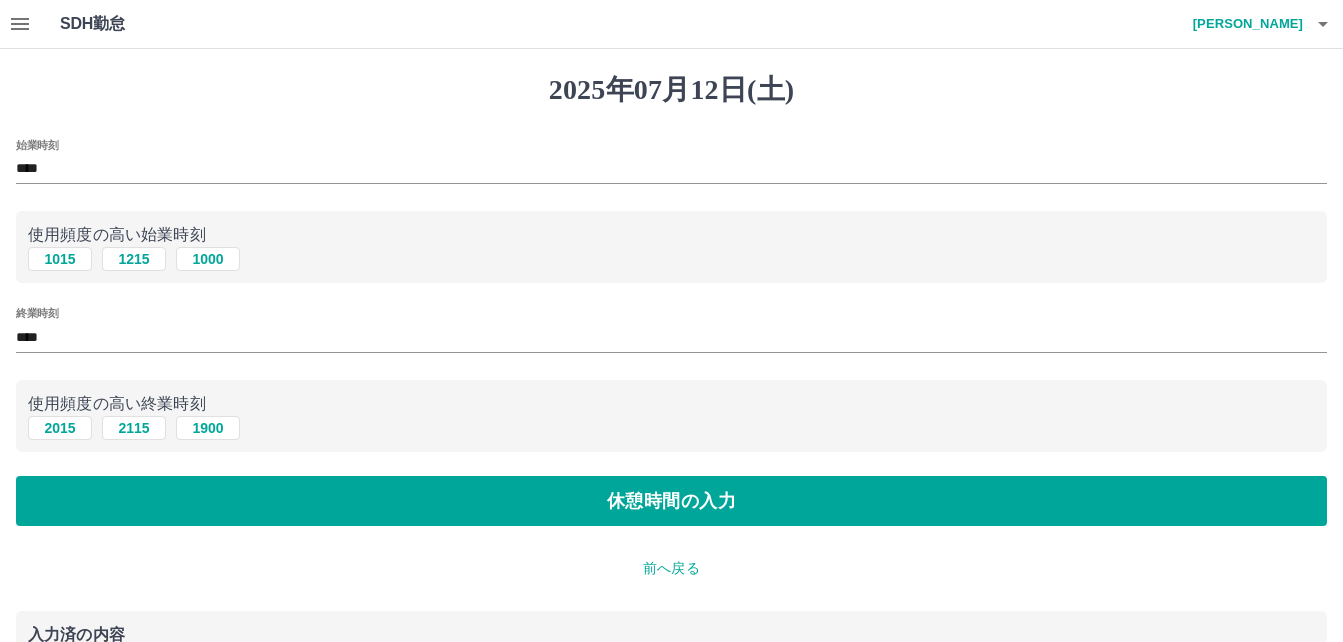 click on "****" at bounding box center [671, 169] 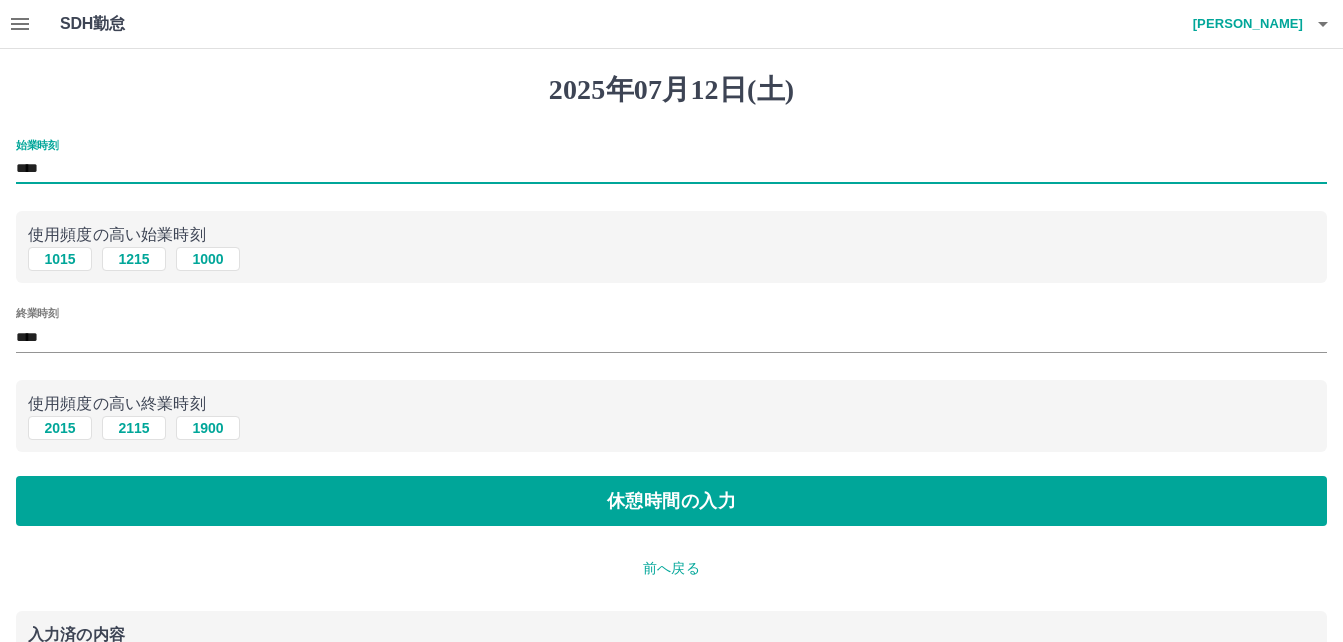type on "****" 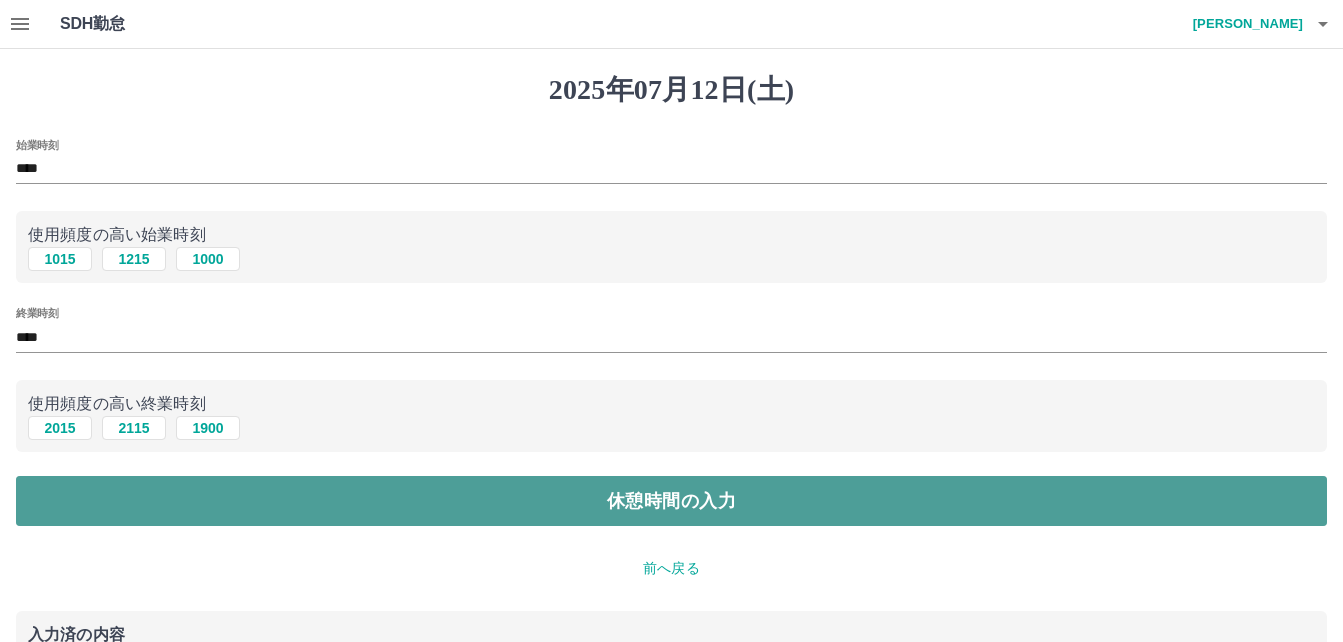 click on "休憩時間の入力" at bounding box center (671, 501) 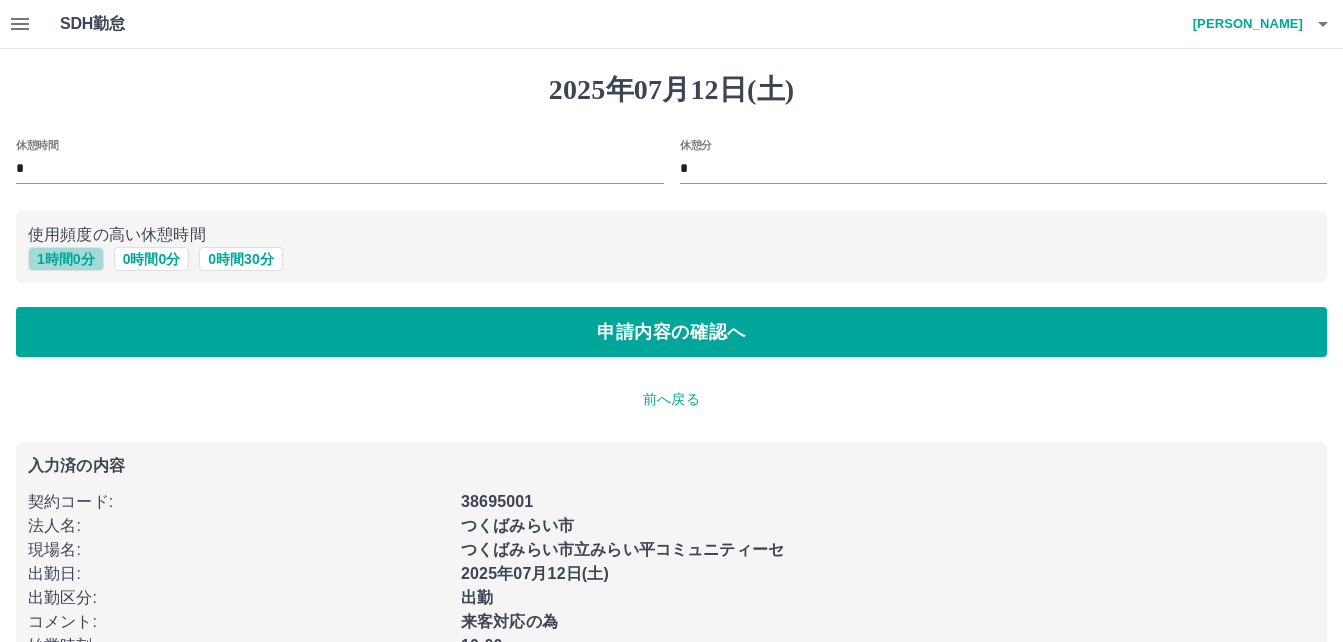 click on "1 時間 0 分" at bounding box center [66, 259] 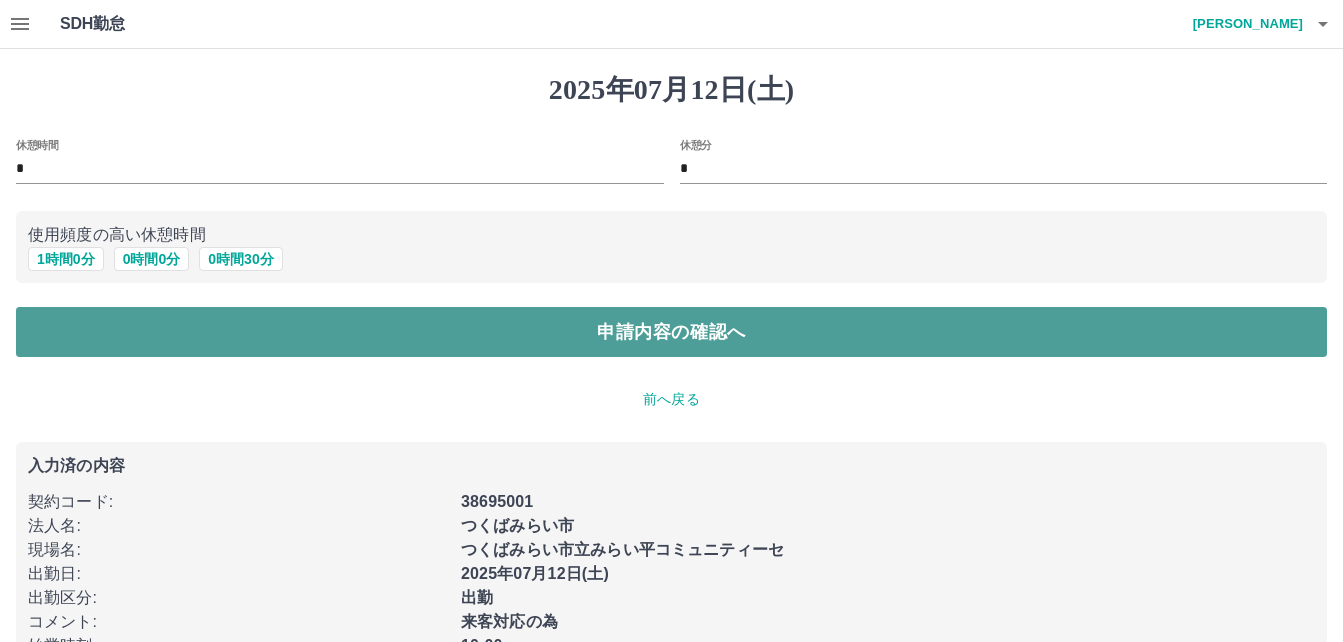 click on "申請内容の確認へ" at bounding box center [671, 332] 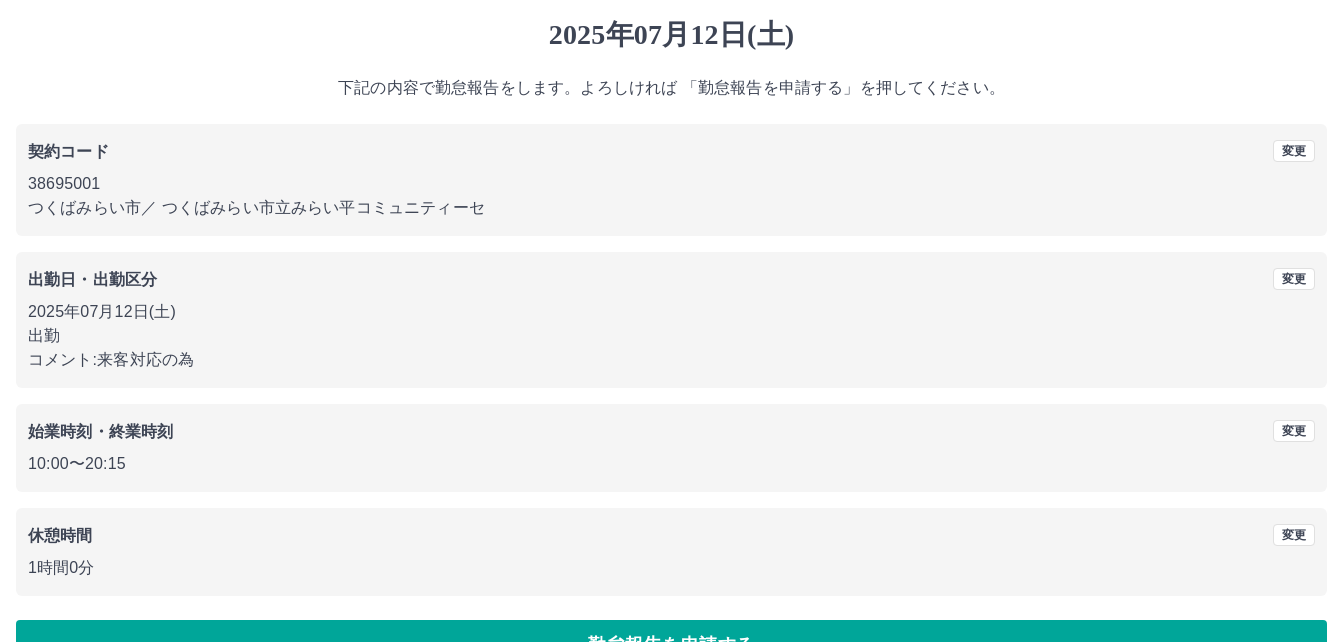 scroll, scrollTop: 107, scrollLeft: 0, axis: vertical 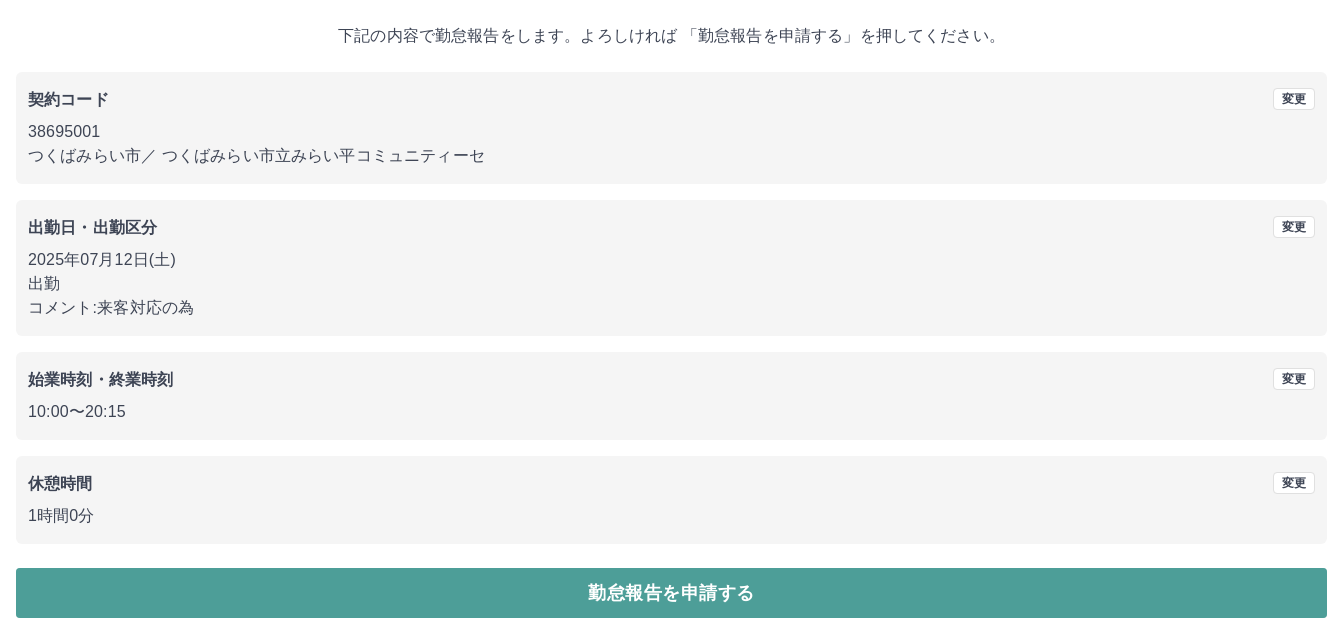 click on "勤怠報告を申請する" at bounding box center [671, 593] 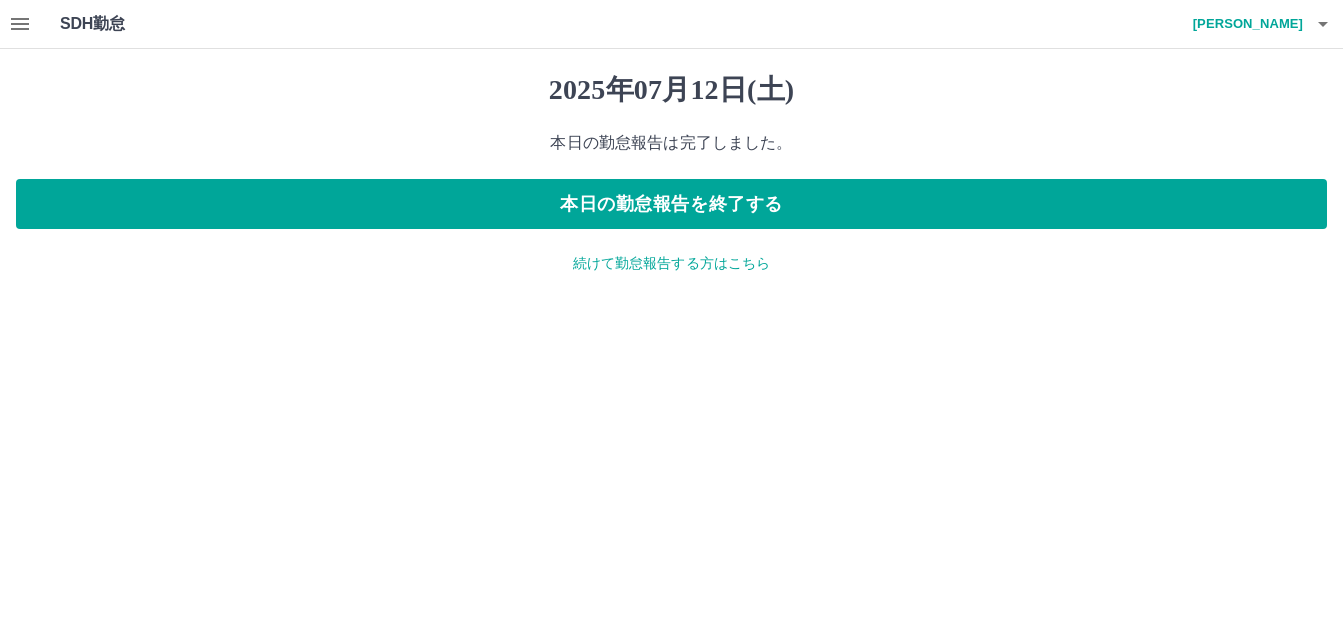 scroll, scrollTop: 0, scrollLeft: 0, axis: both 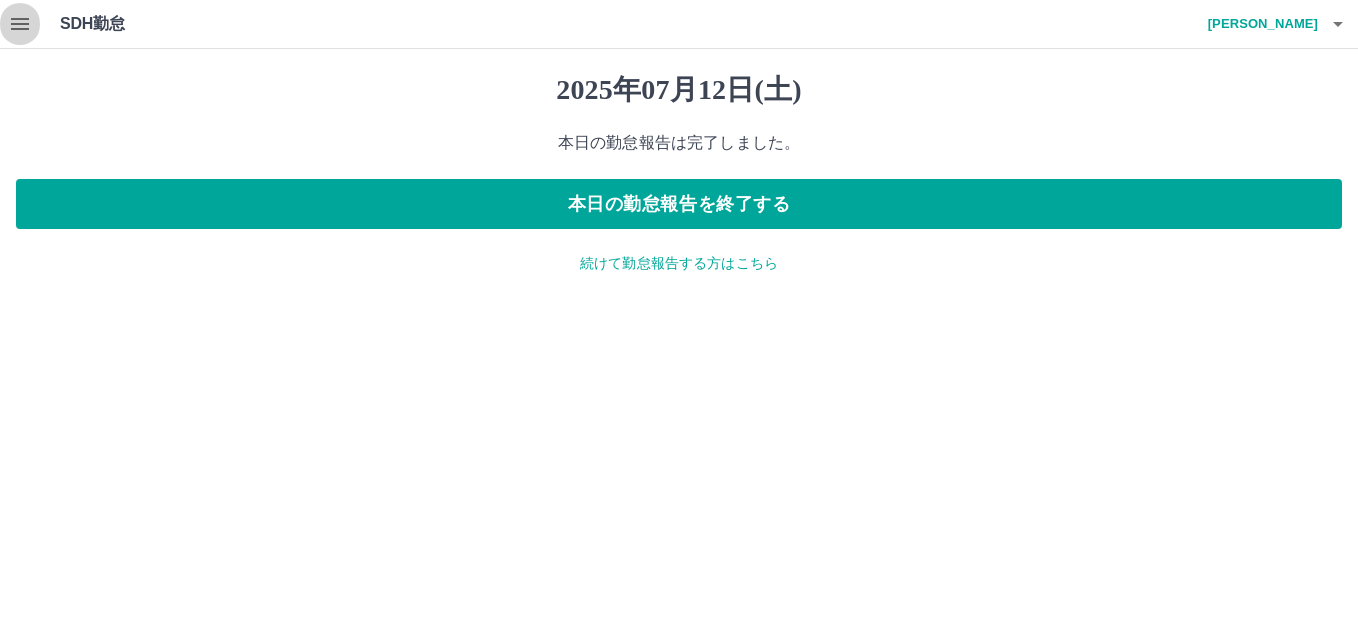 click 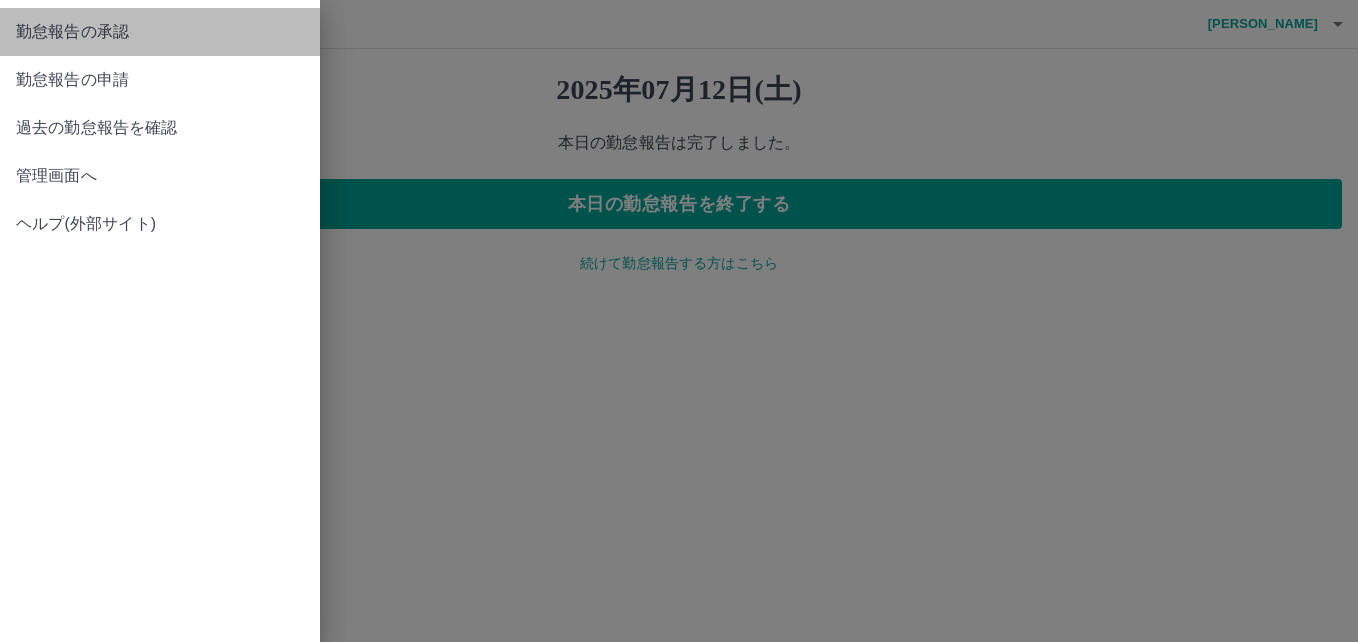 click on "勤怠報告の承認" at bounding box center (160, 32) 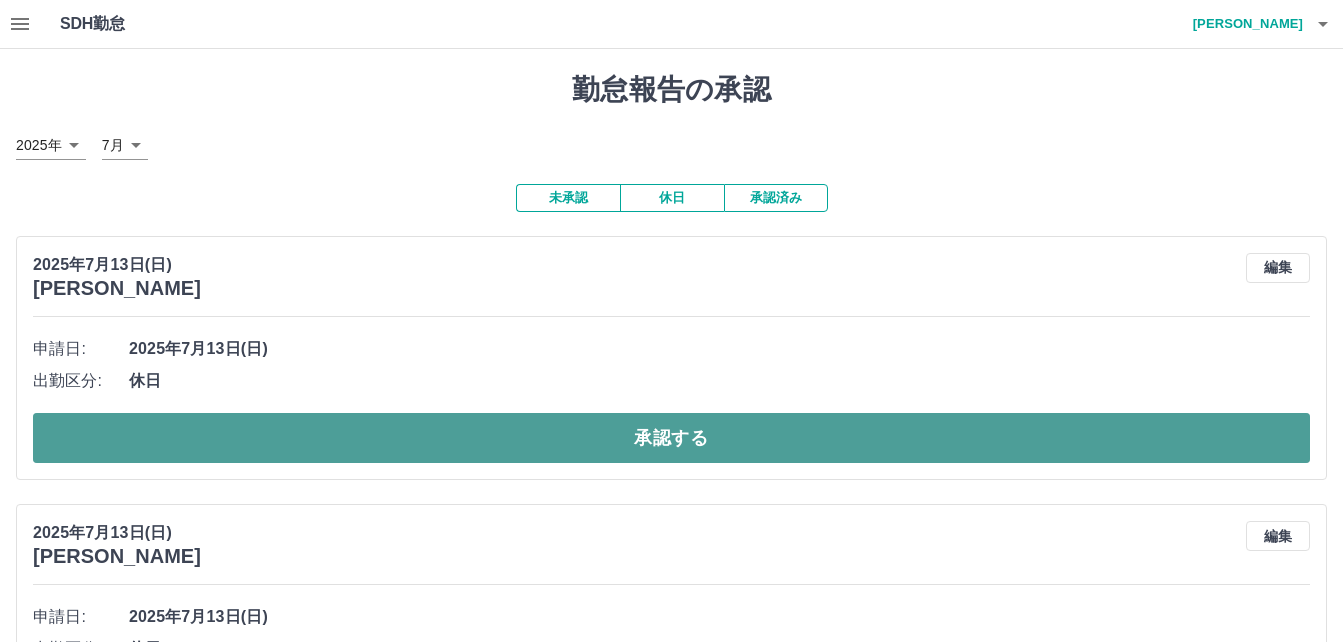 drag, startPoint x: 698, startPoint y: 434, endPoint x: 679, endPoint y: 433, distance: 19.026299 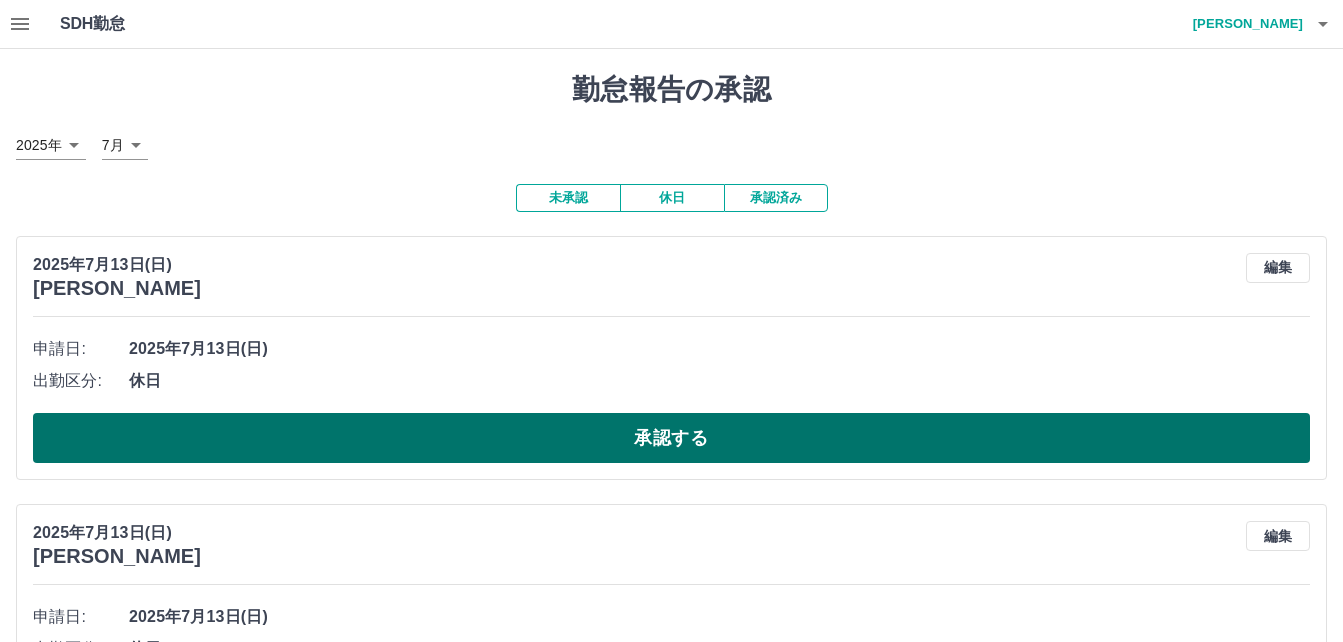 click on "承認する" at bounding box center [671, 438] 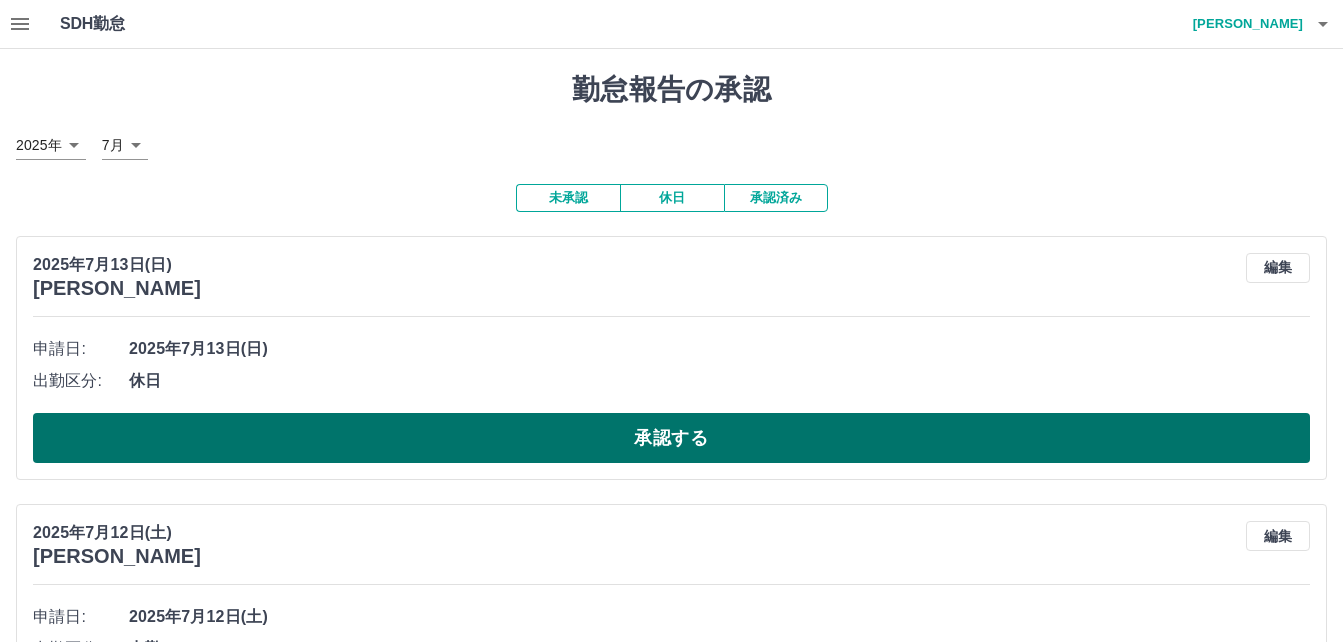 click on "承認する" at bounding box center (671, 438) 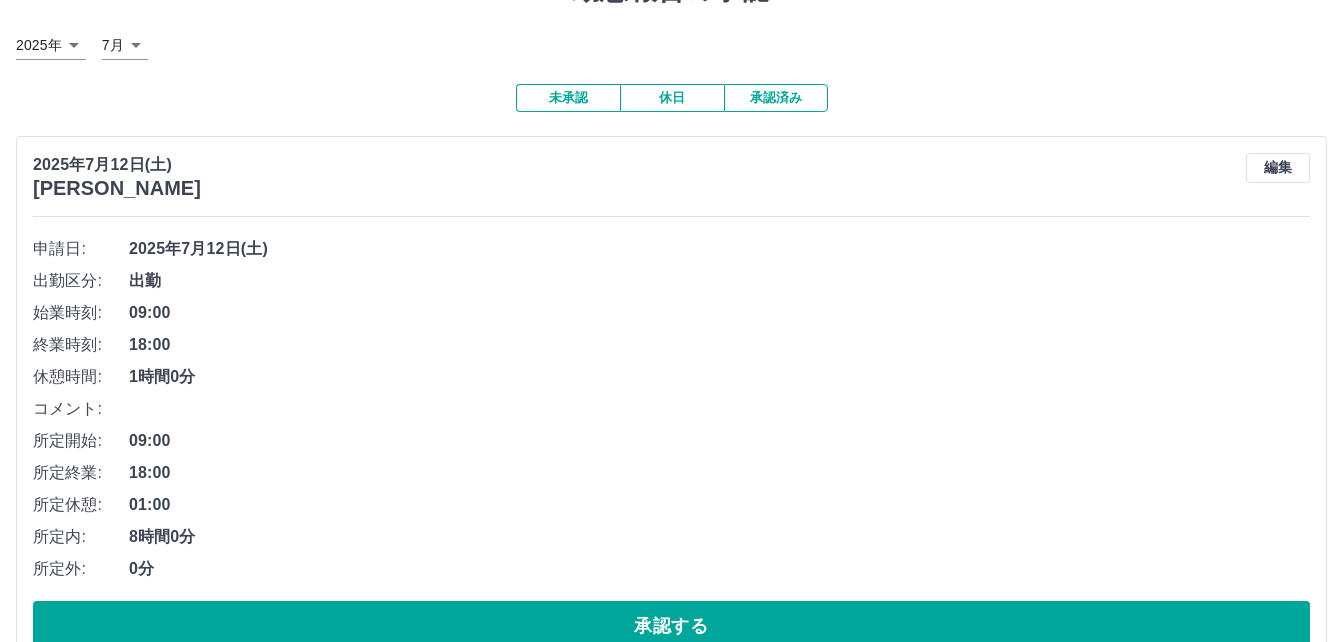 scroll, scrollTop: 200, scrollLeft: 0, axis: vertical 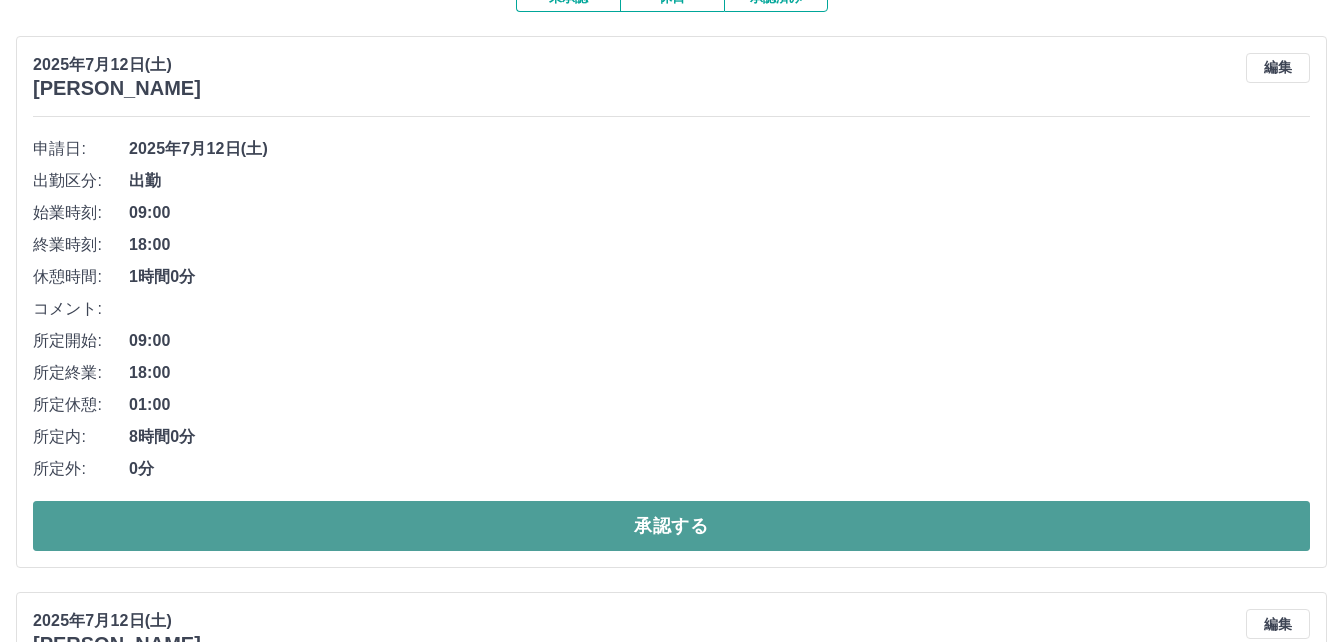 click on "承認する" at bounding box center [671, 526] 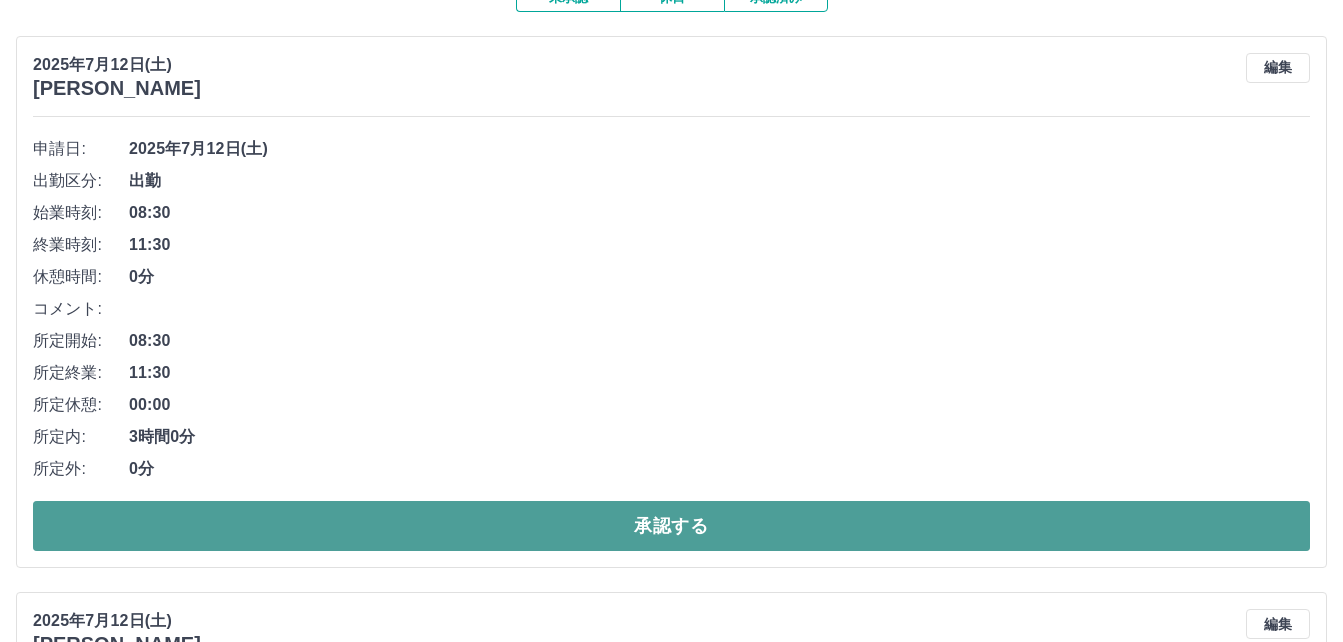 click on "承認する" at bounding box center (671, 526) 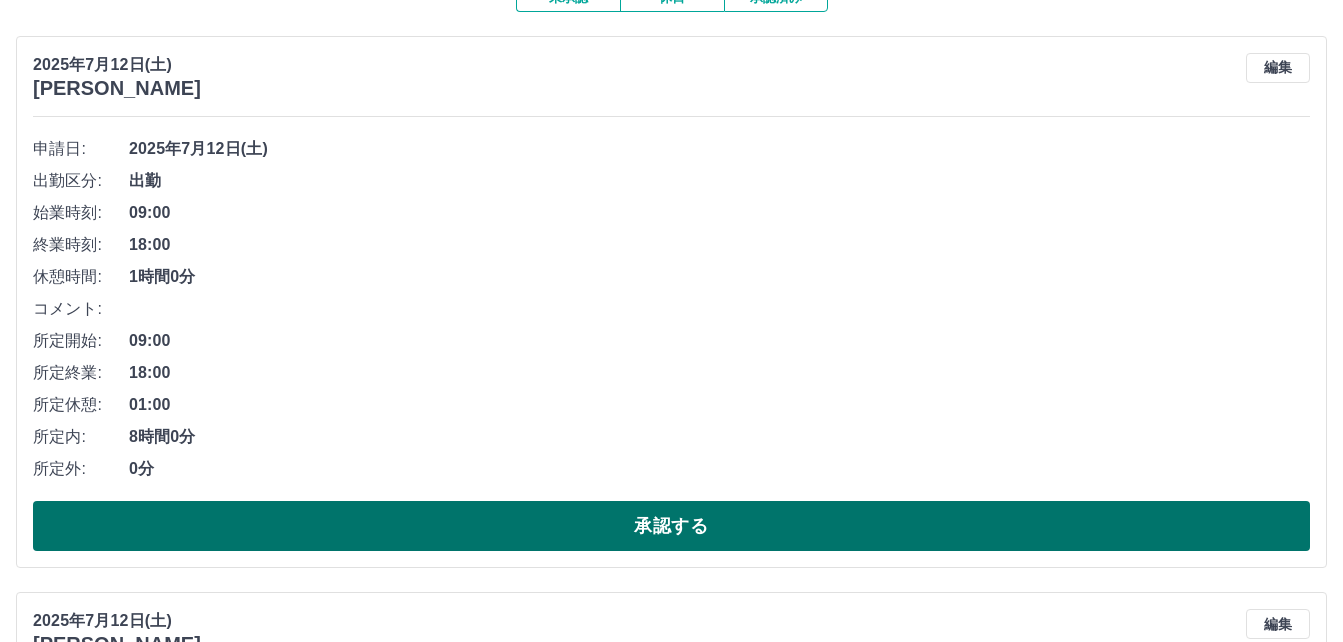 click on "承認する" at bounding box center (671, 526) 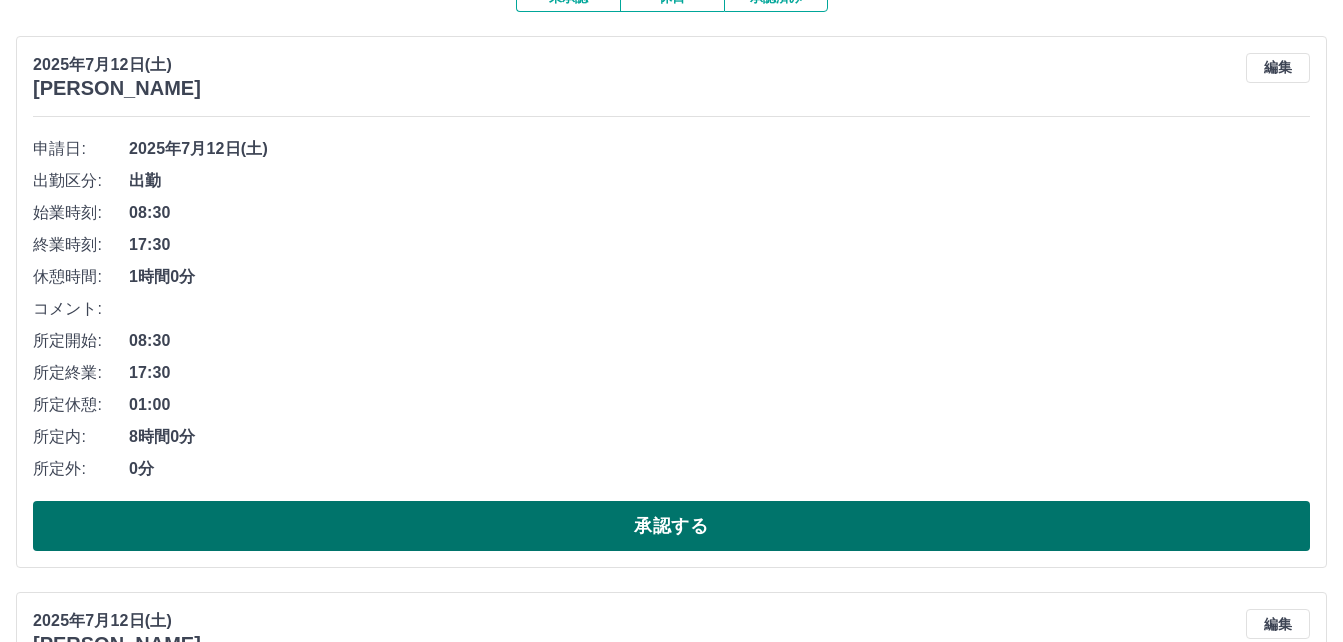 click on "承認する" at bounding box center [671, 526] 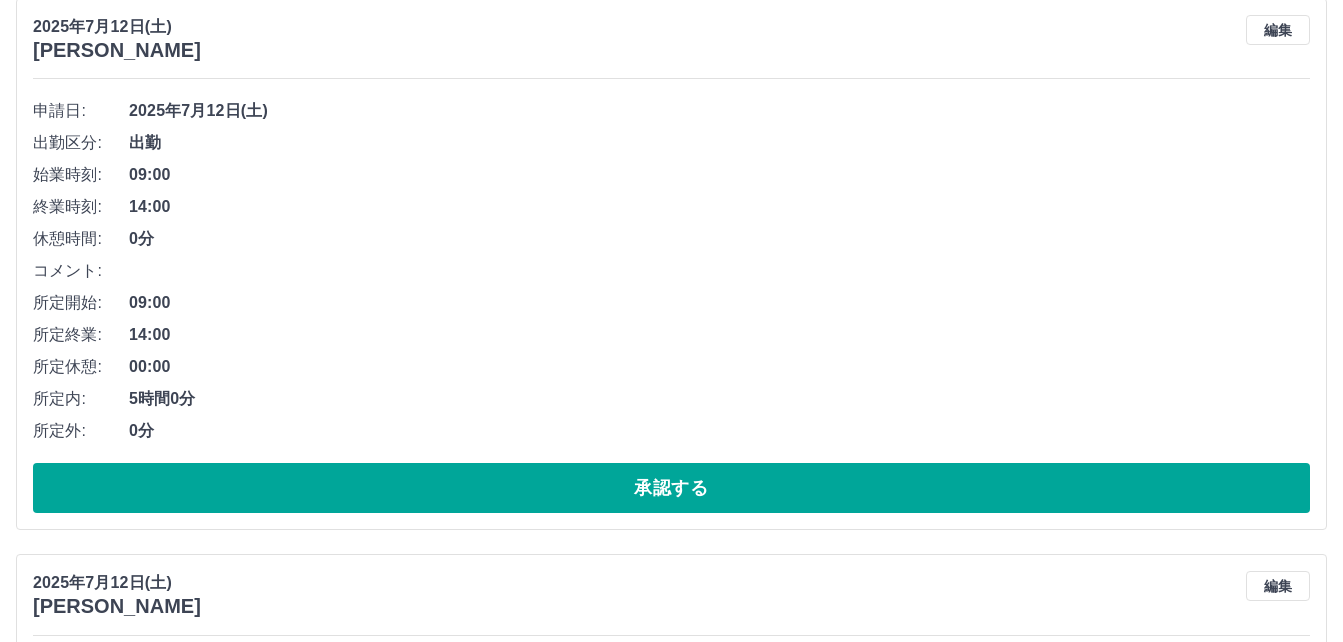 scroll, scrollTop: 800, scrollLeft: 0, axis: vertical 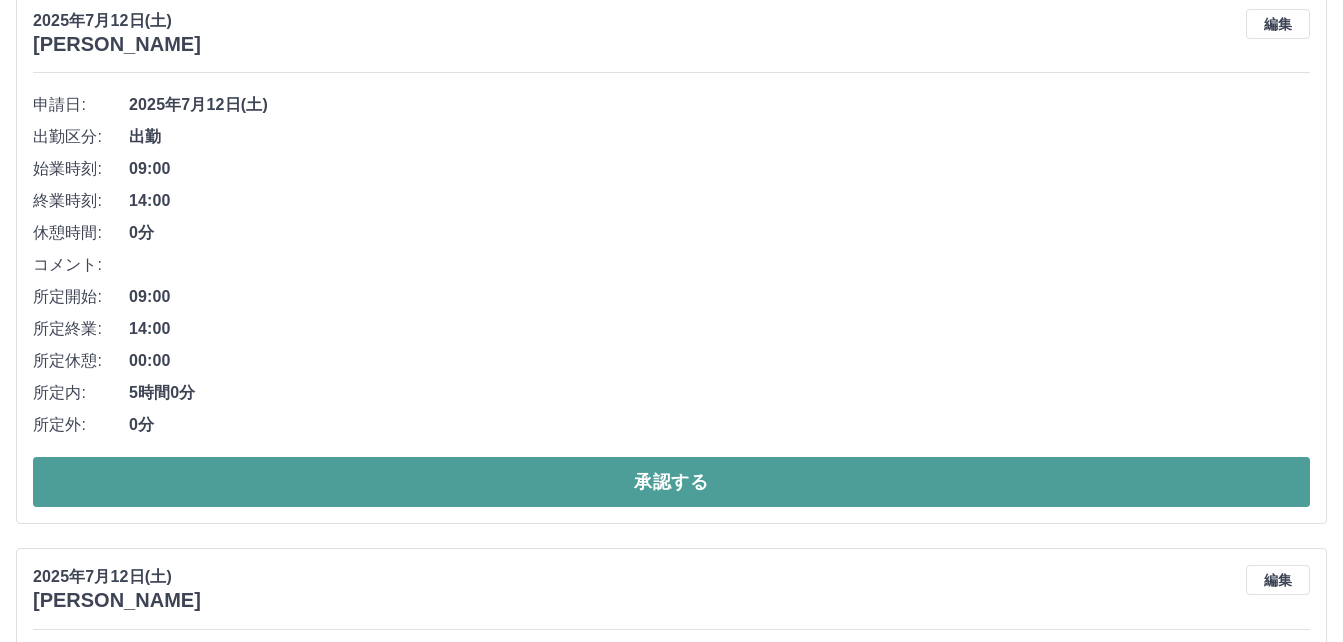click on "承認する" at bounding box center [671, 482] 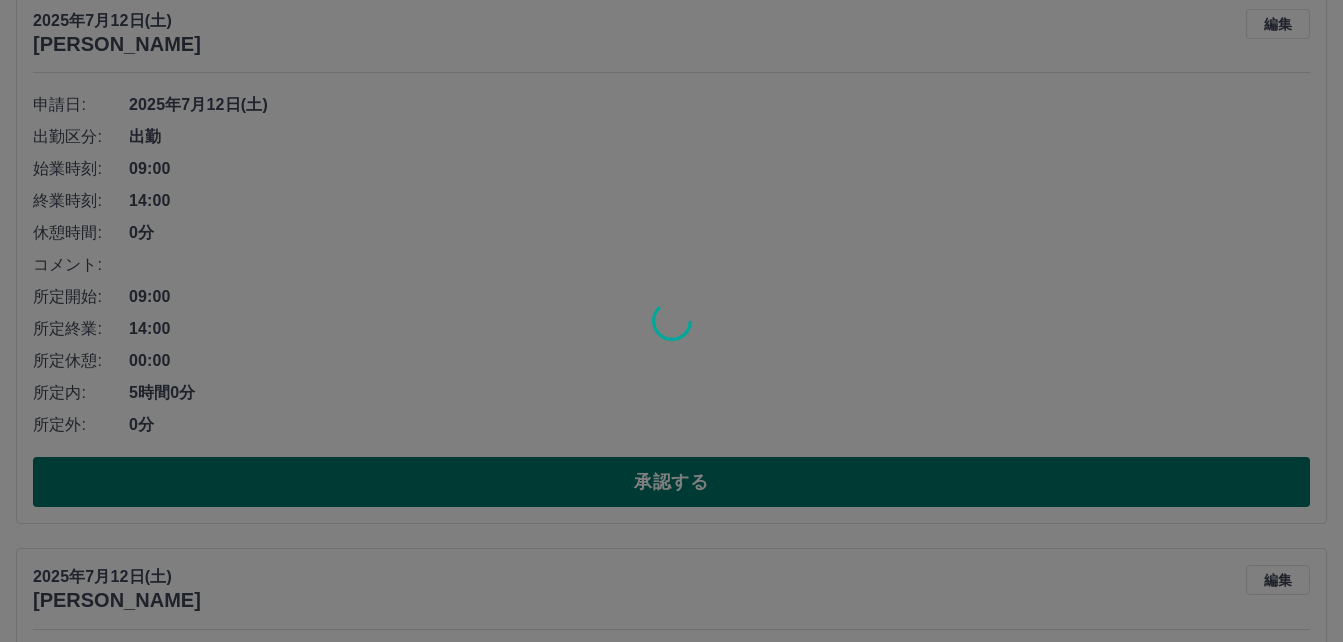 scroll, scrollTop: 244, scrollLeft: 0, axis: vertical 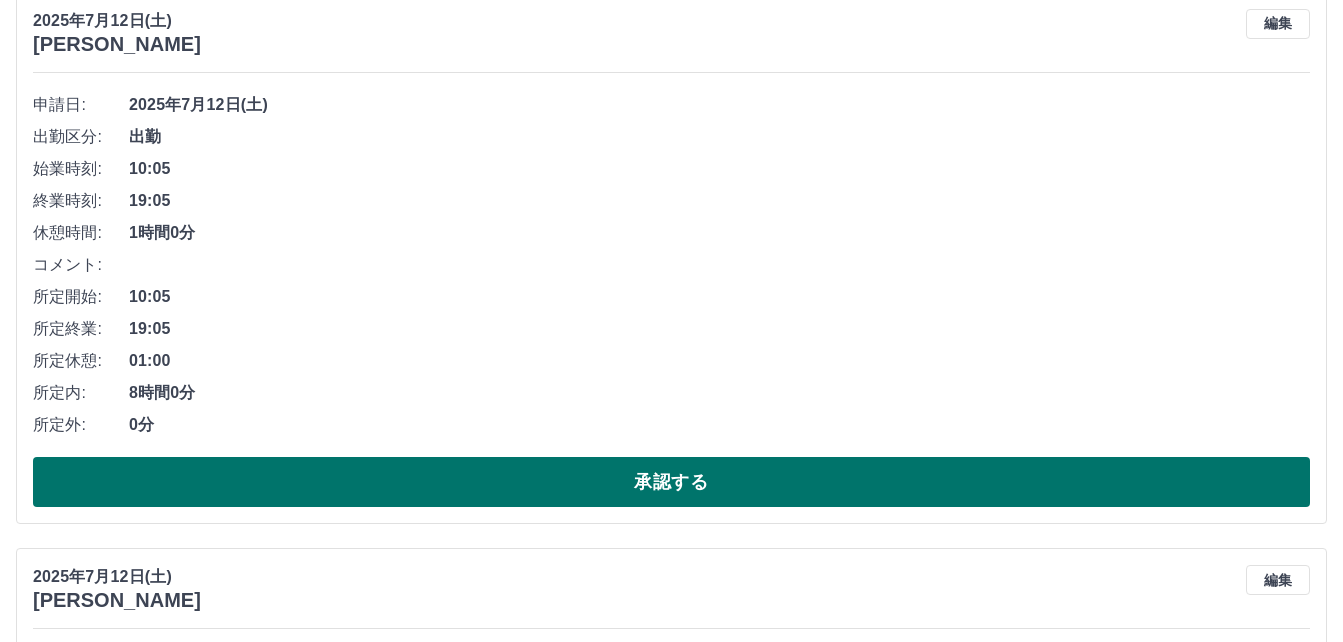 click on "承認する" at bounding box center (671, 482) 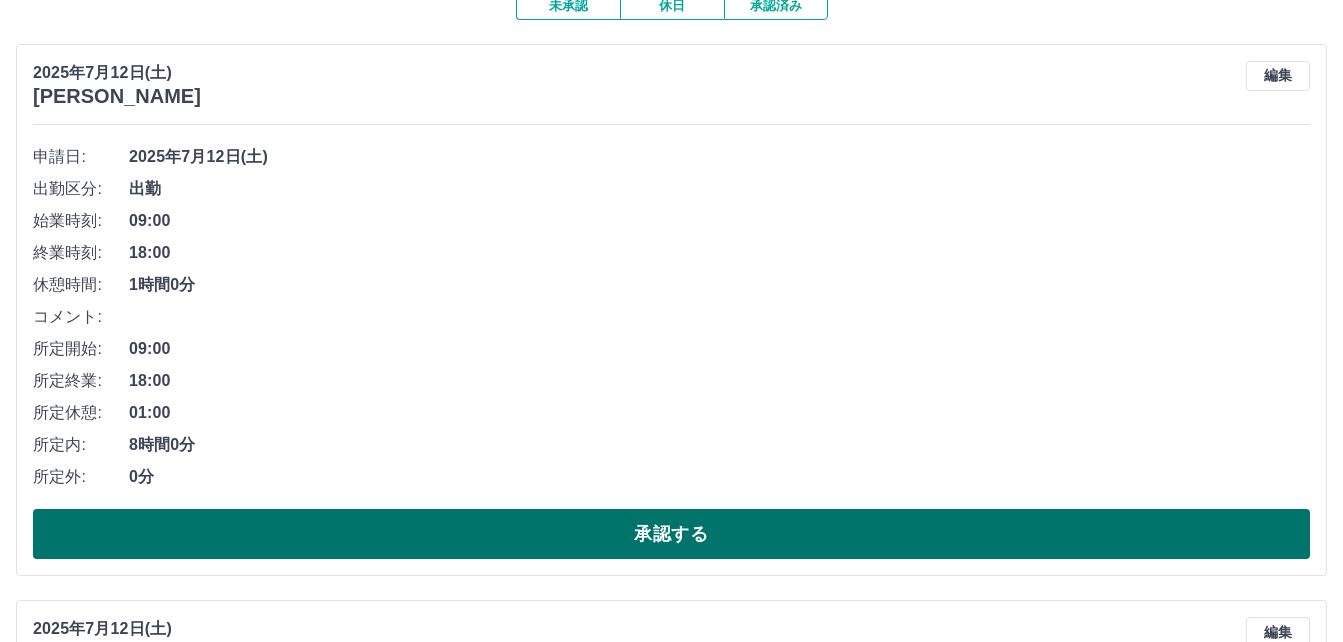 scroll, scrollTop: 200, scrollLeft: 0, axis: vertical 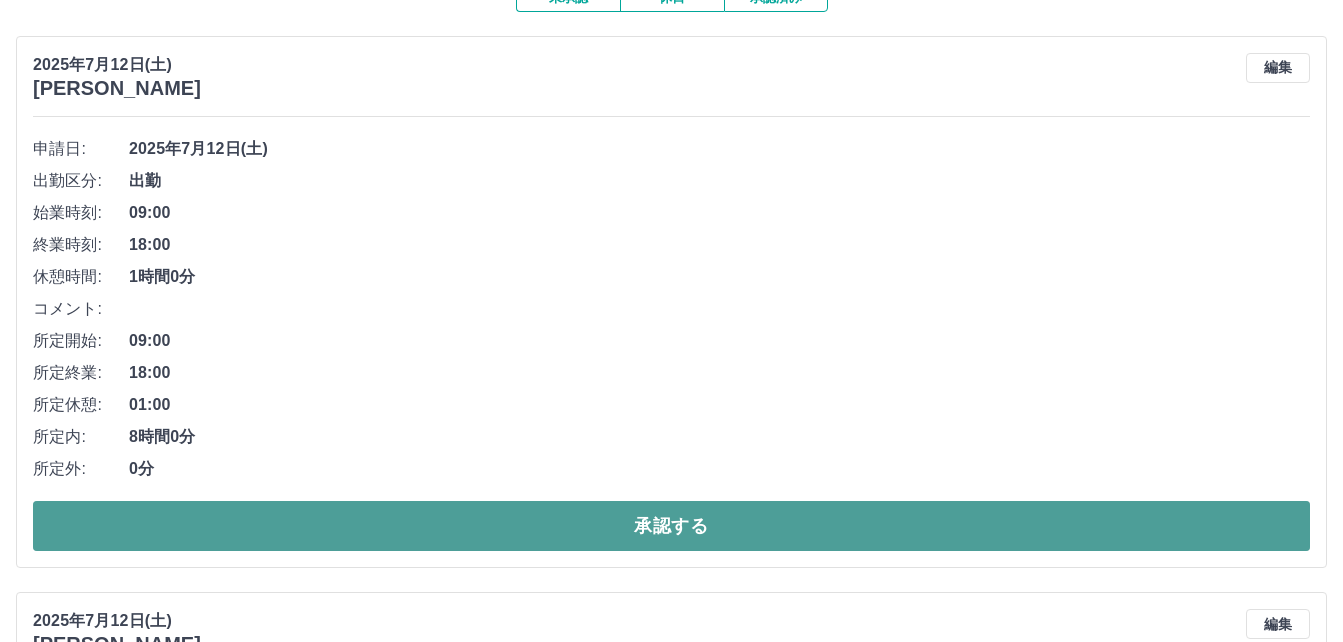 click on "承認する" at bounding box center (671, 526) 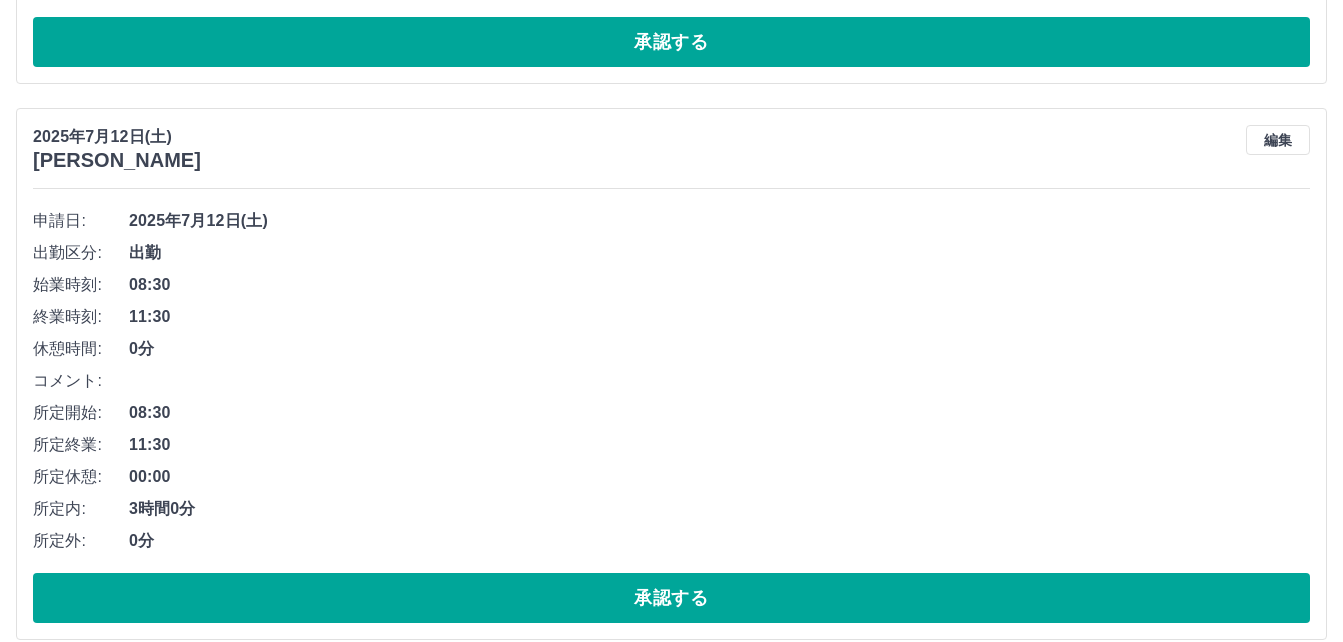 scroll, scrollTop: 800, scrollLeft: 0, axis: vertical 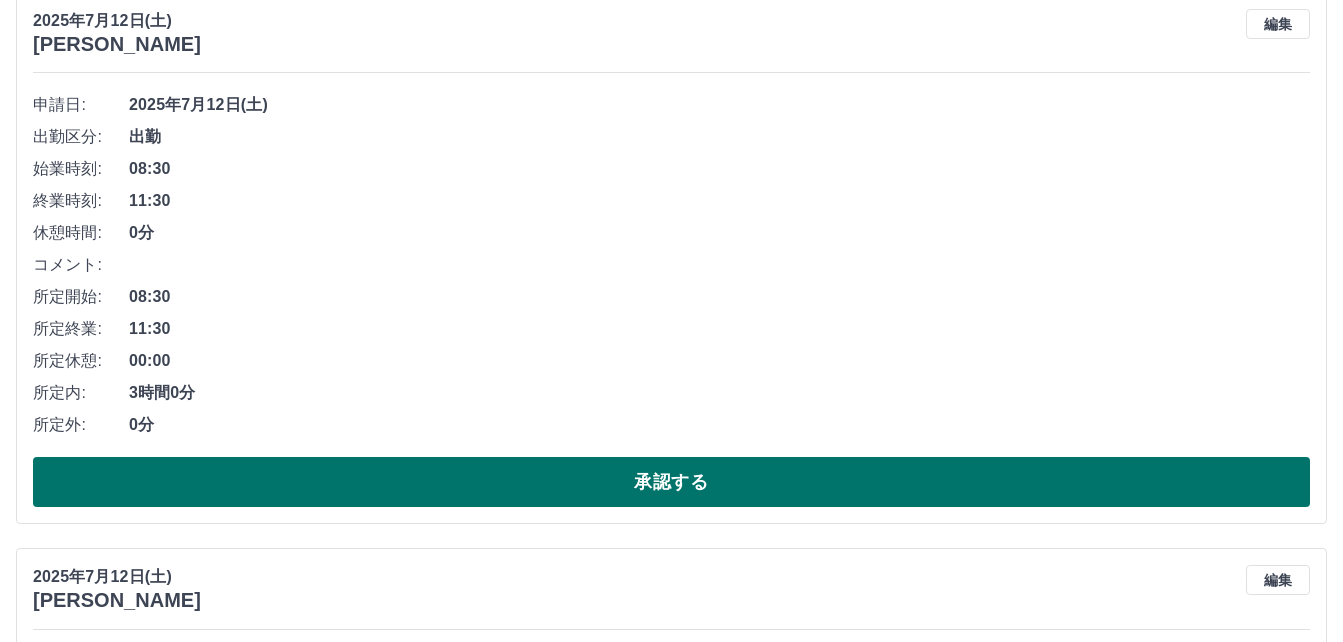 click on "承認する" at bounding box center (671, 482) 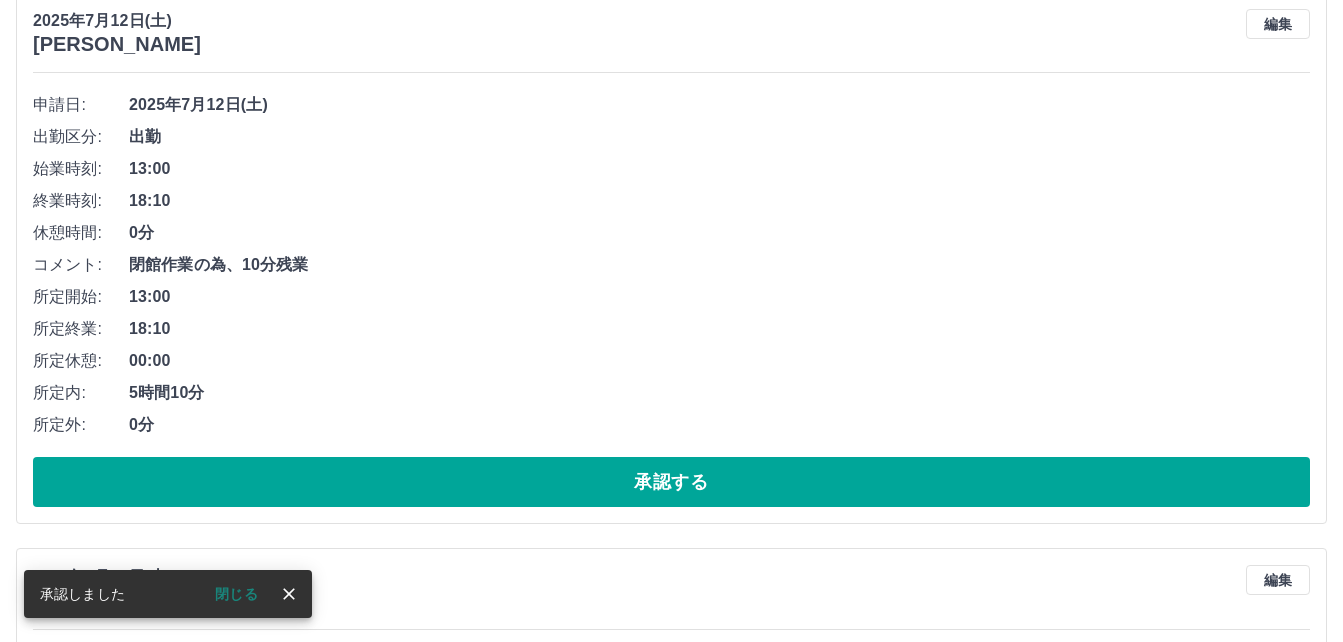 scroll, scrollTop: 244, scrollLeft: 0, axis: vertical 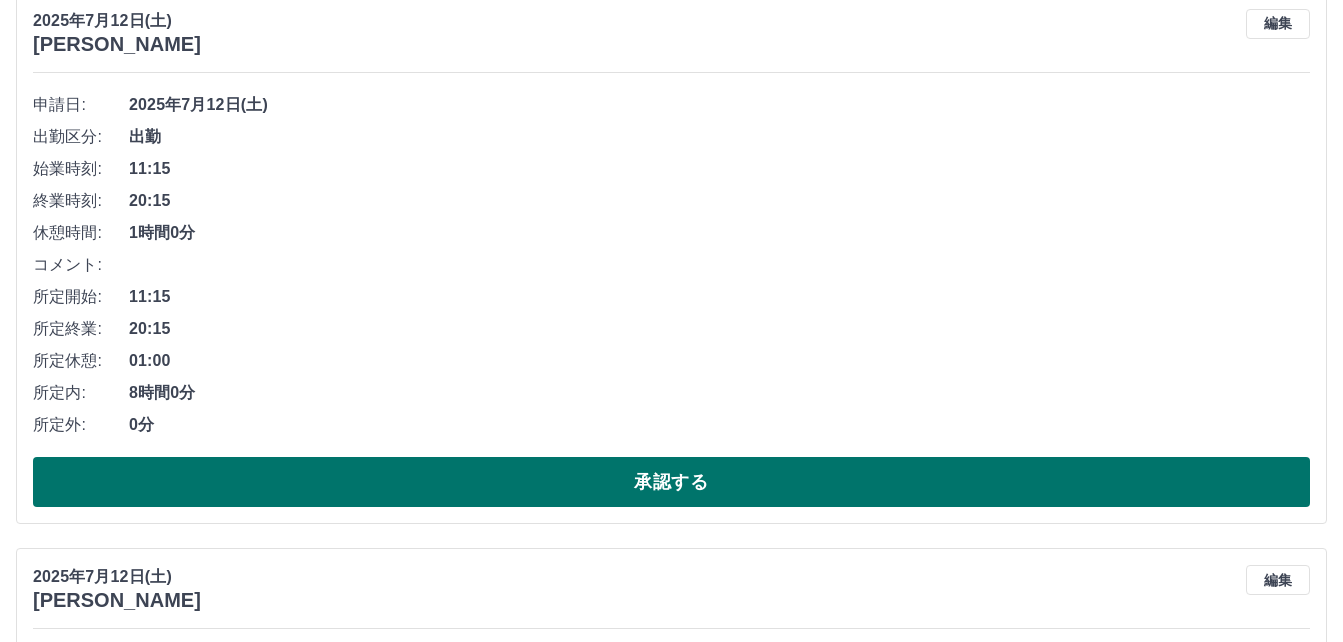 click on "承認する" at bounding box center (671, 482) 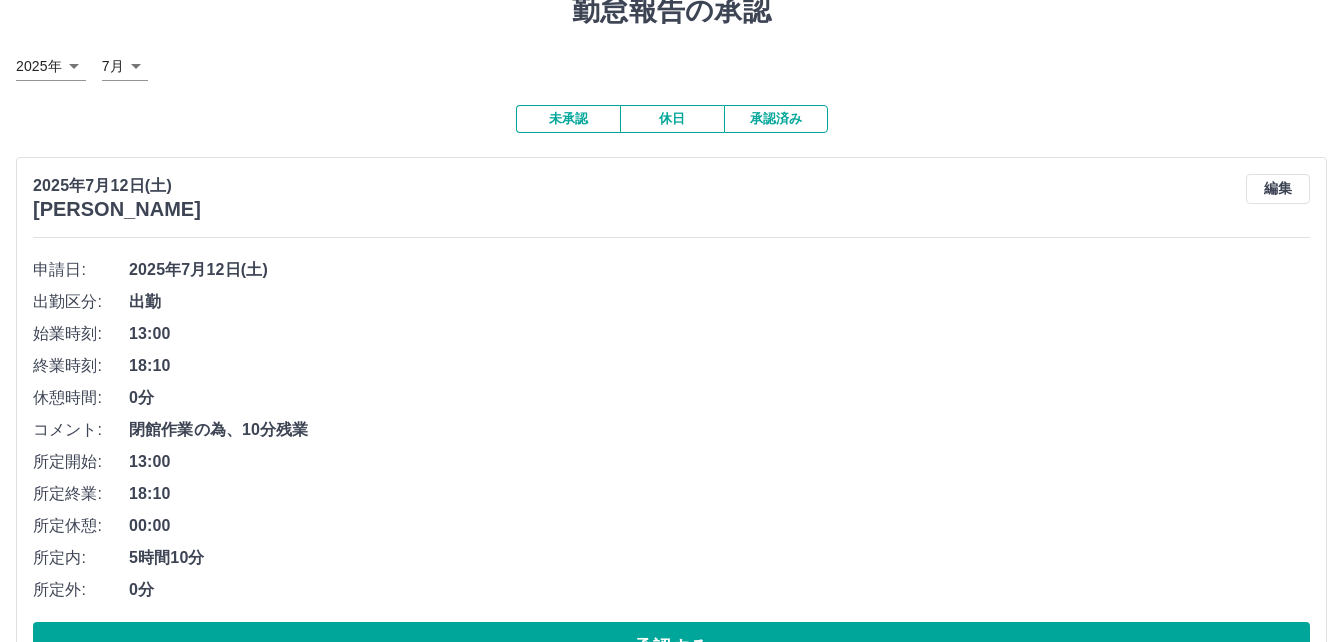 scroll, scrollTop: 200, scrollLeft: 0, axis: vertical 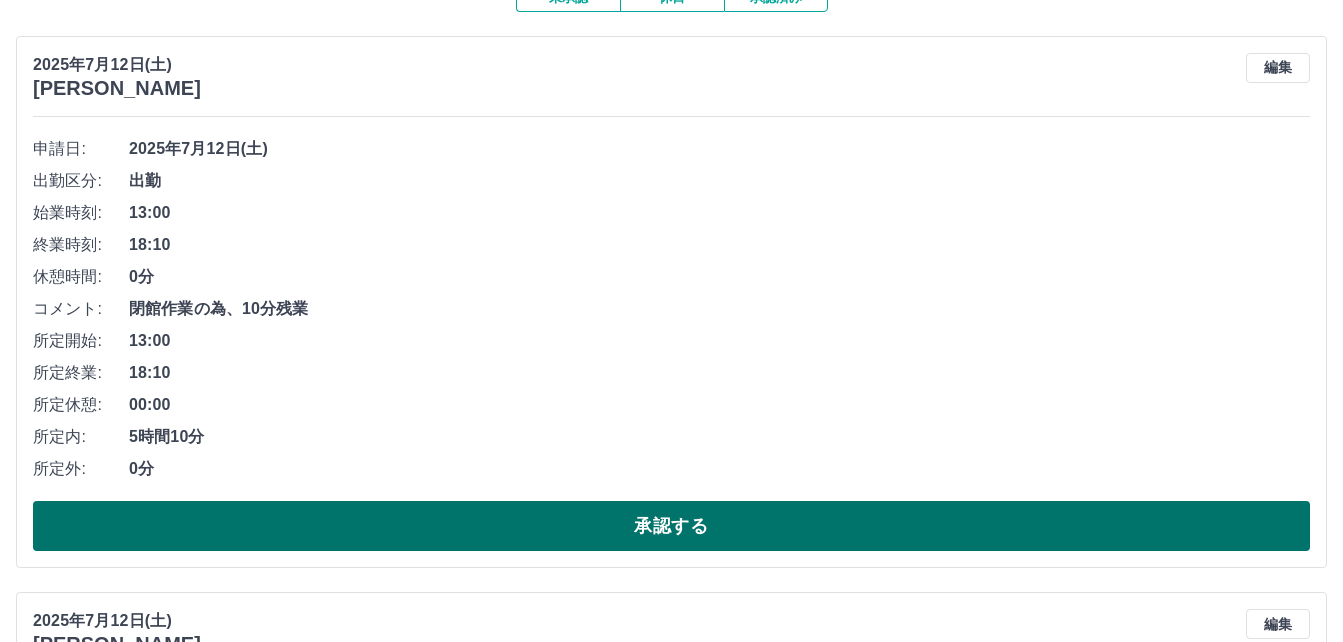 click on "承認する" at bounding box center [671, 526] 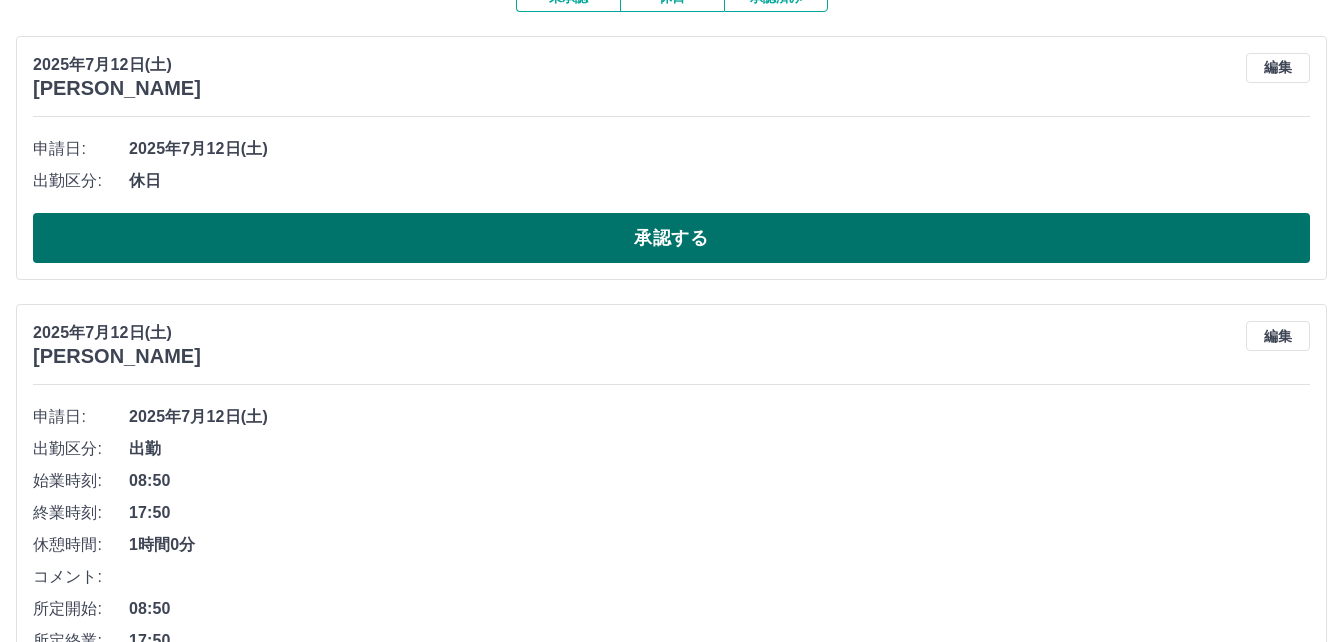 drag, startPoint x: 438, startPoint y: 237, endPoint x: 385, endPoint y: 236, distance: 53.009434 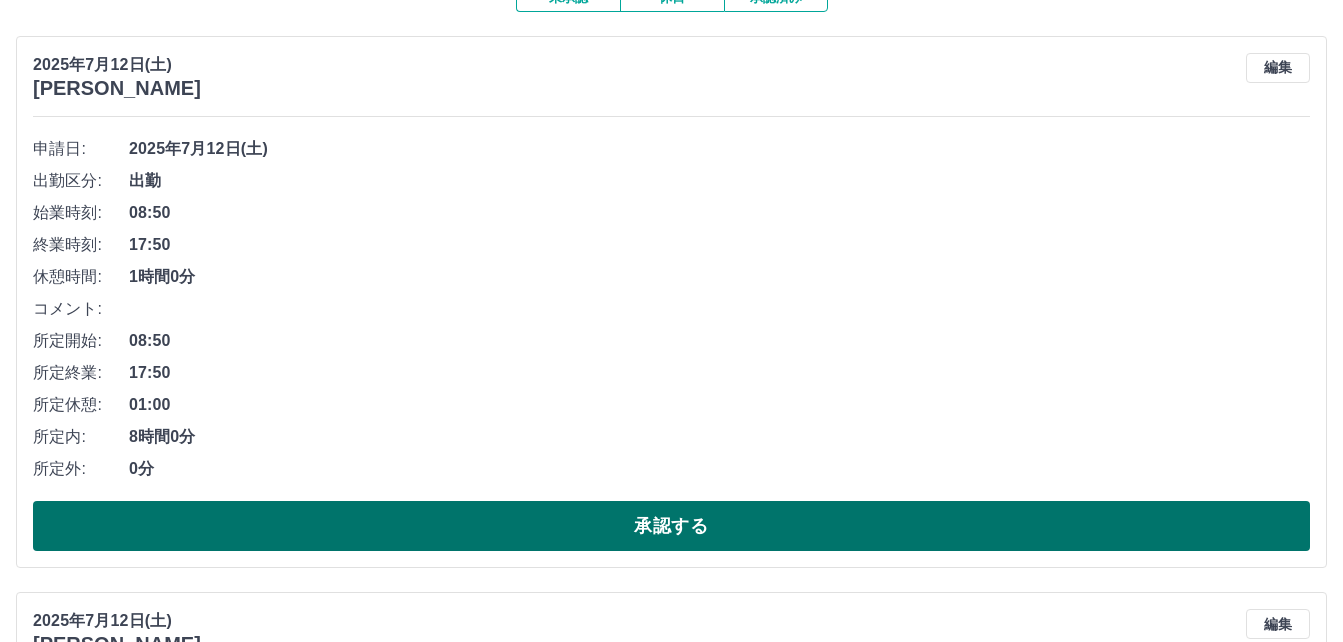 click on "承認する" at bounding box center (671, 526) 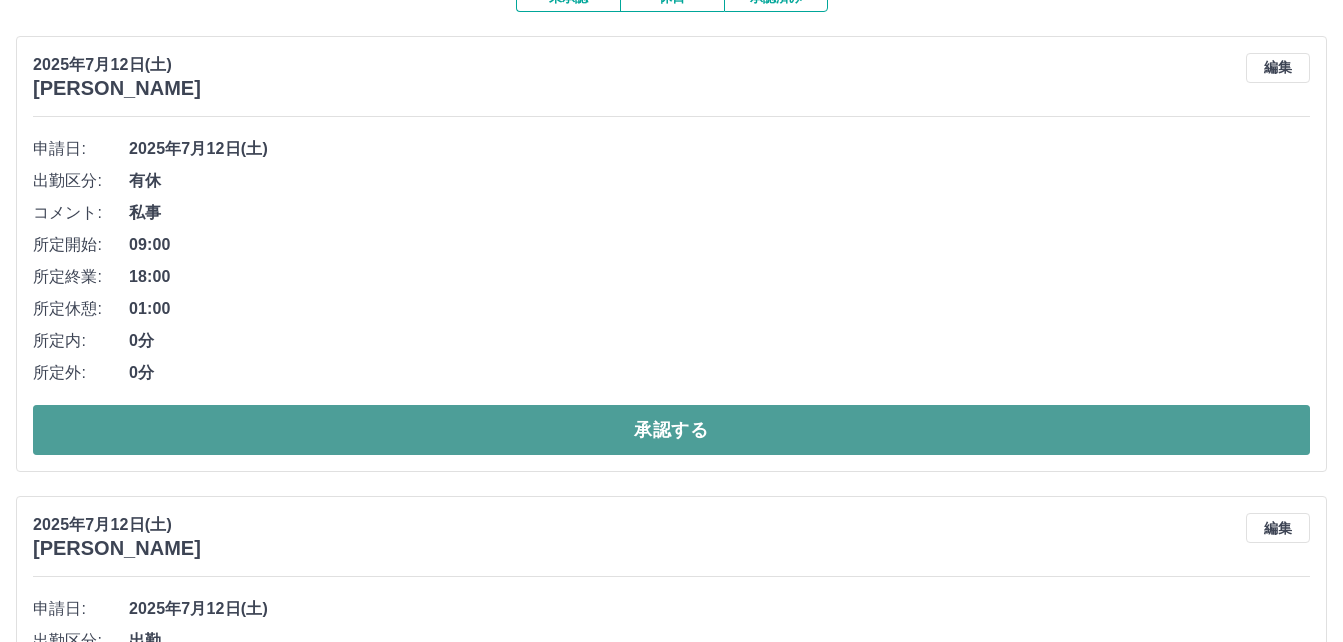 click on "承認する" at bounding box center (671, 430) 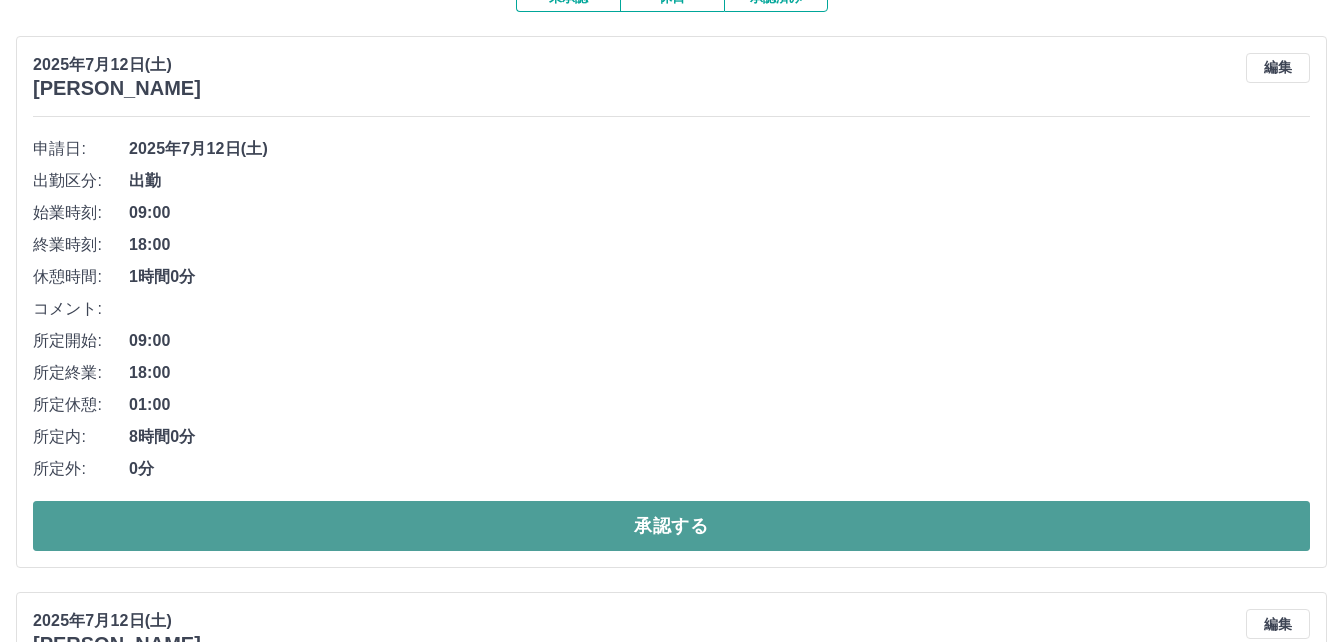 click on "承認する" at bounding box center [671, 526] 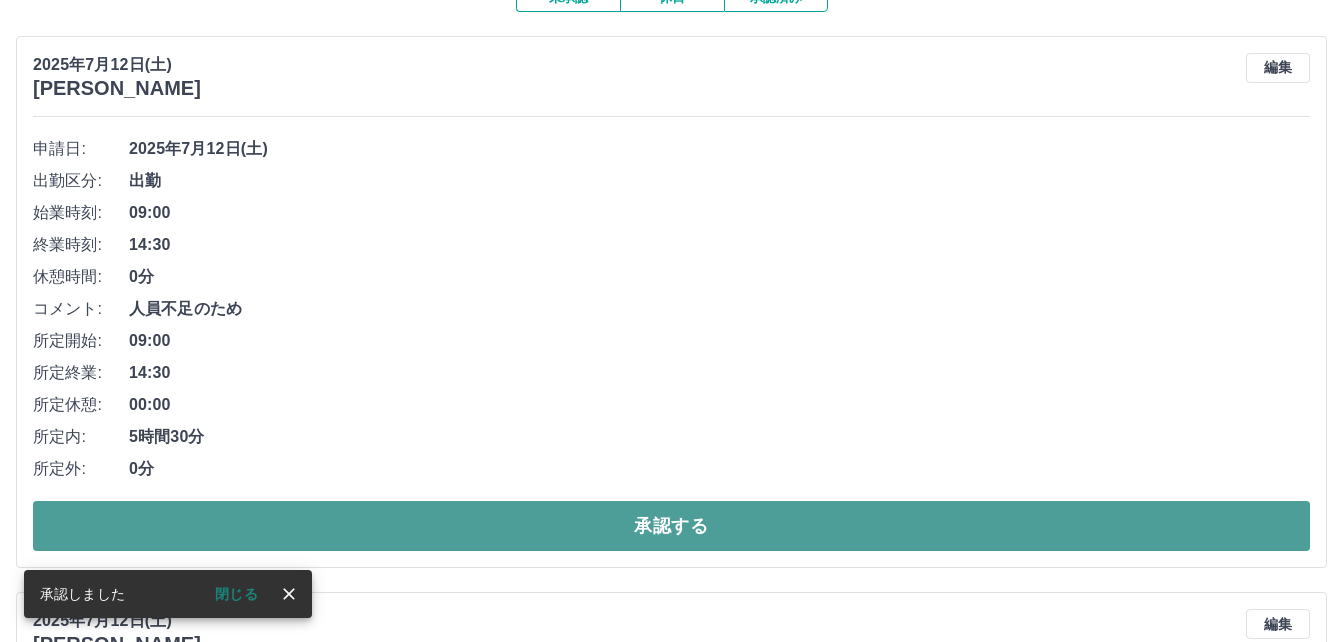 click on "承認する" at bounding box center (671, 526) 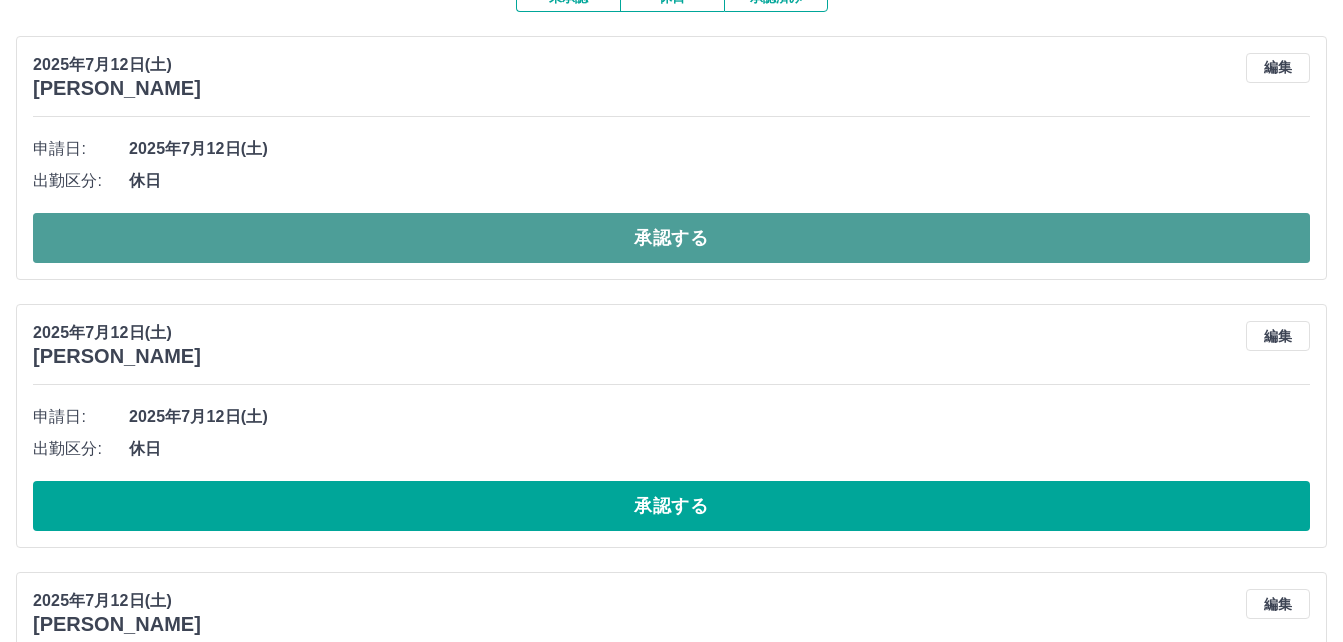 click on "承認する" at bounding box center [671, 238] 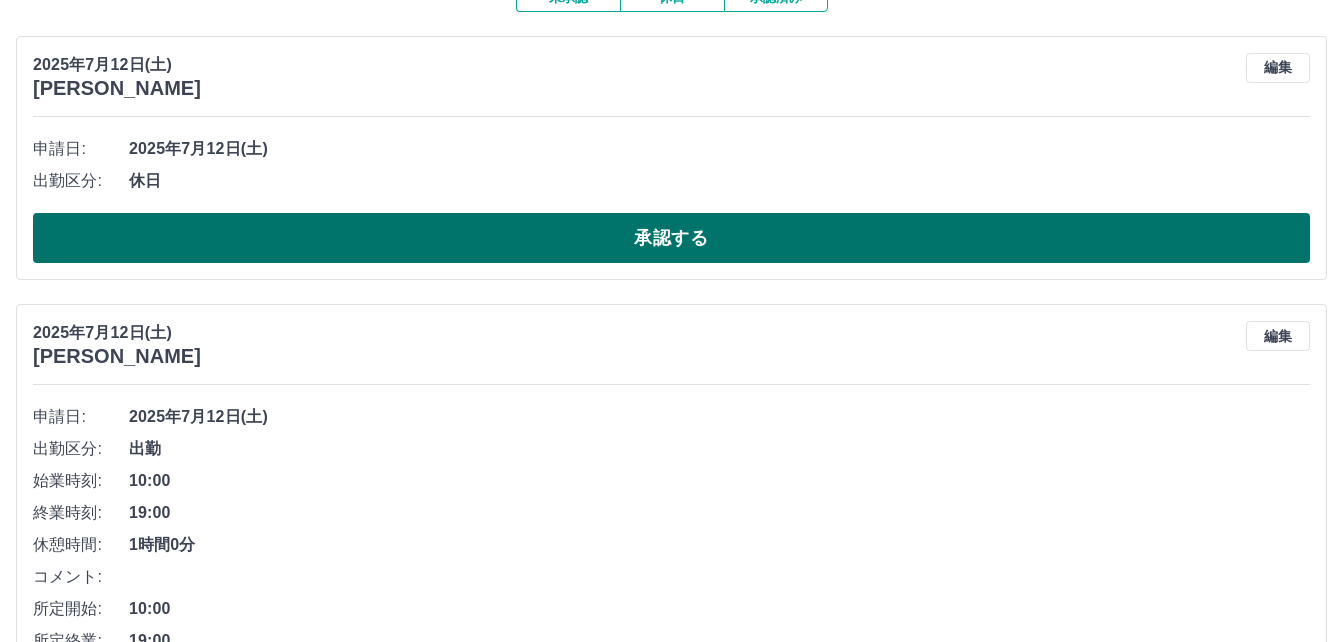 click on "承認する" at bounding box center [671, 238] 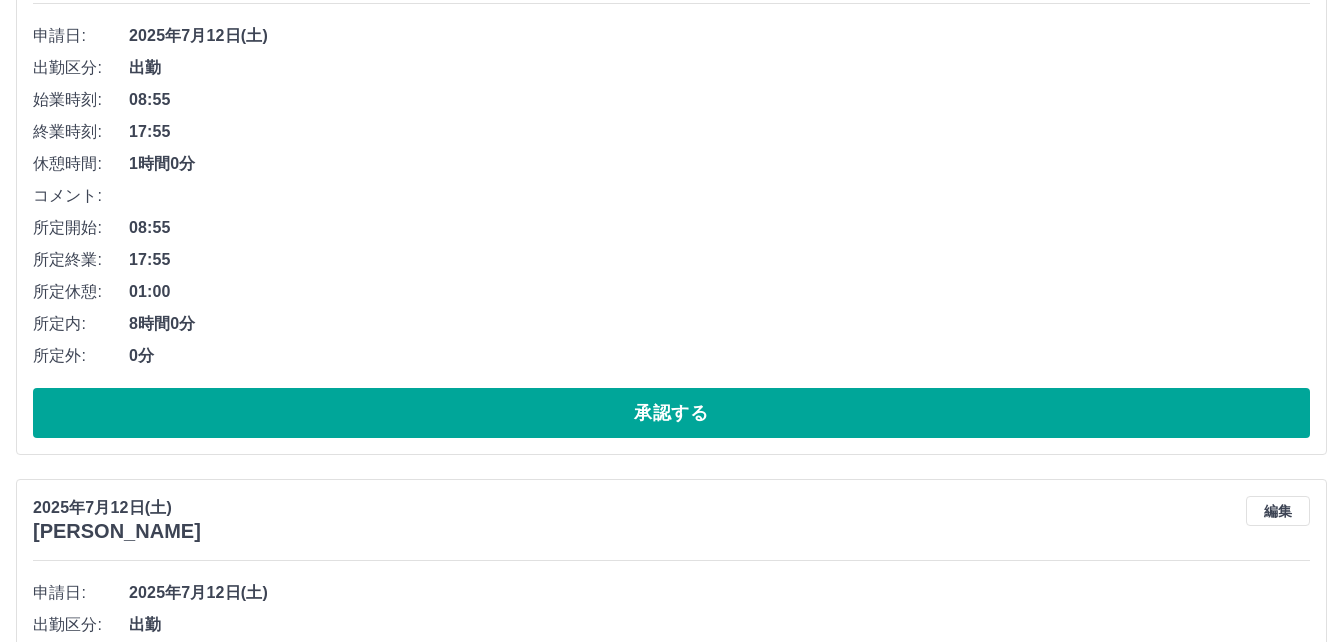 scroll, scrollTop: 900, scrollLeft: 0, axis: vertical 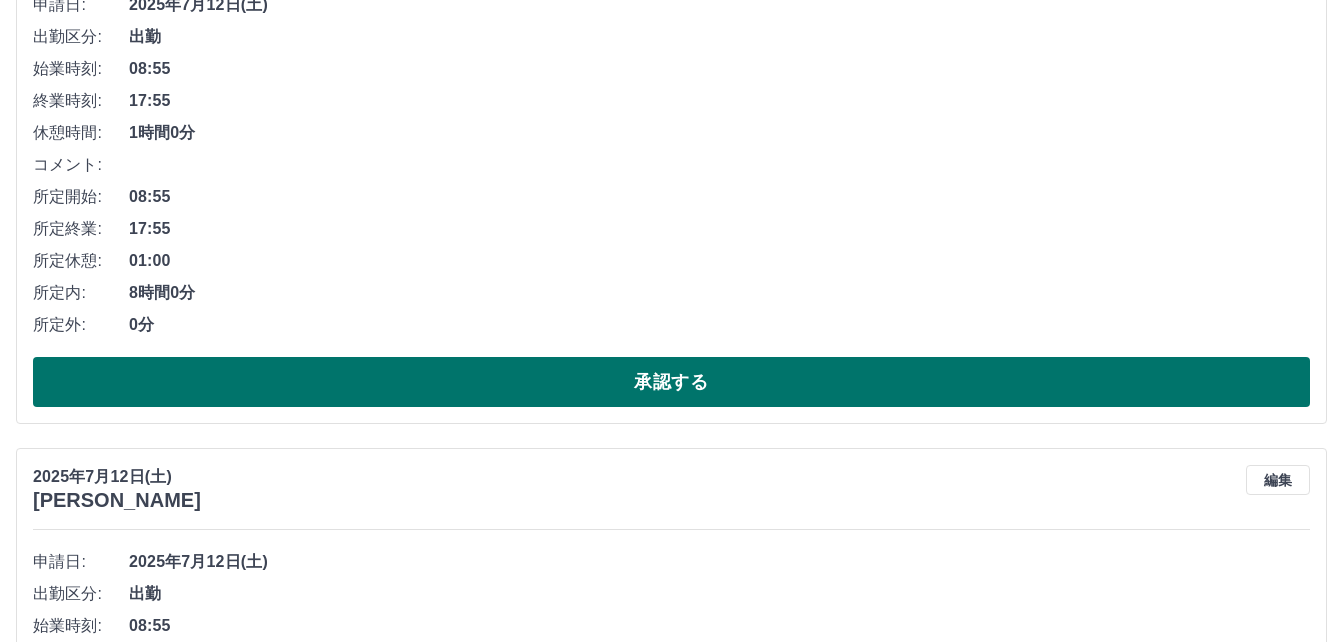 drag, startPoint x: 393, startPoint y: 386, endPoint x: 375, endPoint y: 379, distance: 19.313208 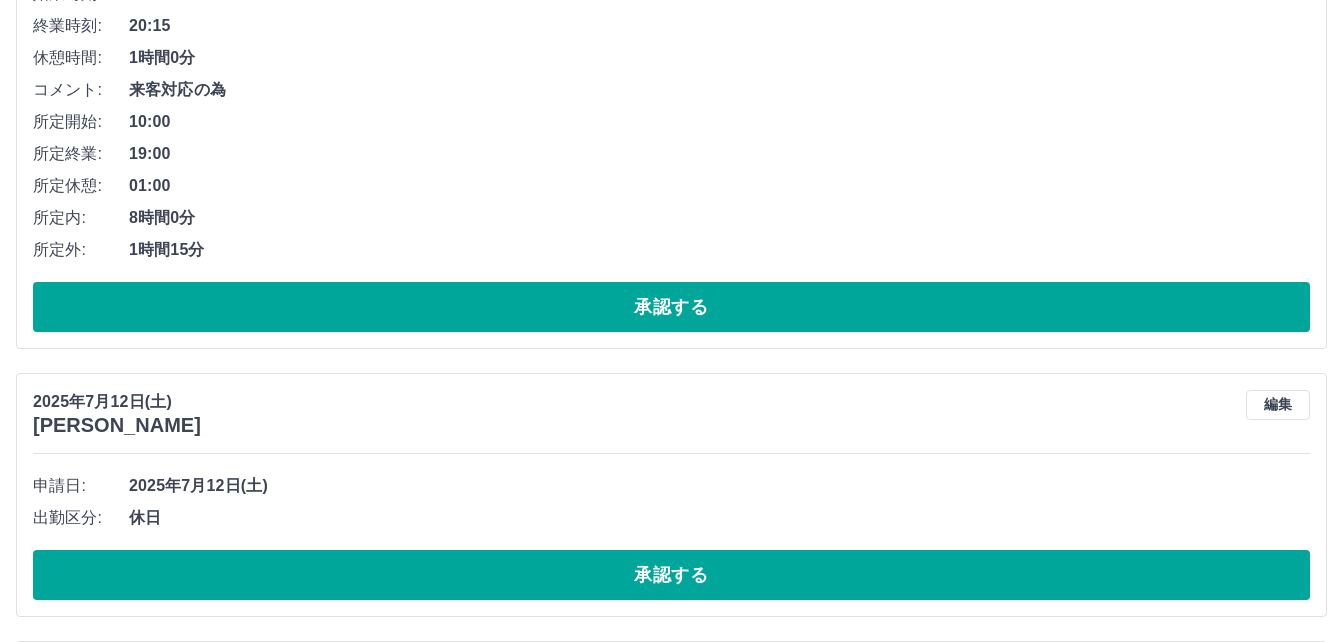 scroll, scrollTop: 1644, scrollLeft: 0, axis: vertical 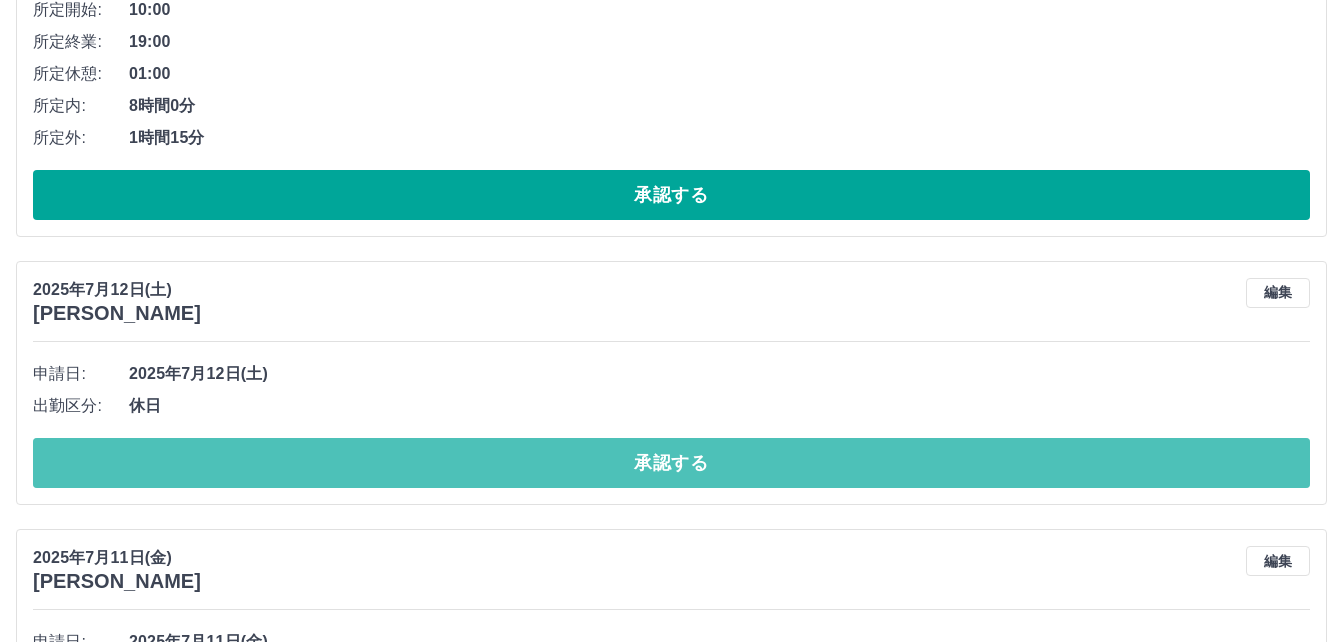 drag, startPoint x: 378, startPoint y: 452, endPoint x: 330, endPoint y: 432, distance: 52 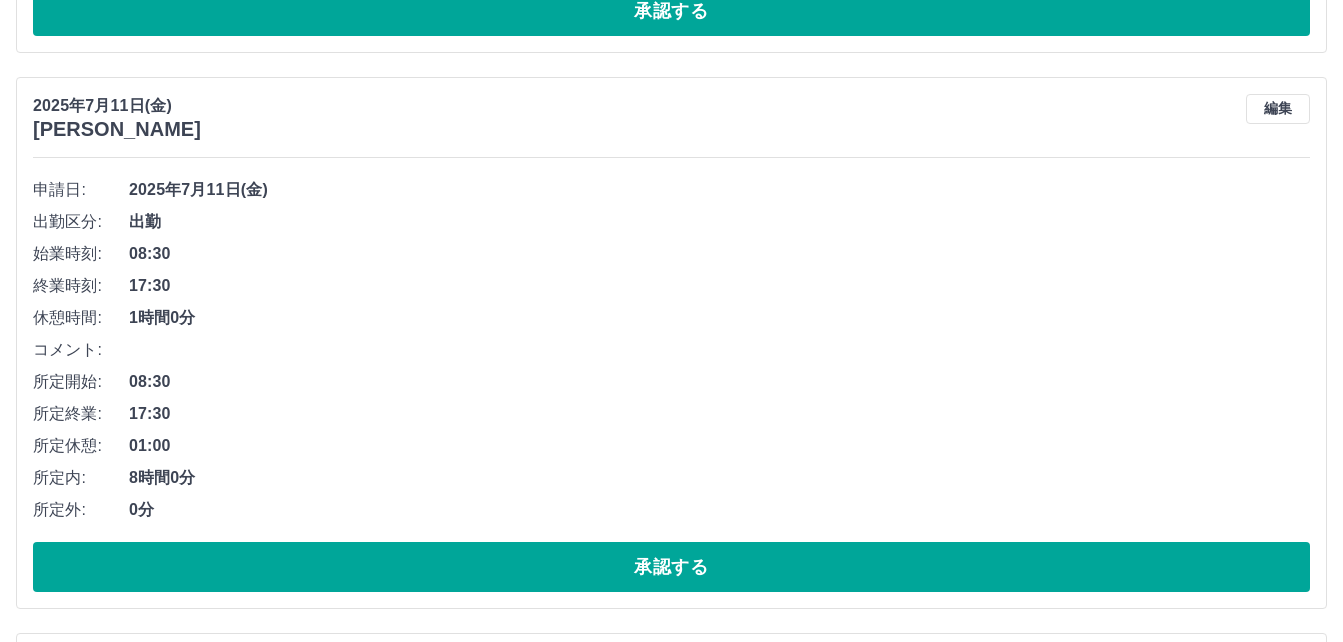 scroll, scrollTop: 1844, scrollLeft: 0, axis: vertical 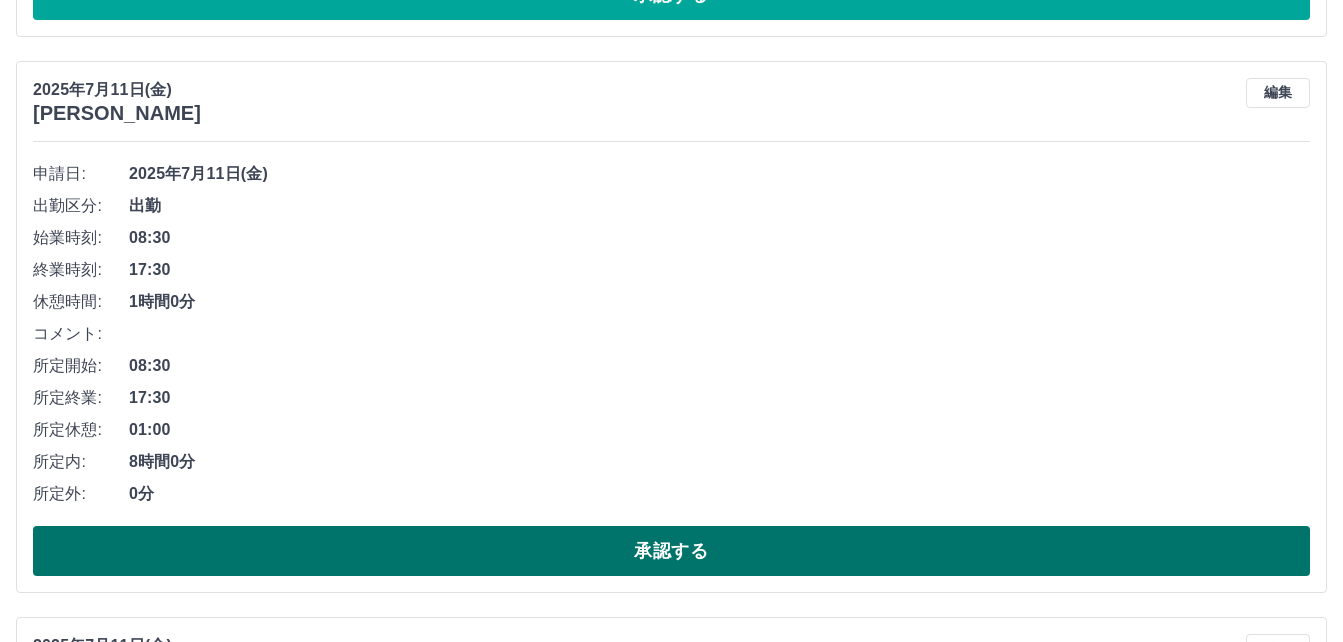 click on "承認する" at bounding box center [671, 551] 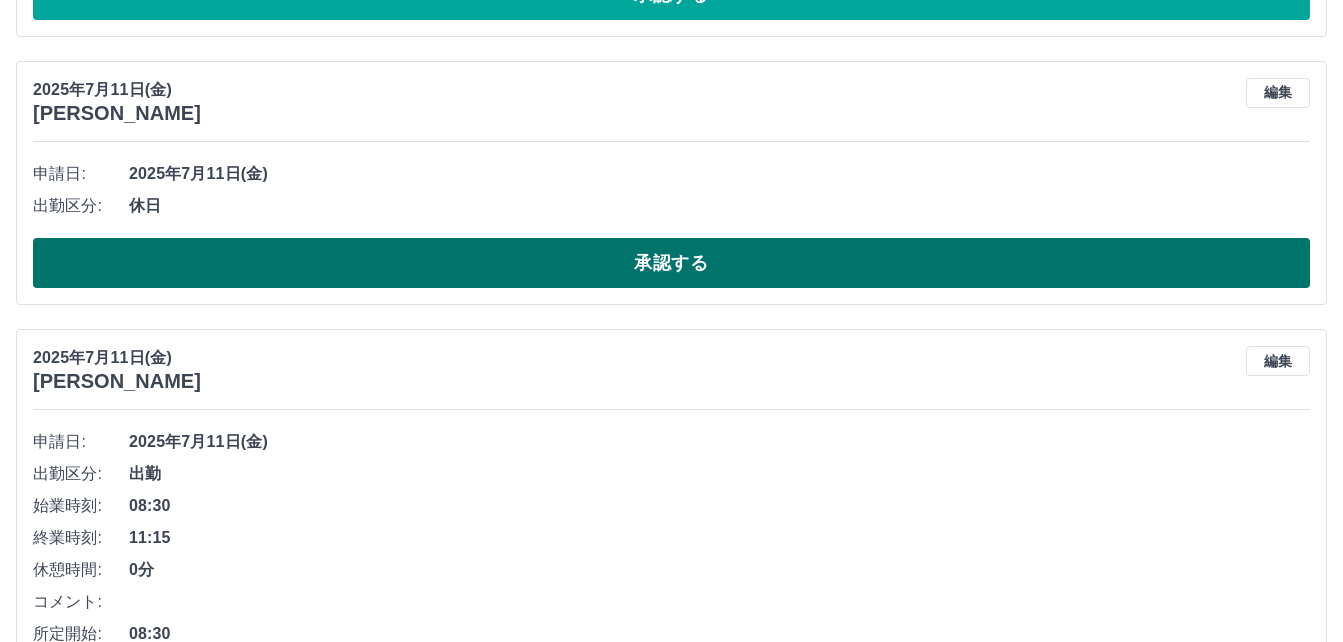 drag, startPoint x: 328, startPoint y: 285, endPoint x: 336, endPoint y: 265, distance: 21.540659 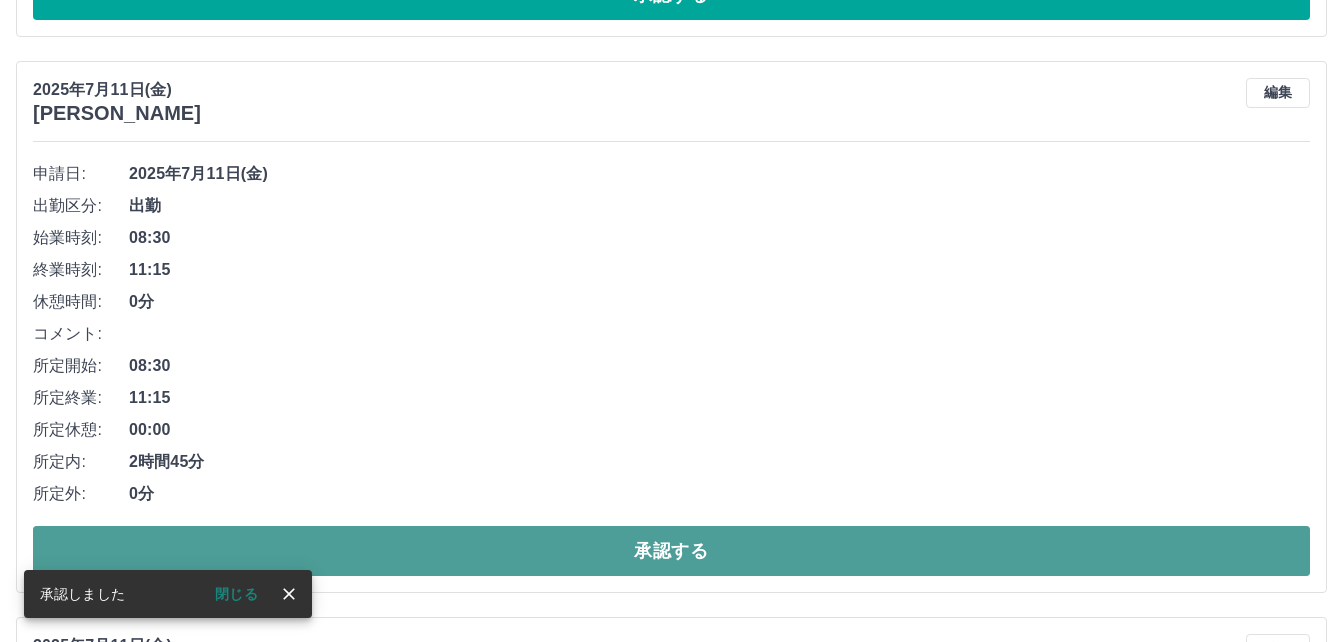 click on "承認する" at bounding box center (671, 551) 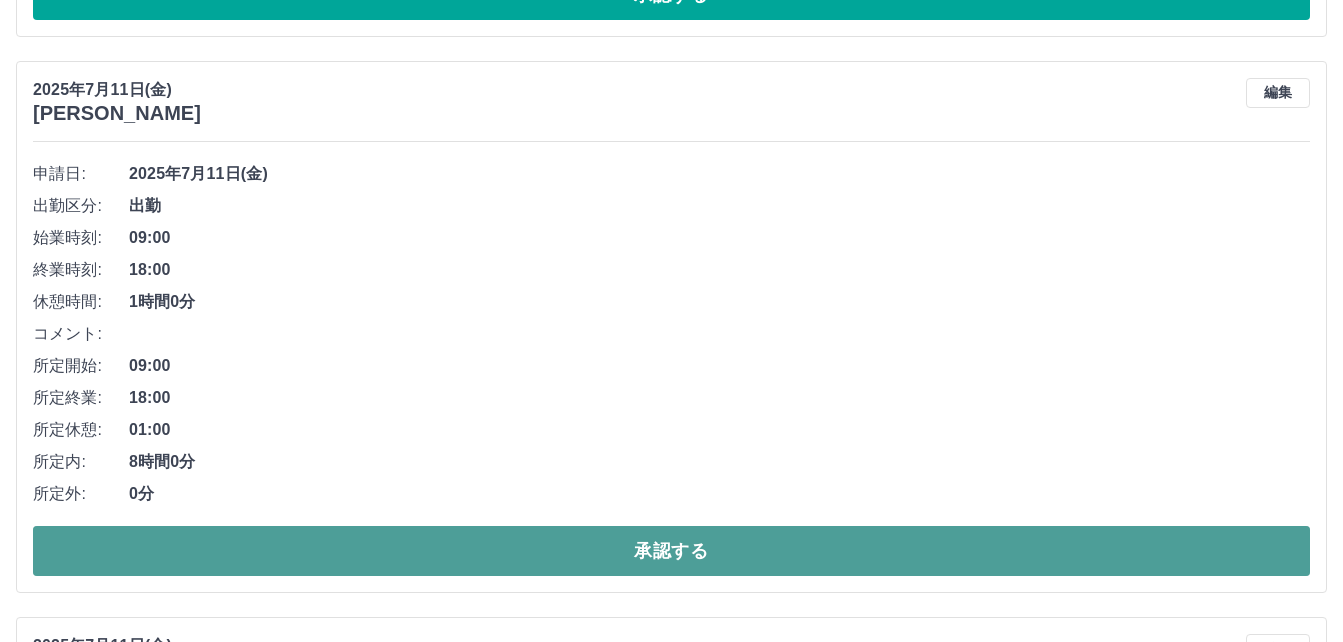 click on "承認する" at bounding box center (671, 551) 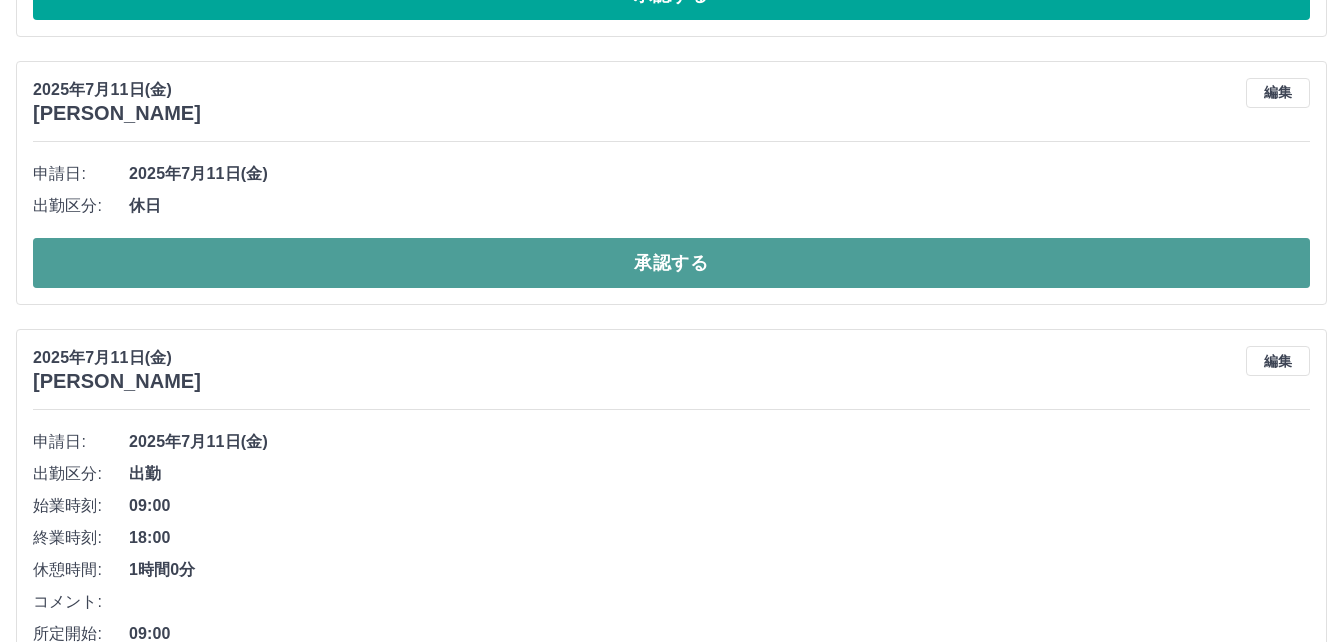 click on "承認する" at bounding box center [671, 263] 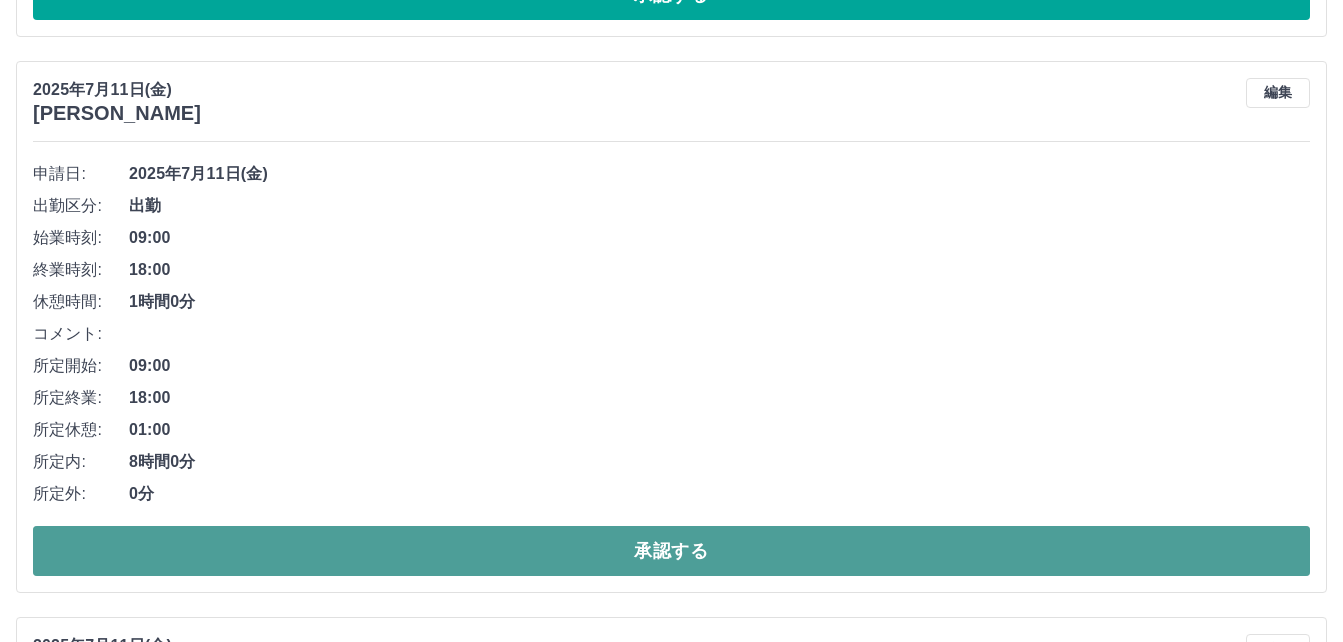 drag, startPoint x: 549, startPoint y: 544, endPoint x: 546, endPoint y: 533, distance: 11.401754 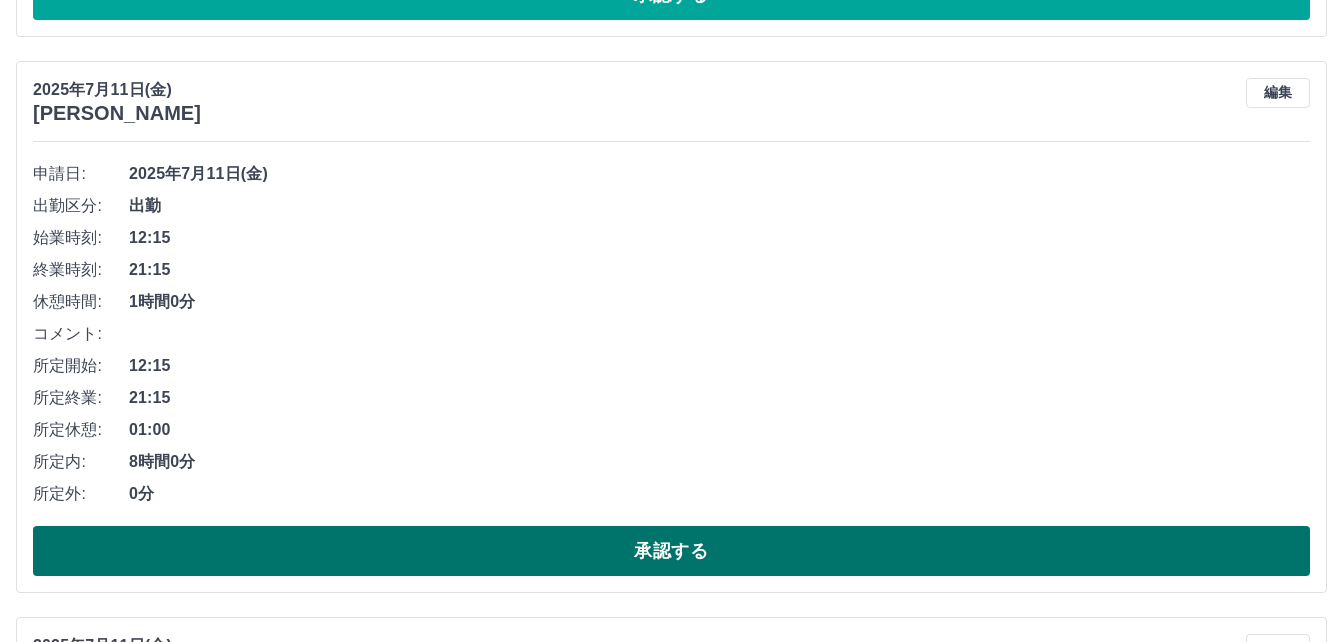 click on "承認する" at bounding box center (671, 551) 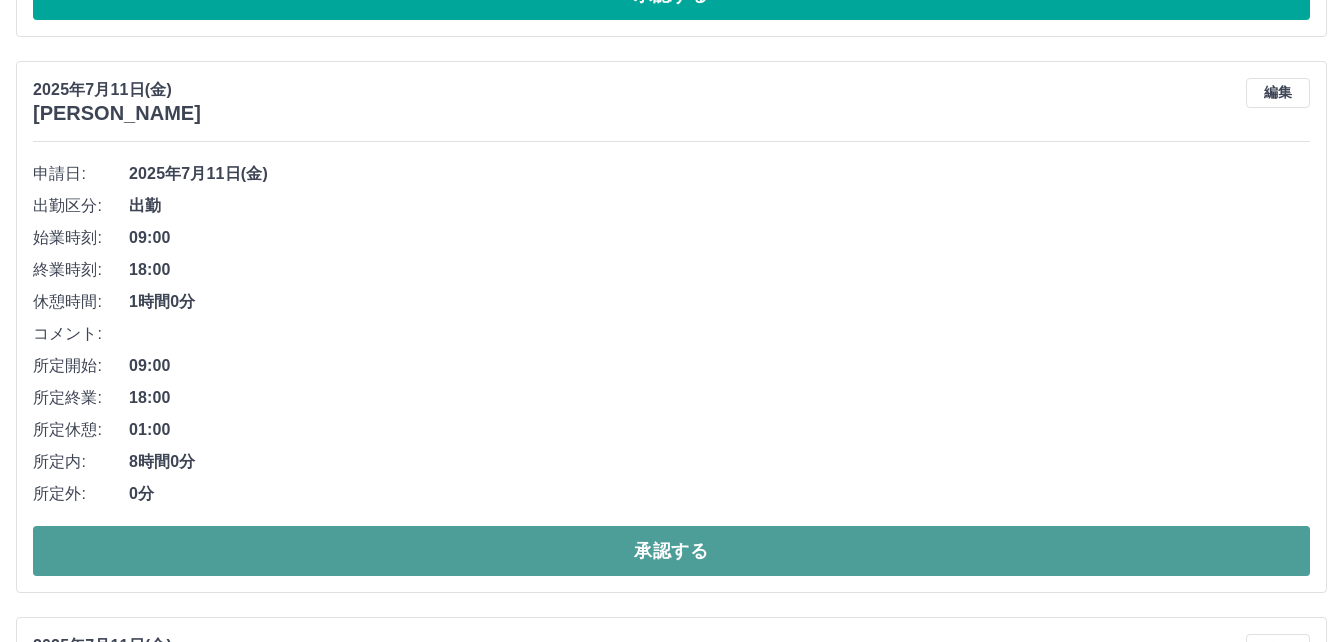 click on "承認する" at bounding box center [671, 551] 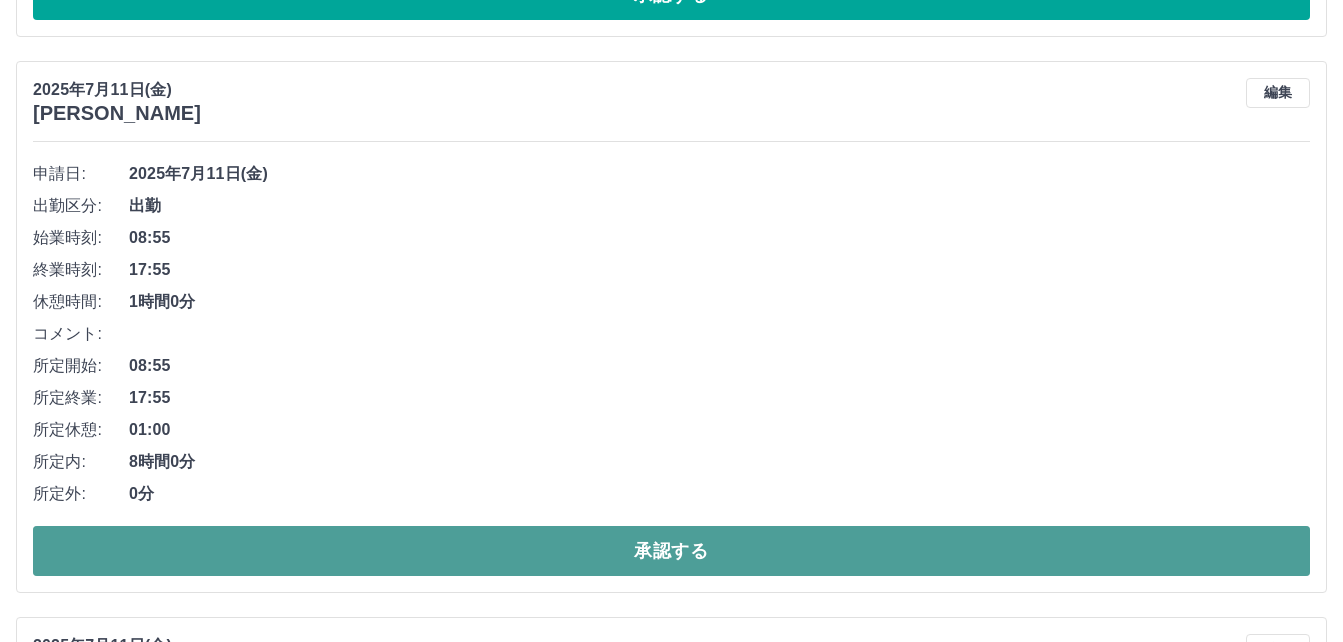 click on "承認する" at bounding box center [671, 551] 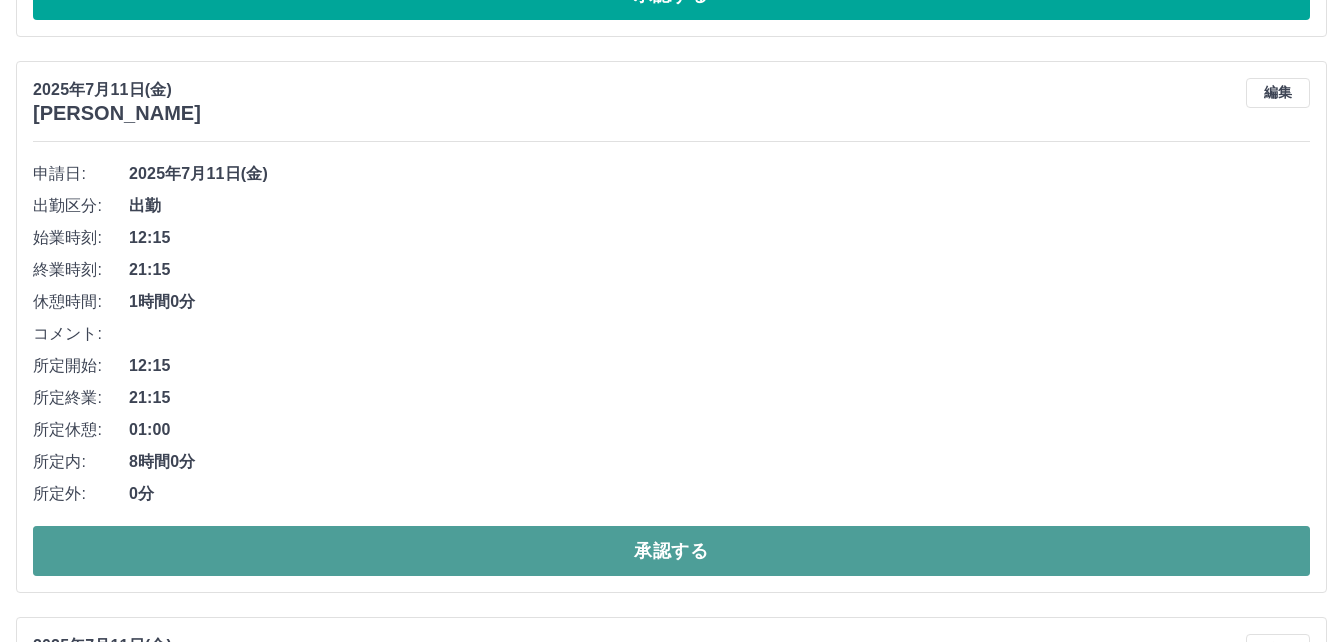 click on "承認する" at bounding box center [671, 551] 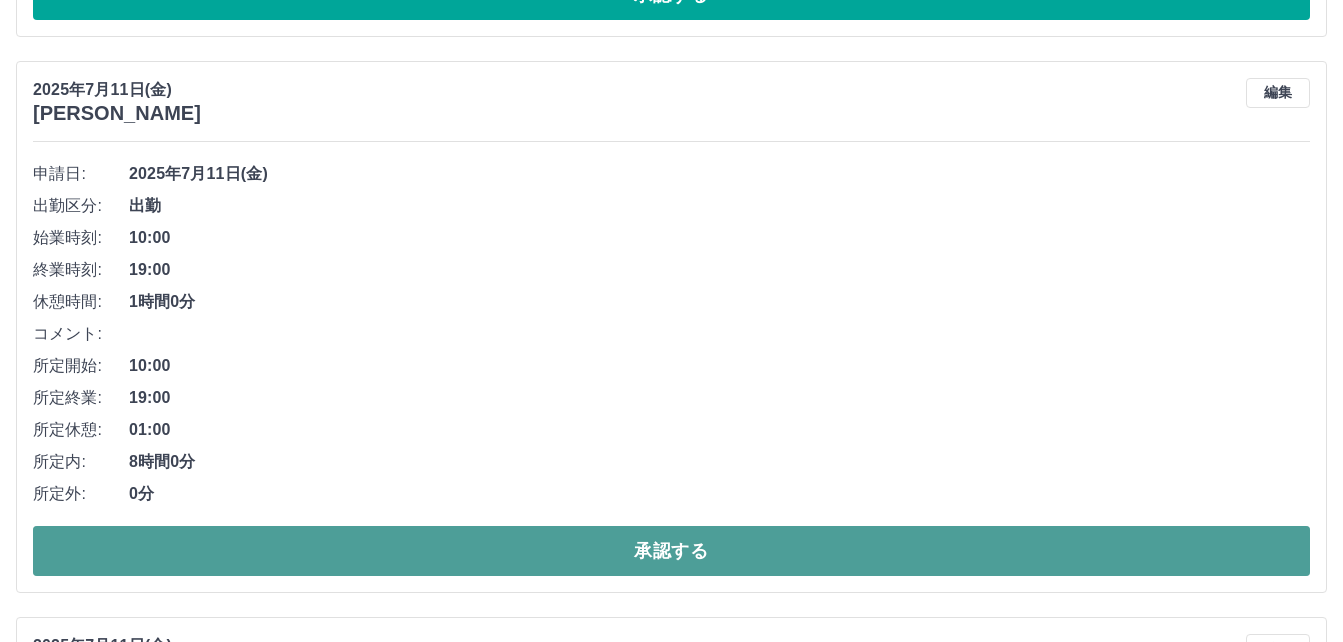 click on "承認する" at bounding box center [671, 551] 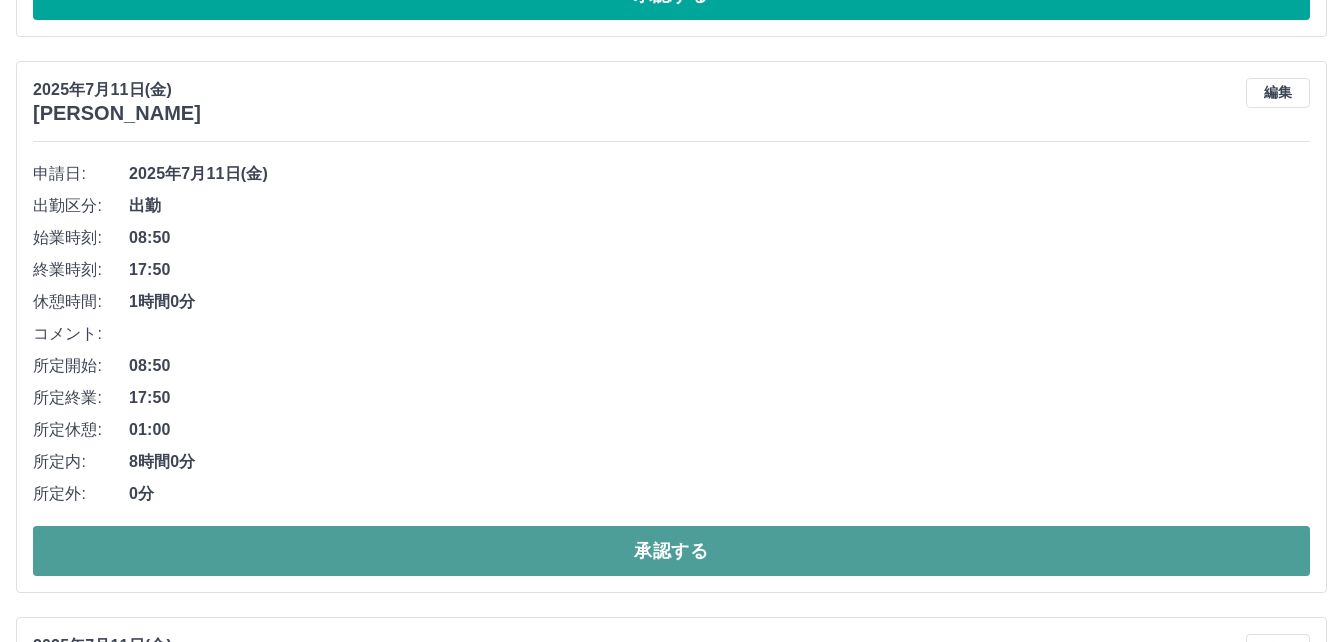 drag, startPoint x: 411, startPoint y: 552, endPoint x: 401, endPoint y: 551, distance: 10.049875 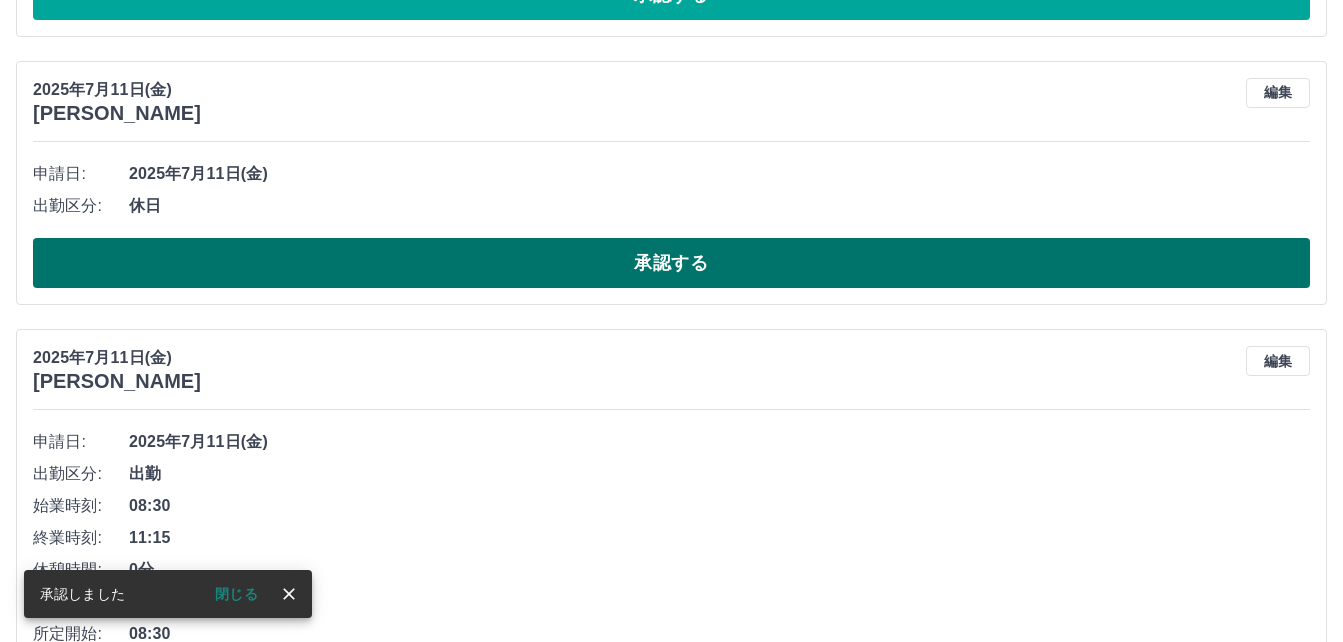 click on "承認する" at bounding box center (671, 263) 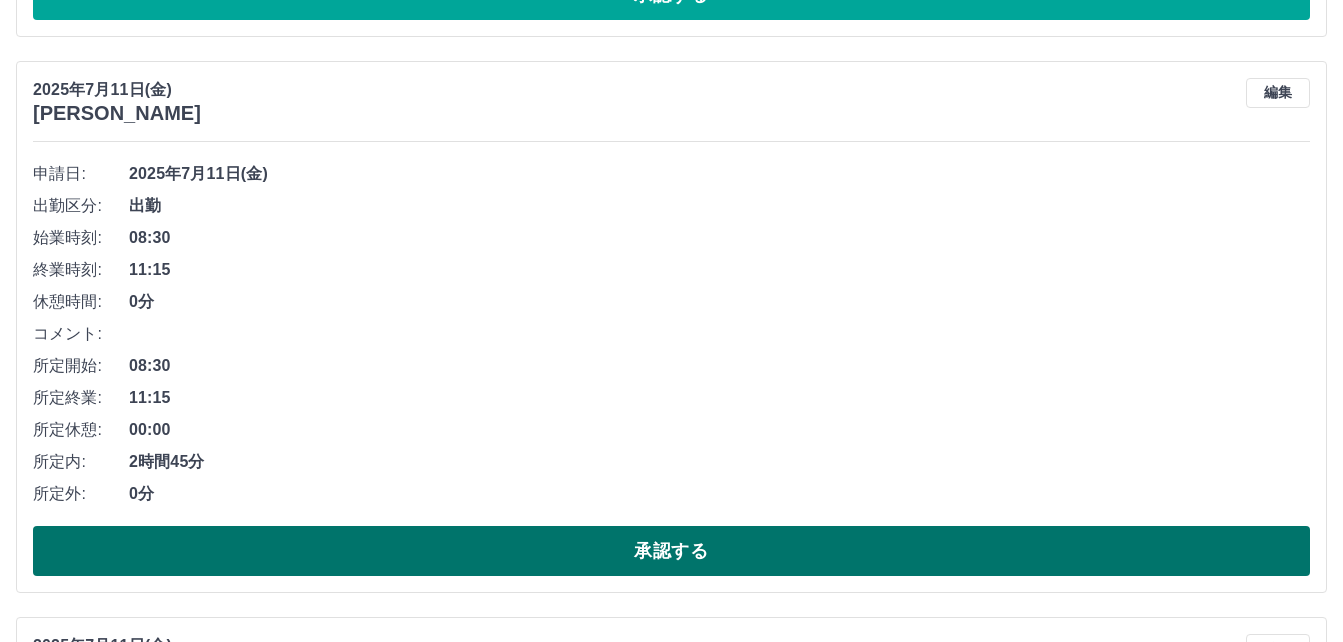 click on "承認する" at bounding box center [671, 551] 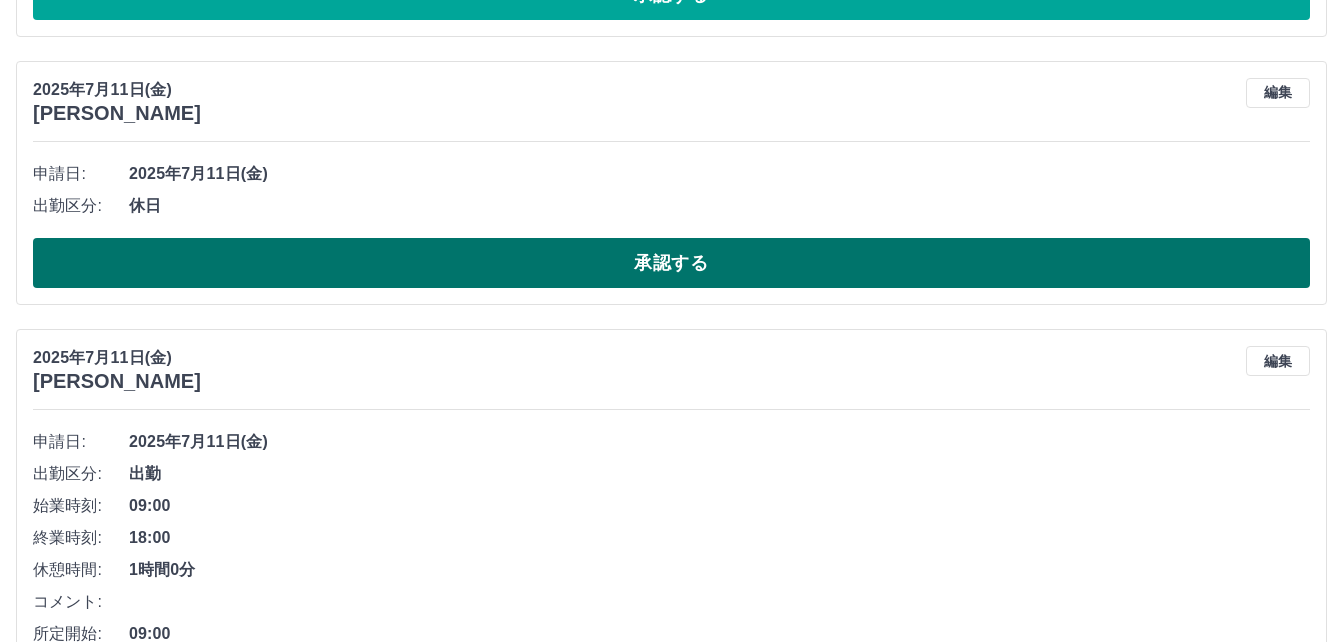 drag, startPoint x: 517, startPoint y: 265, endPoint x: 489, endPoint y: 267, distance: 28.071337 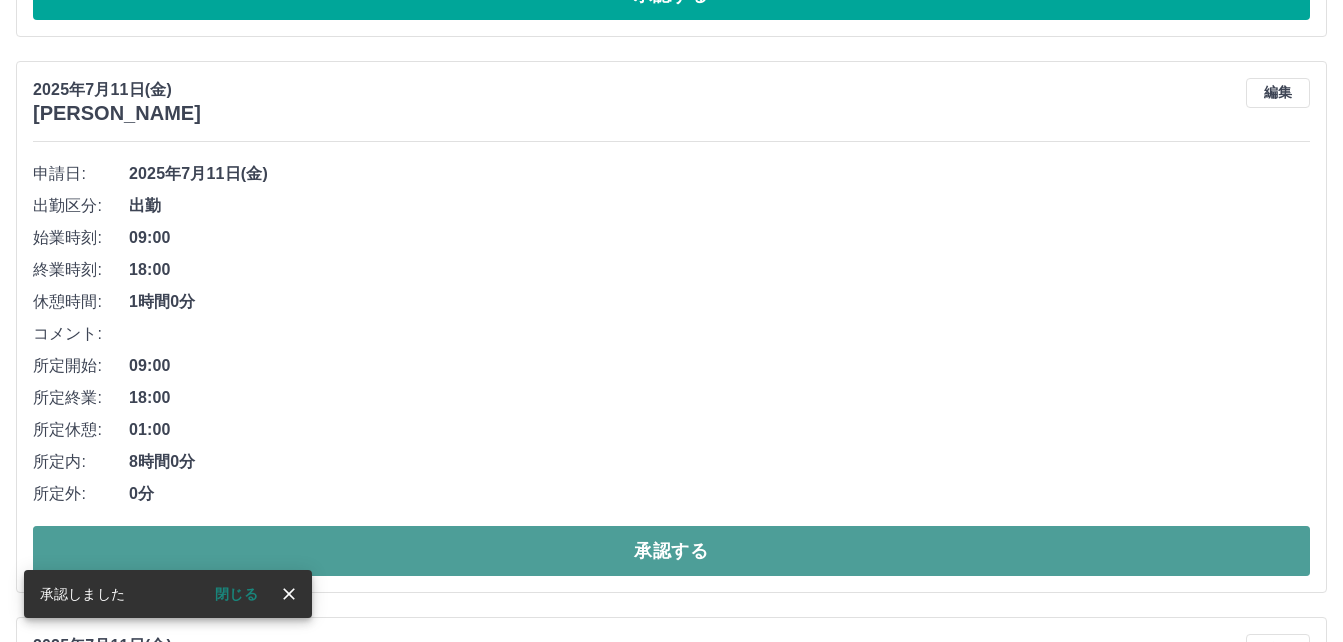 click on "承認する" at bounding box center (671, 551) 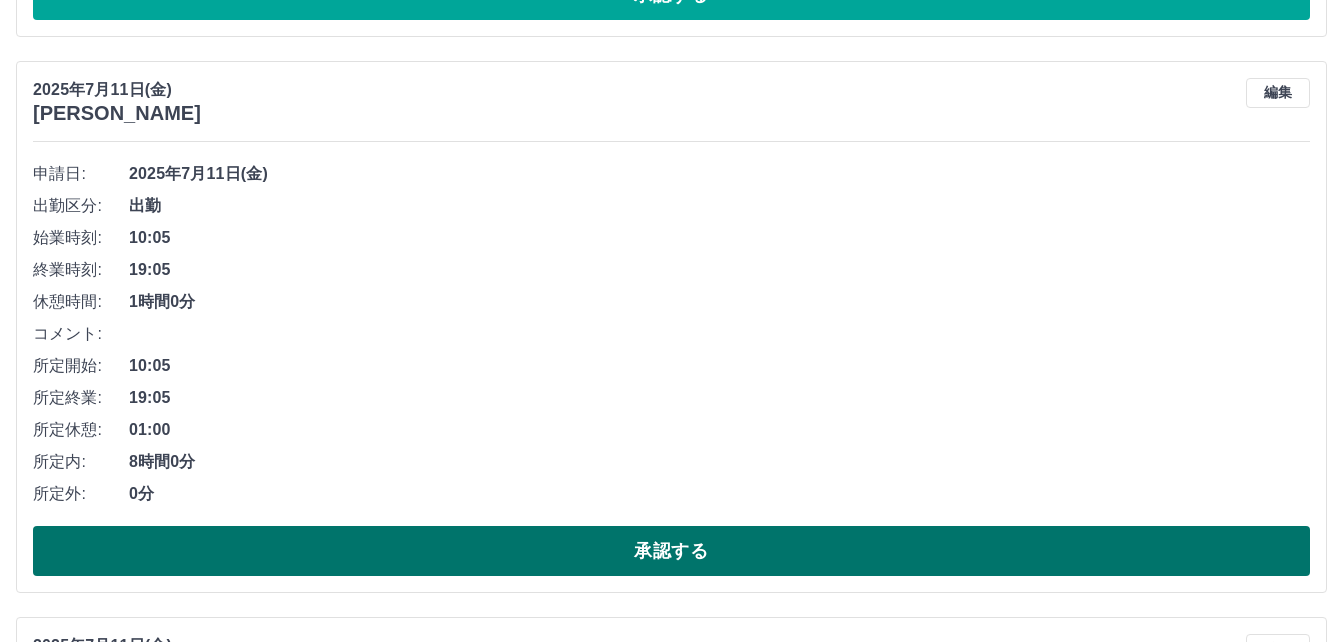 click on "承認する" at bounding box center [671, 551] 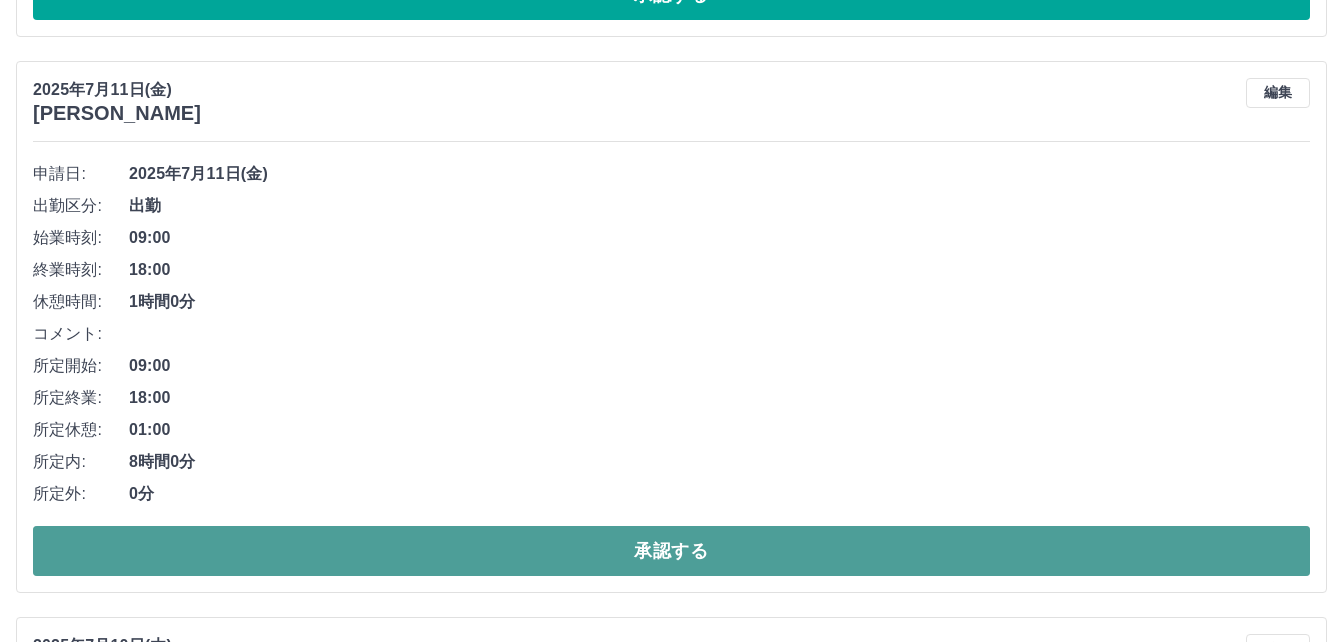 click on "承認する" at bounding box center (671, 551) 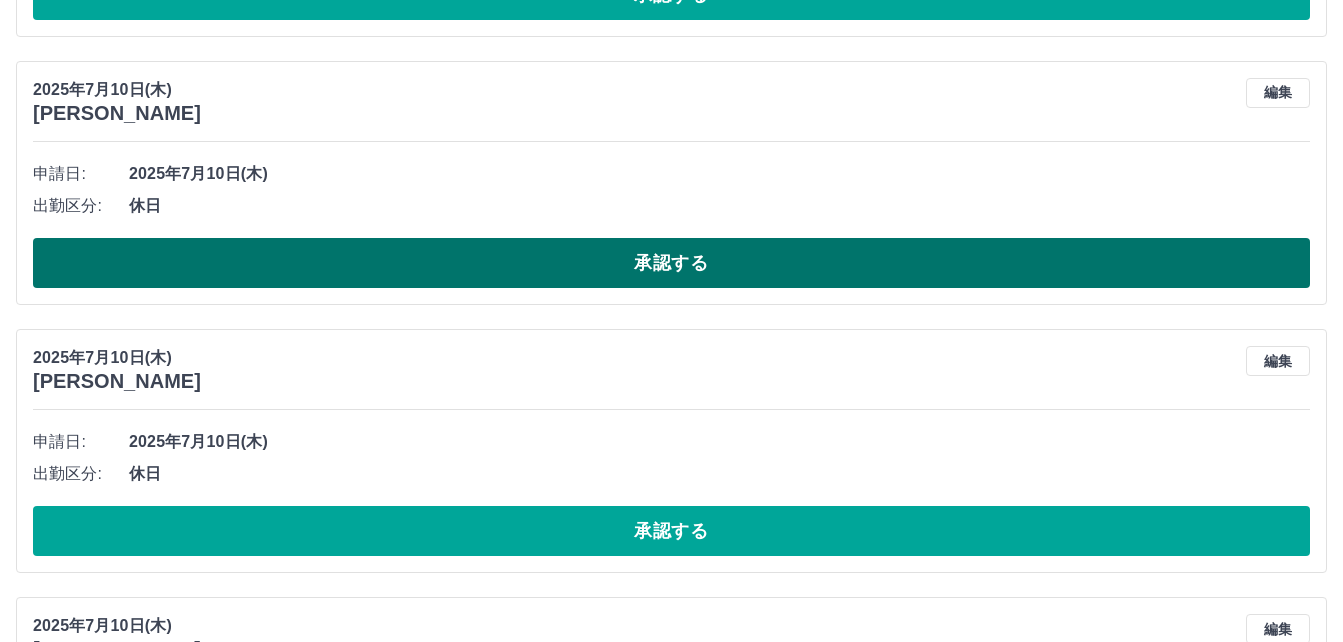 drag, startPoint x: 582, startPoint y: 263, endPoint x: 514, endPoint y: 266, distance: 68.06615 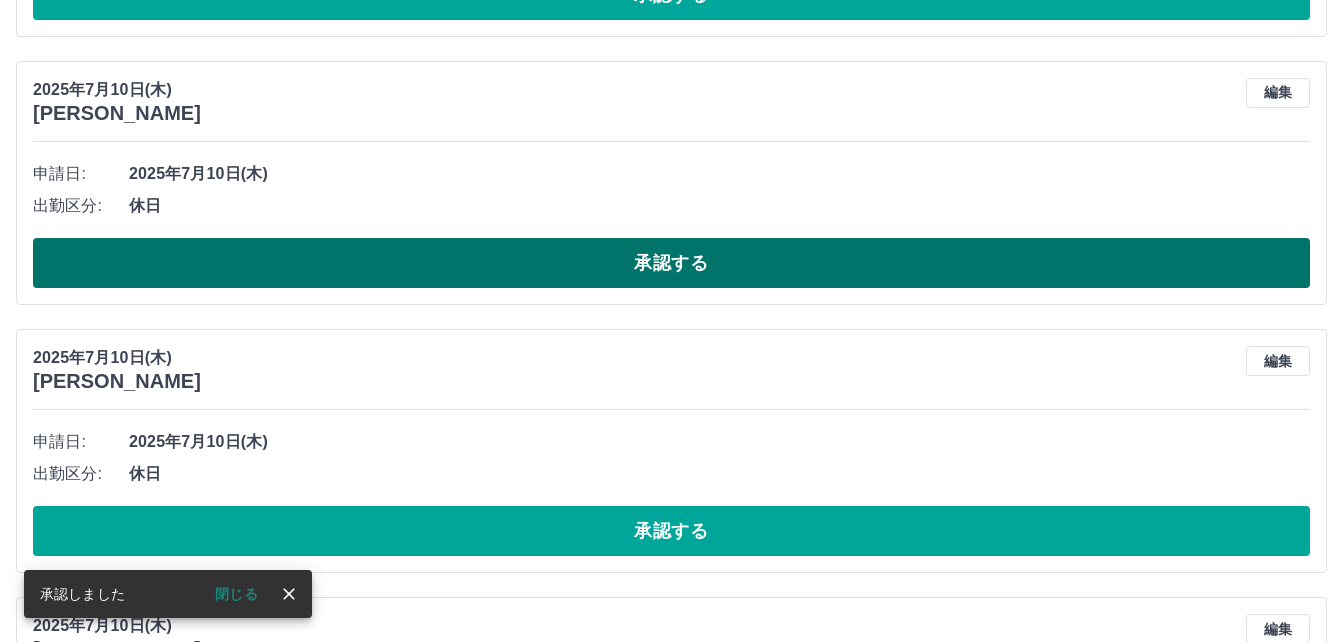 drag, startPoint x: 489, startPoint y: 264, endPoint x: 422, endPoint y: 282, distance: 69.375786 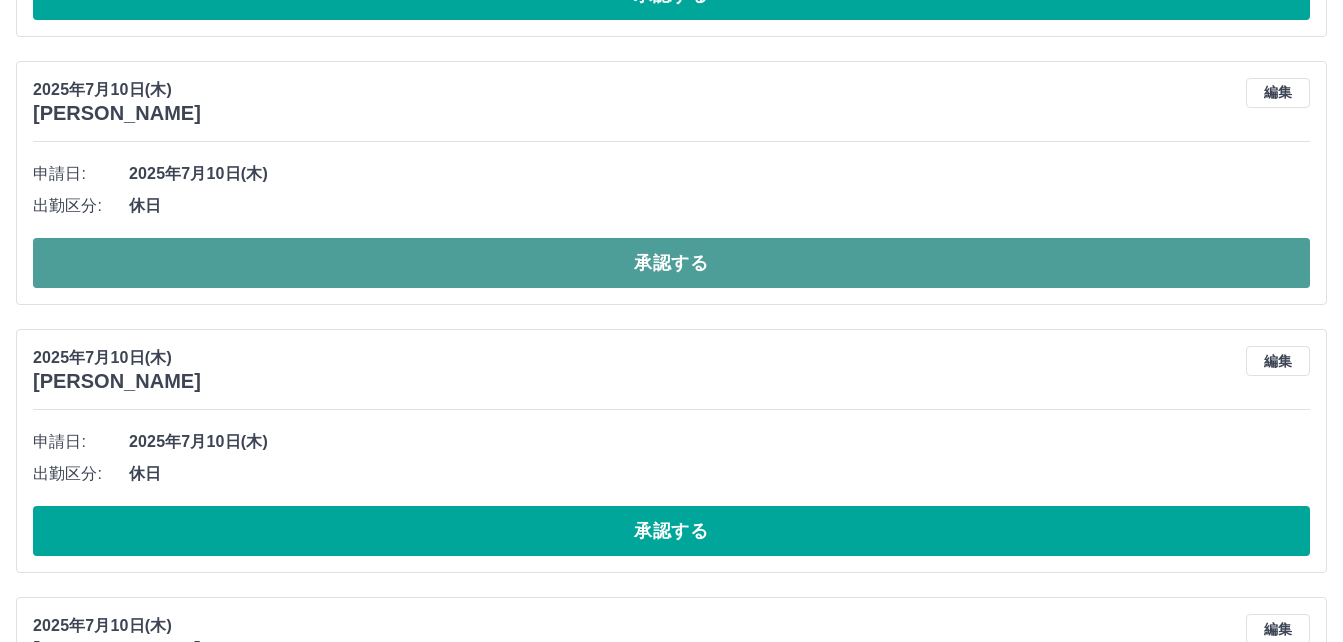 click on "承認する" at bounding box center [671, 263] 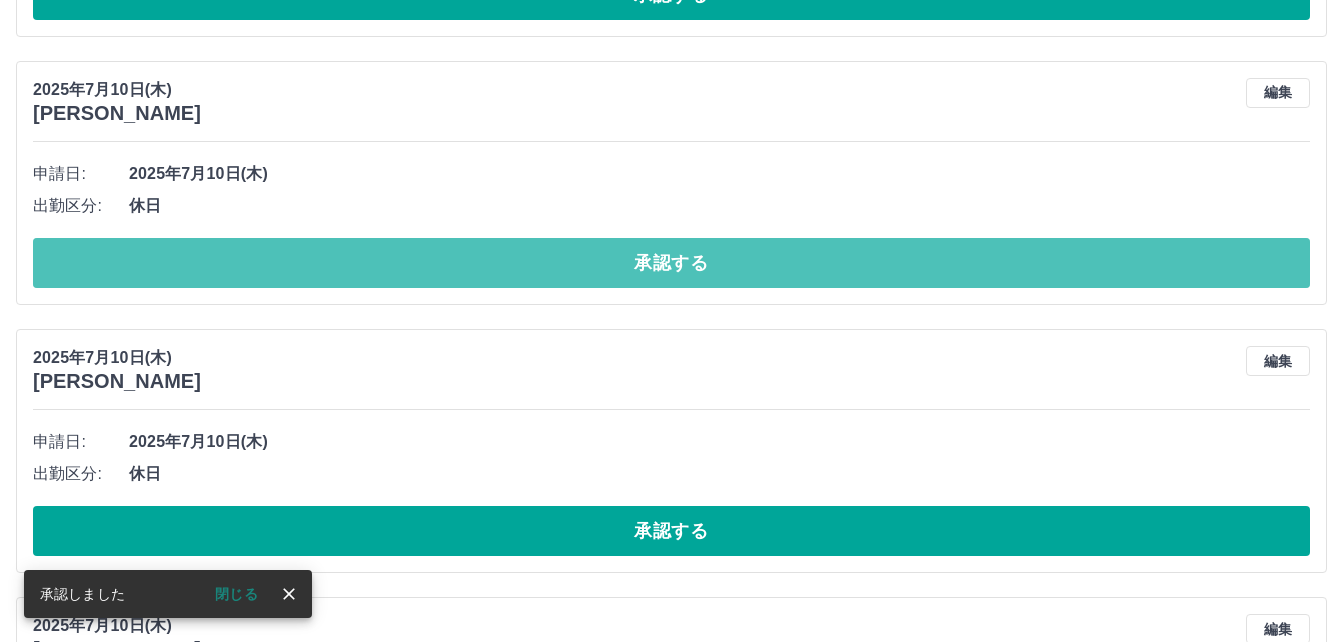 click on "承認する" at bounding box center [671, 263] 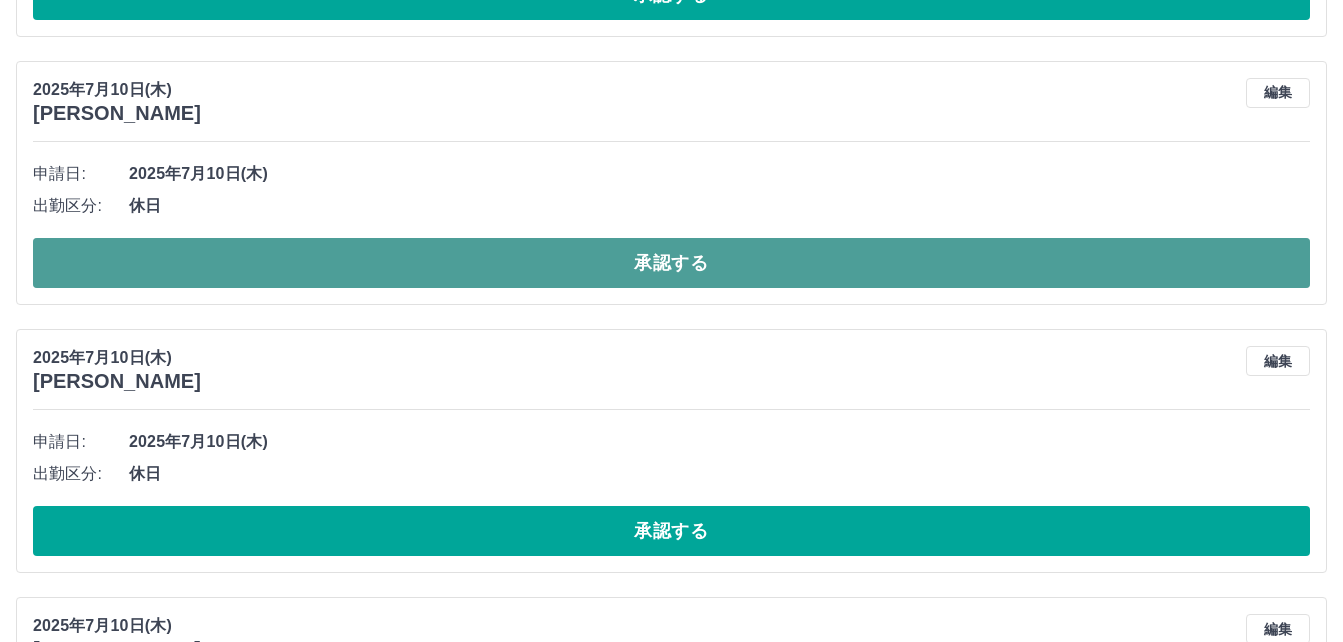 click on "承認する" at bounding box center [671, 263] 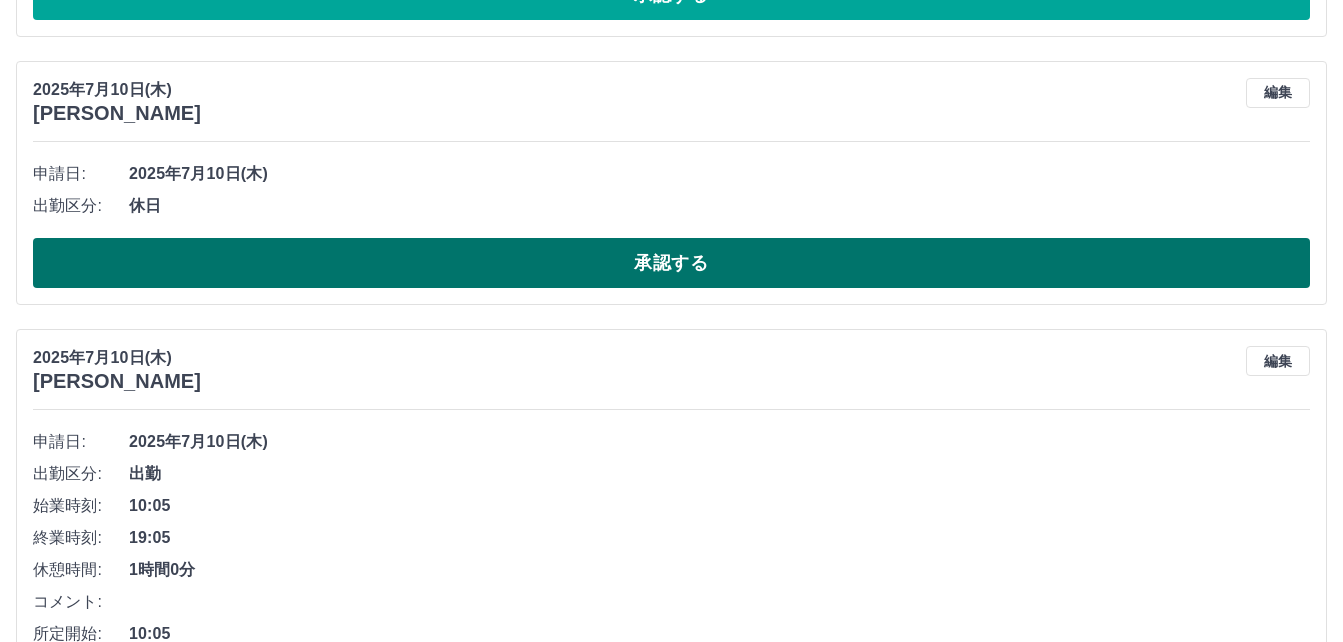 click on "承認する" at bounding box center (671, 263) 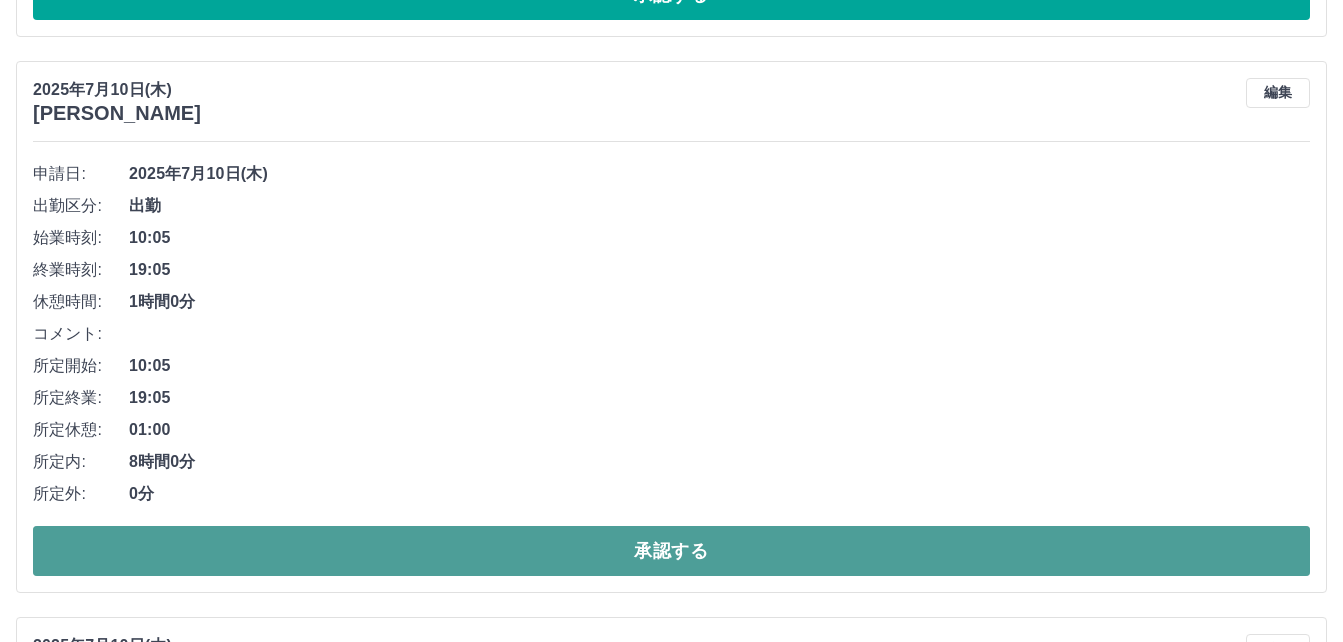 click on "承認する" at bounding box center [671, 551] 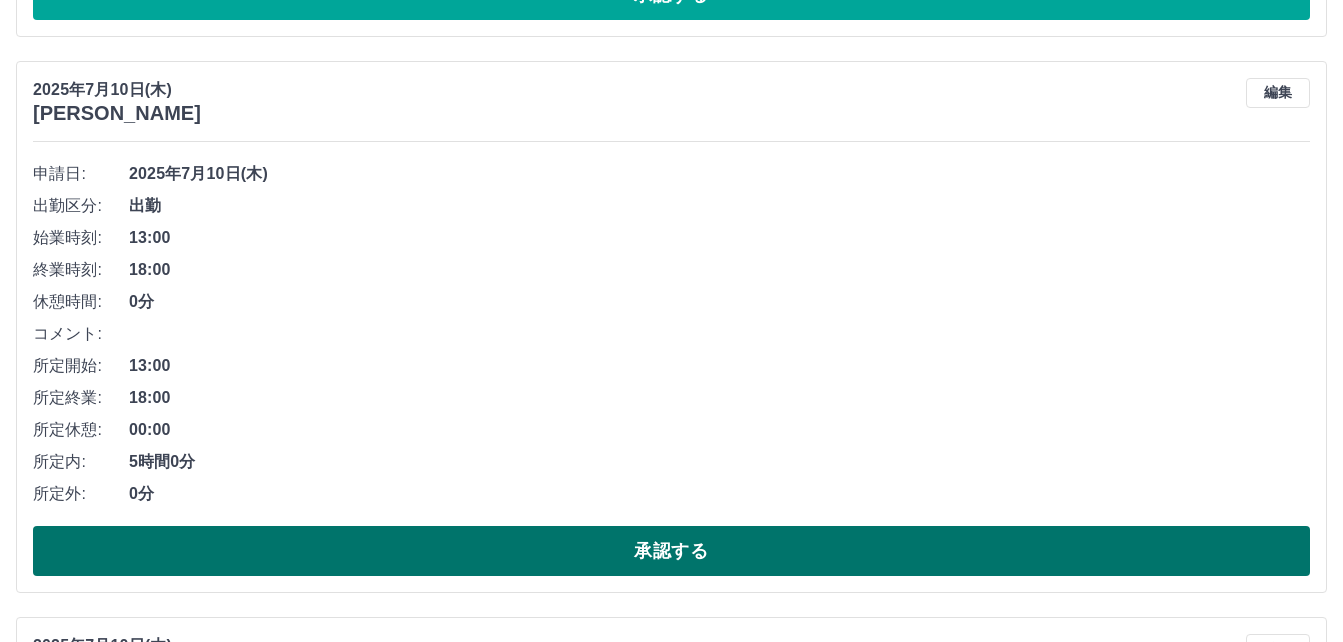 drag, startPoint x: 531, startPoint y: 542, endPoint x: 519, endPoint y: 545, distance: 12.369317 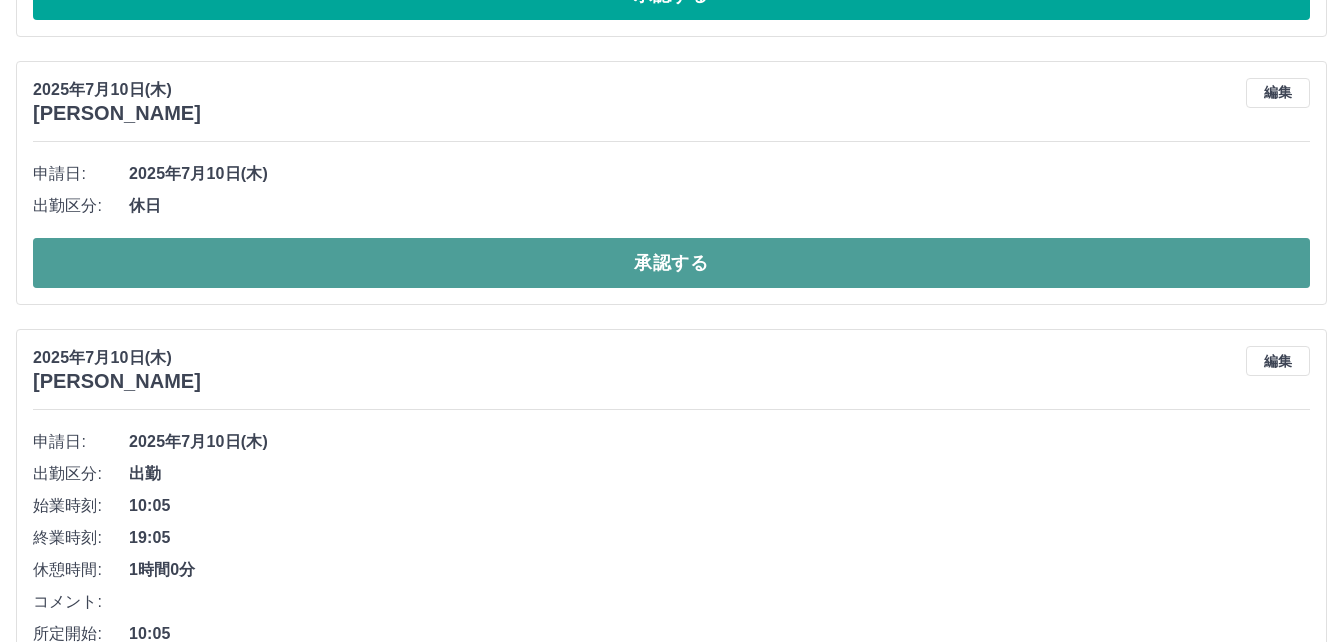 click on "承認する" at bounding box center [671, 263] 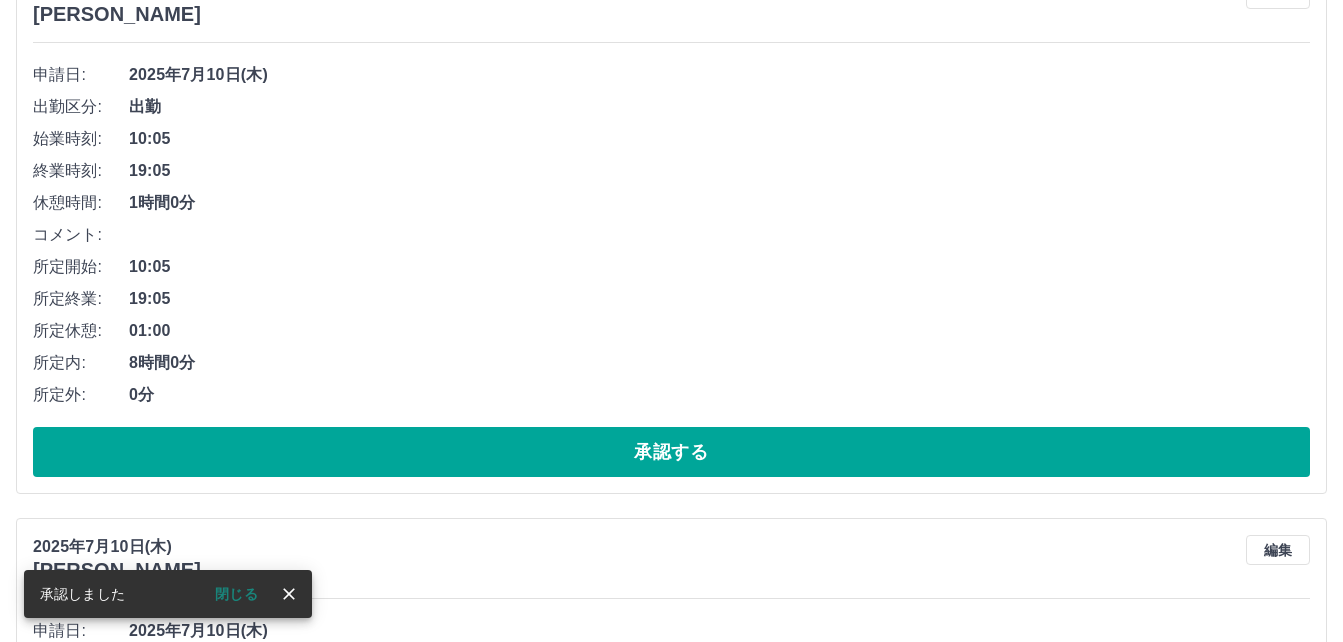scroll, scrollTop: 1944, scrollLeft: 0, axis: vertical 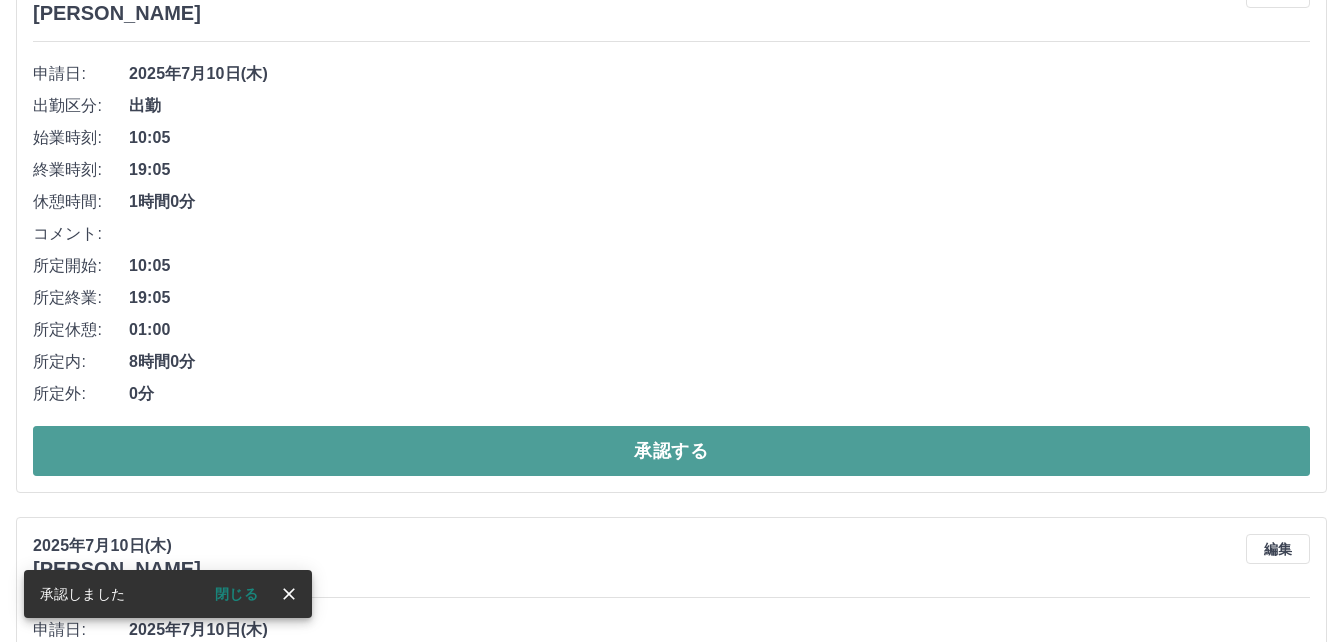 click on "承認する" at bounding box center (671, 451) 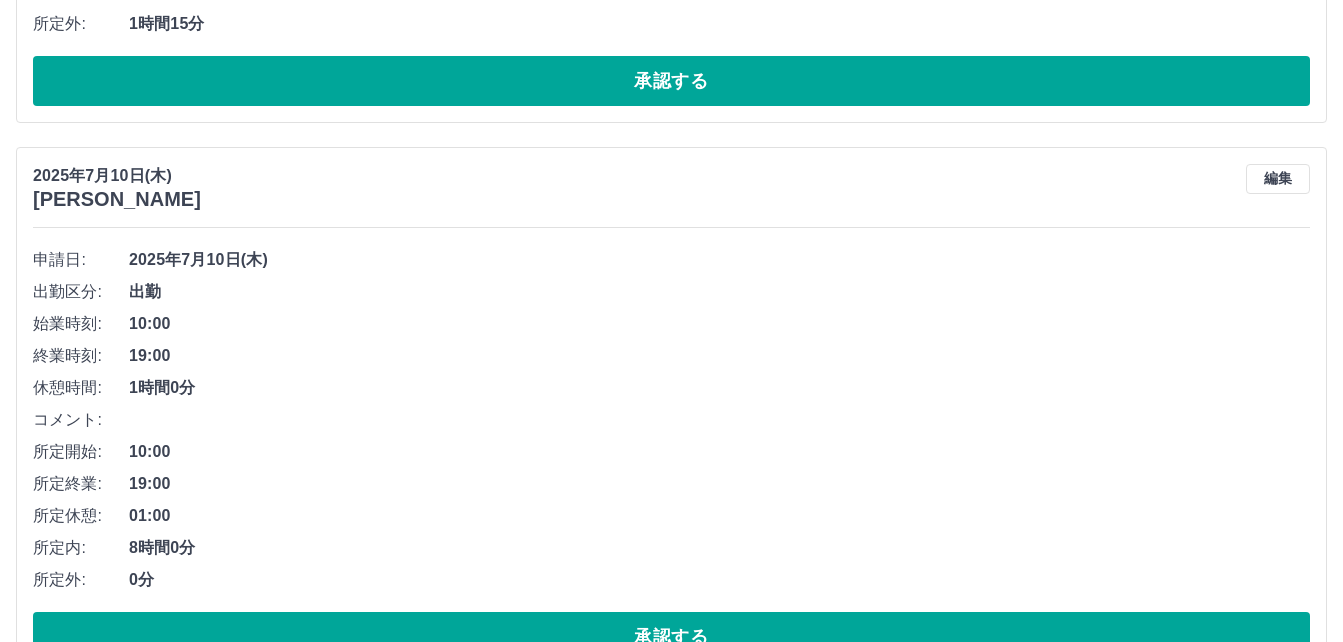scroll, scrollTop: 1788, scrollLeft: 0, axis: vertical 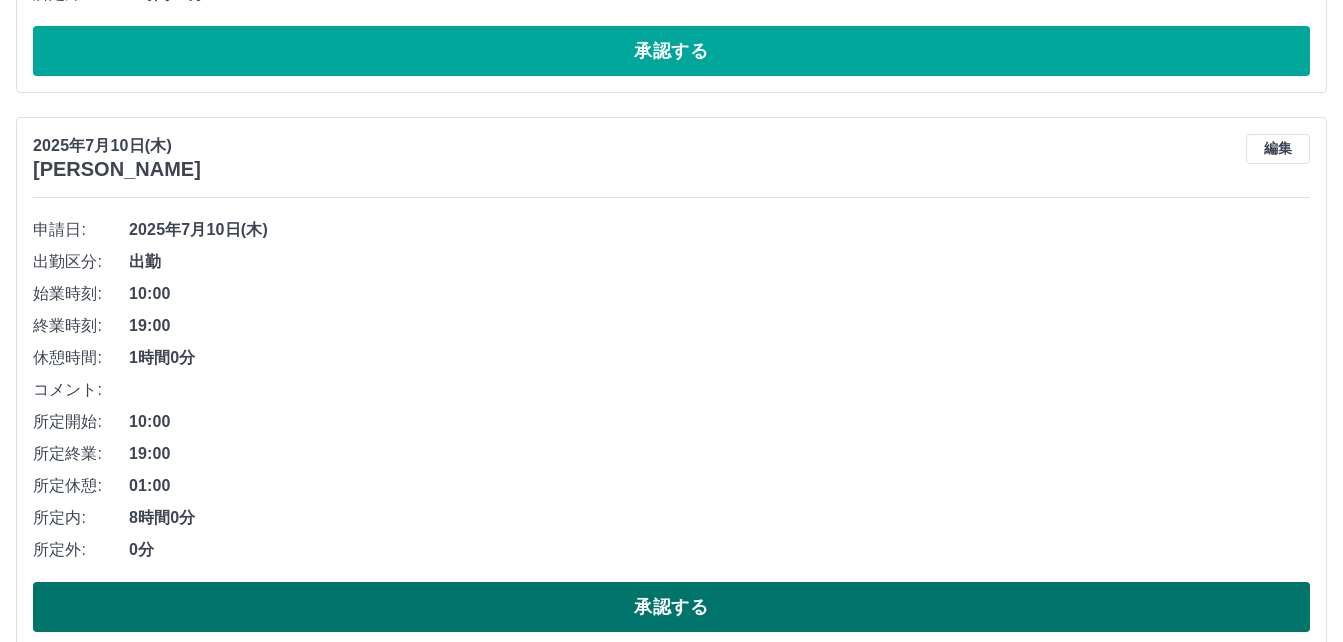 click on "承認する" at bounding box center (671, 607) 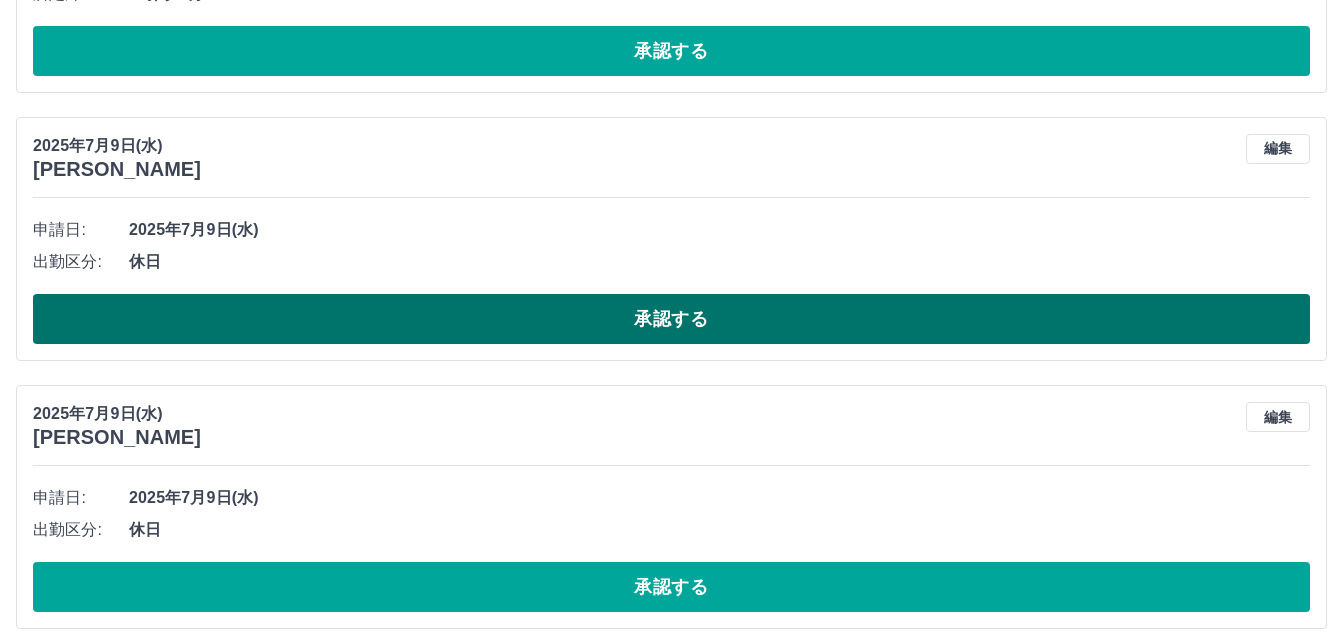 click on "承認する" at bounding box center (671, 319) 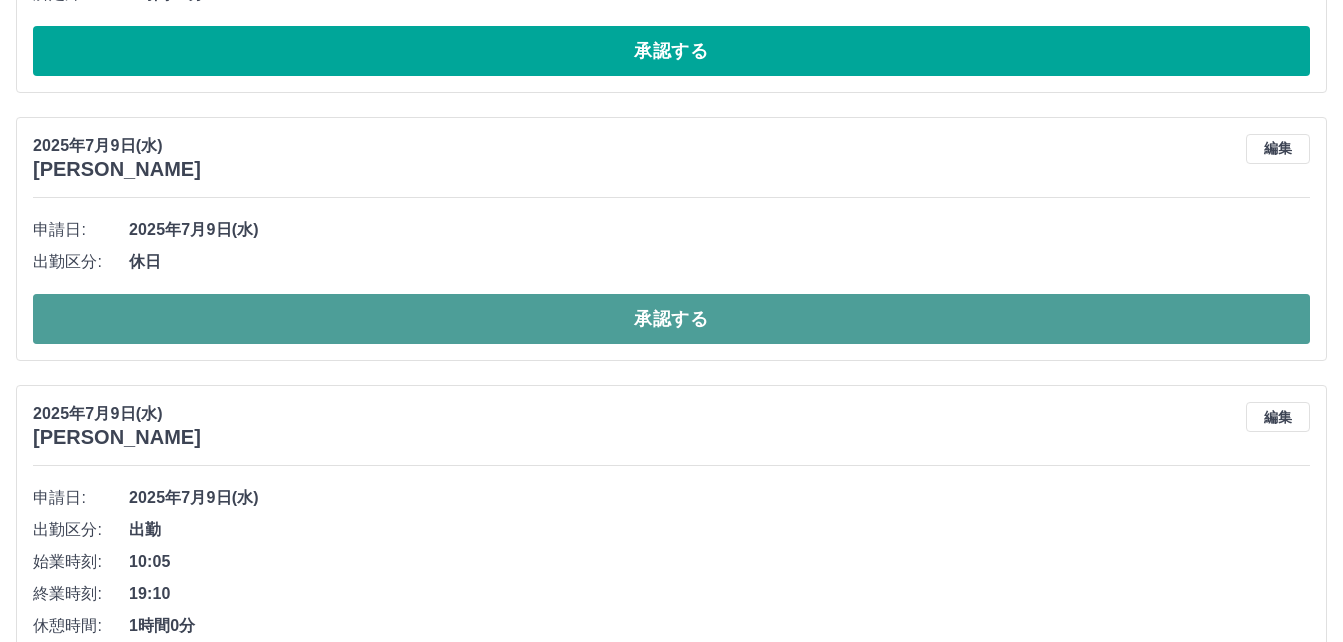click on "承認する" at bounding box center (671, 319) 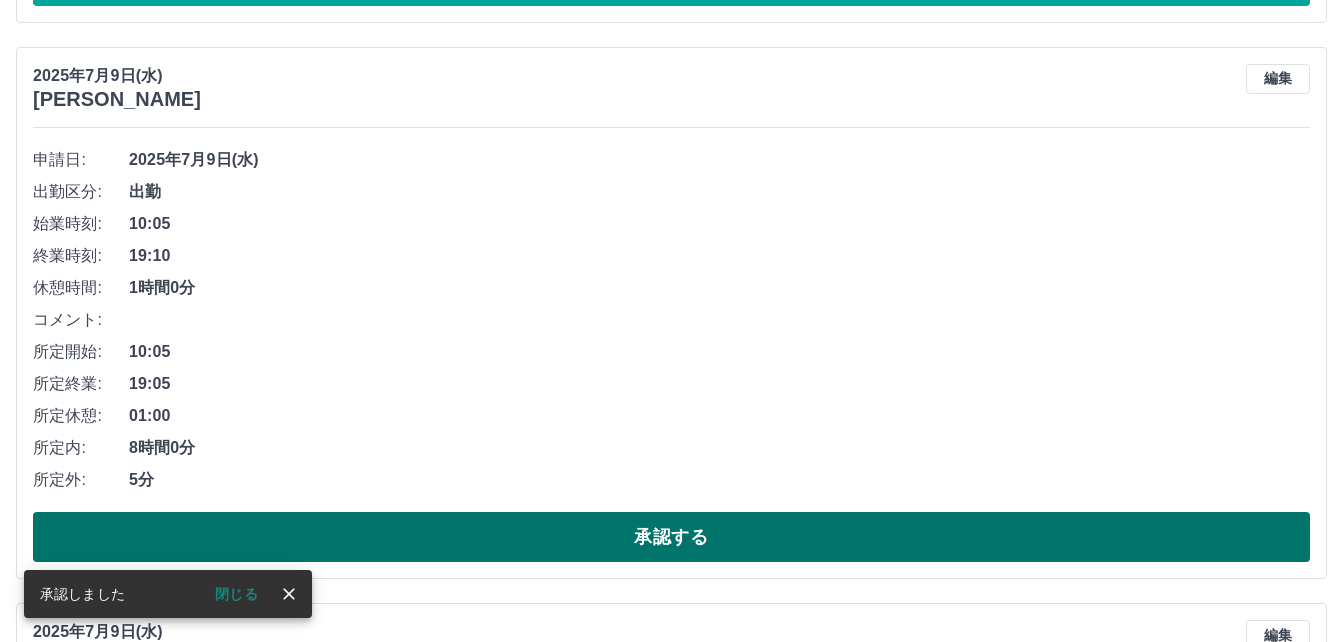 scroll, scrollTop: 1888, scrollLeft: 0, axis: vertical 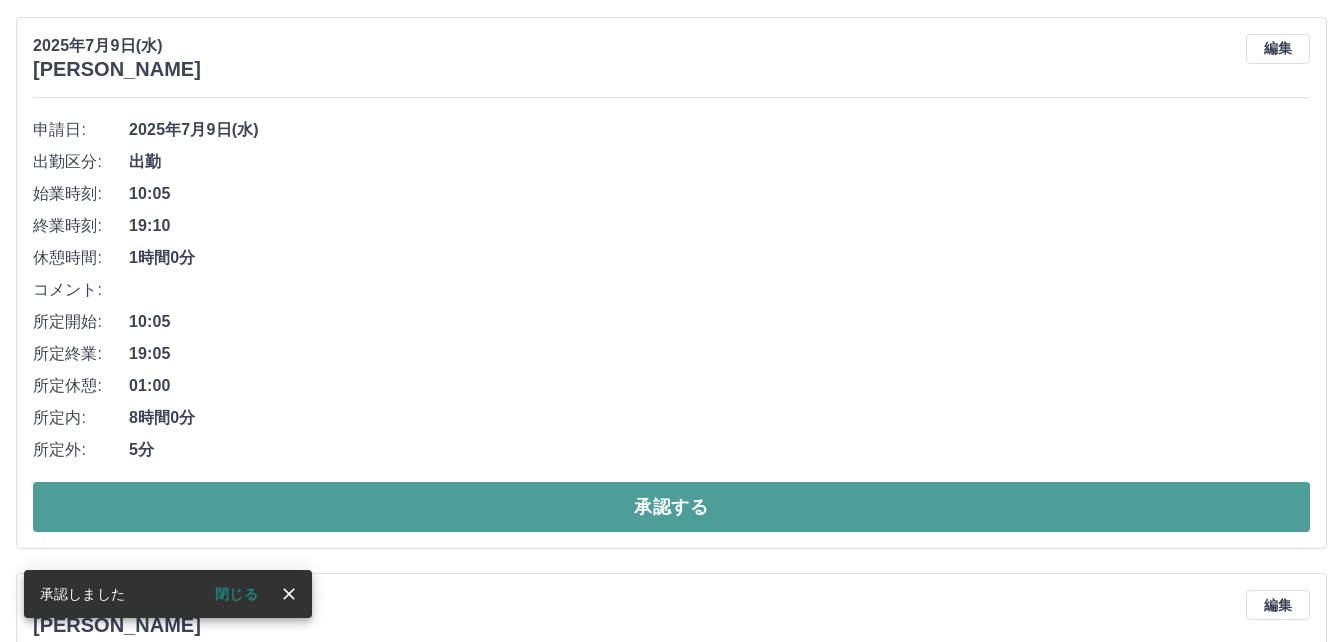 click on "承認する" at bounding box center (671, 507) 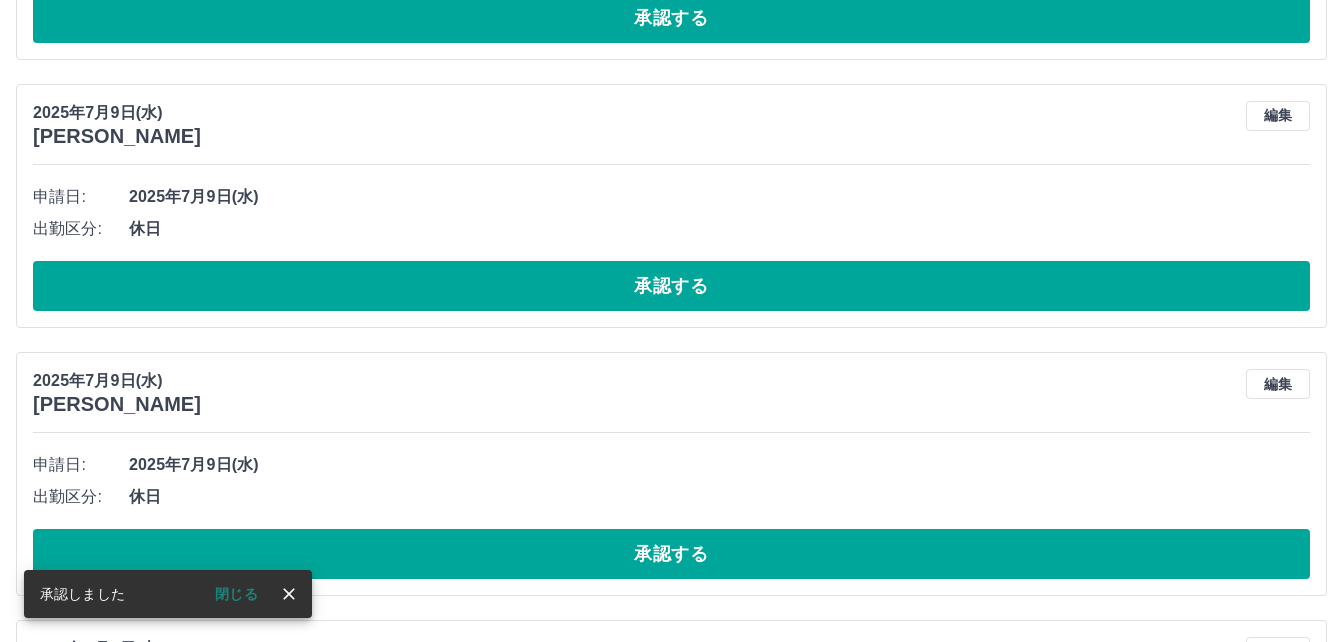 scroll, scrollTop: 1832, scrollLeft: 0, axis: vertical 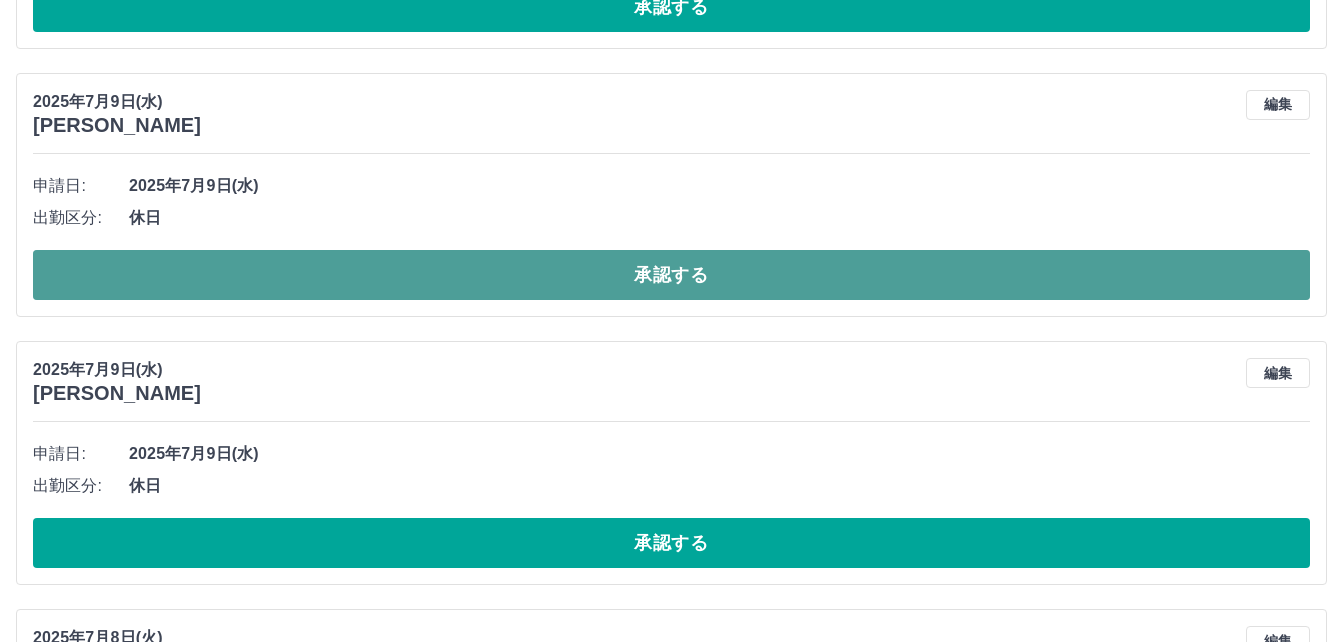 drag, startPoint x: 584, startPoint y: 283, endPoint x: 560, endPoint y: 280, distance: 24.186773 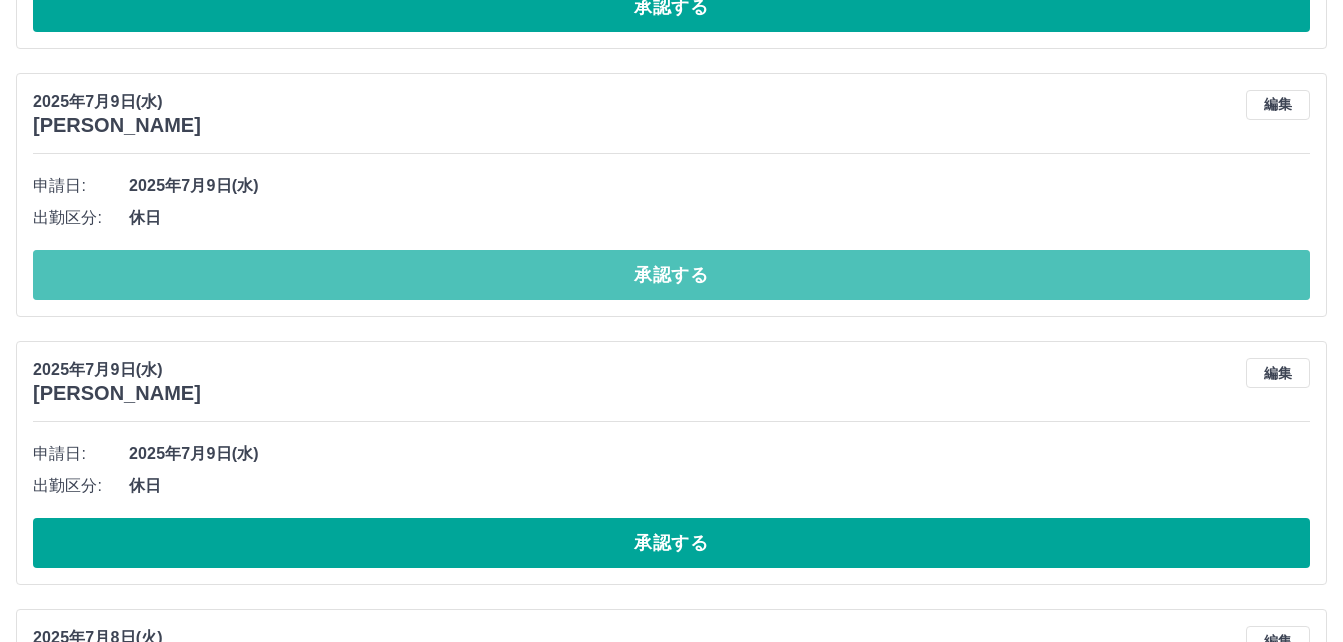 click on "承認する" at bounding box center [671, 275] 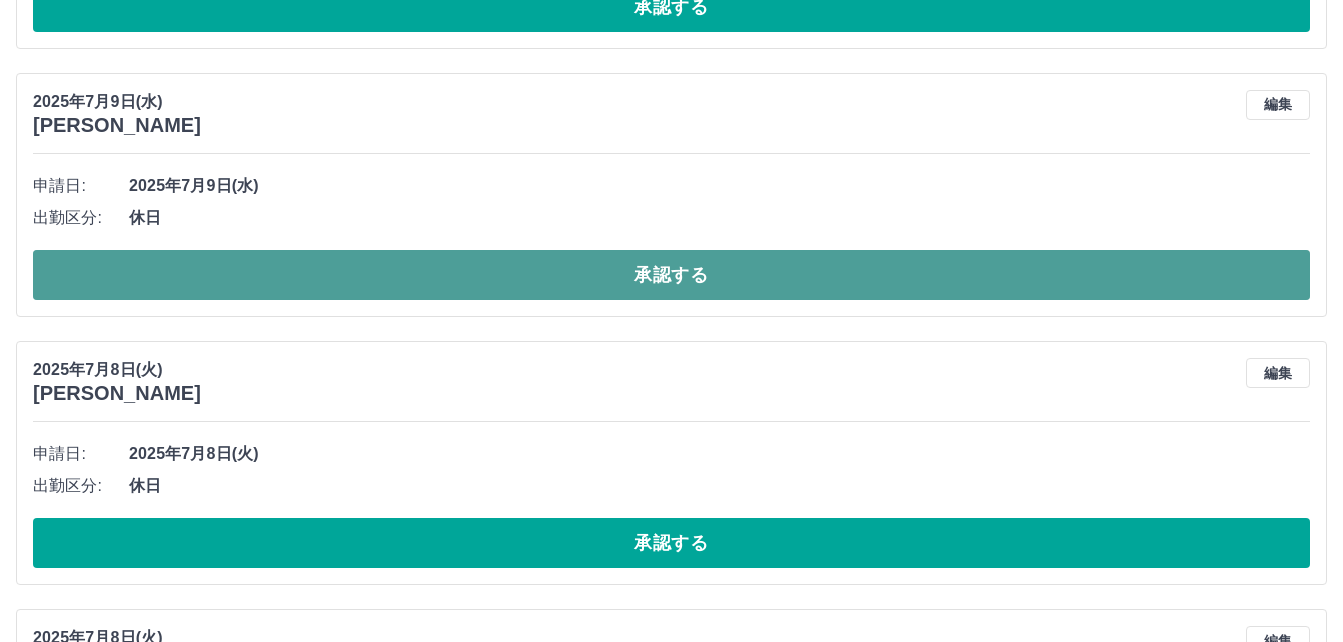 click on "承認する" at bounding box center [671, 275] 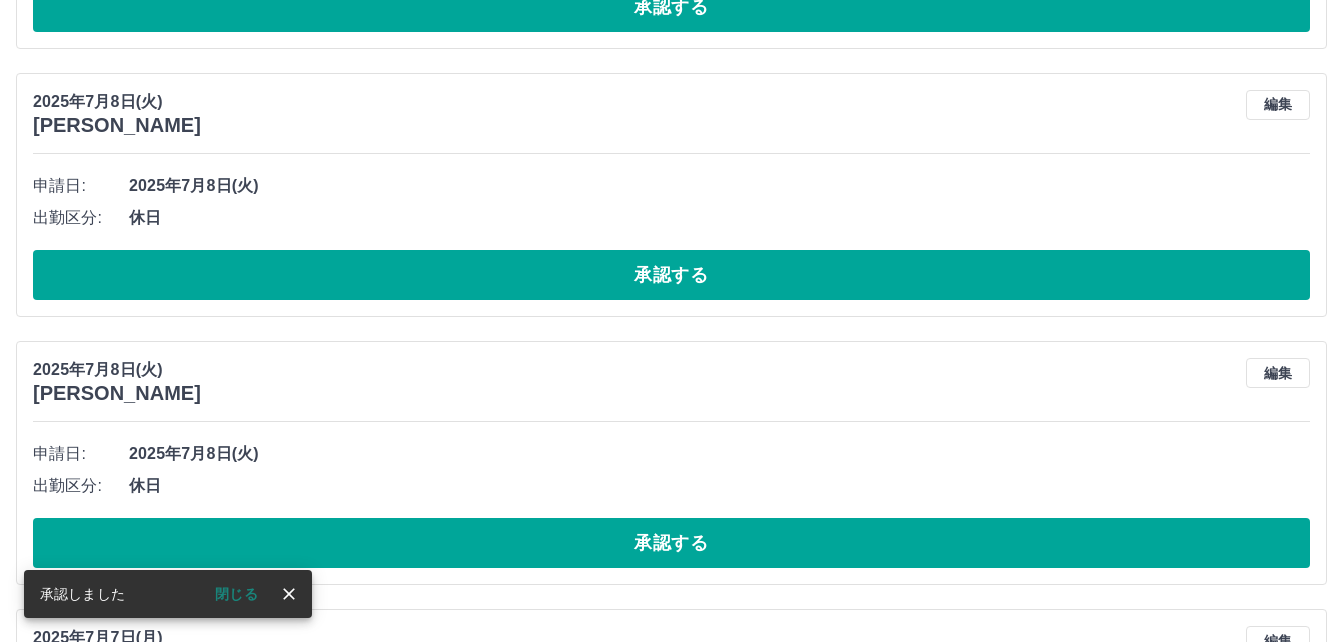 click on "承認する" at bounding box center [671, 275] 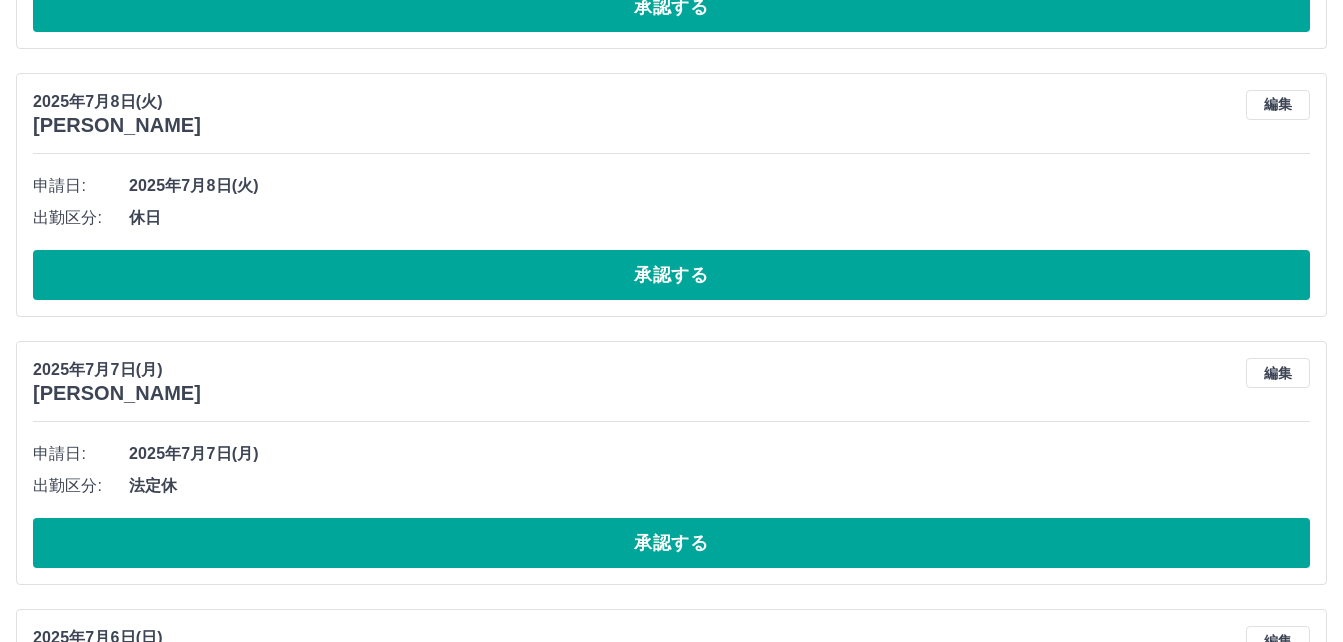 click on "承認する" at bounding box center (671, 275) 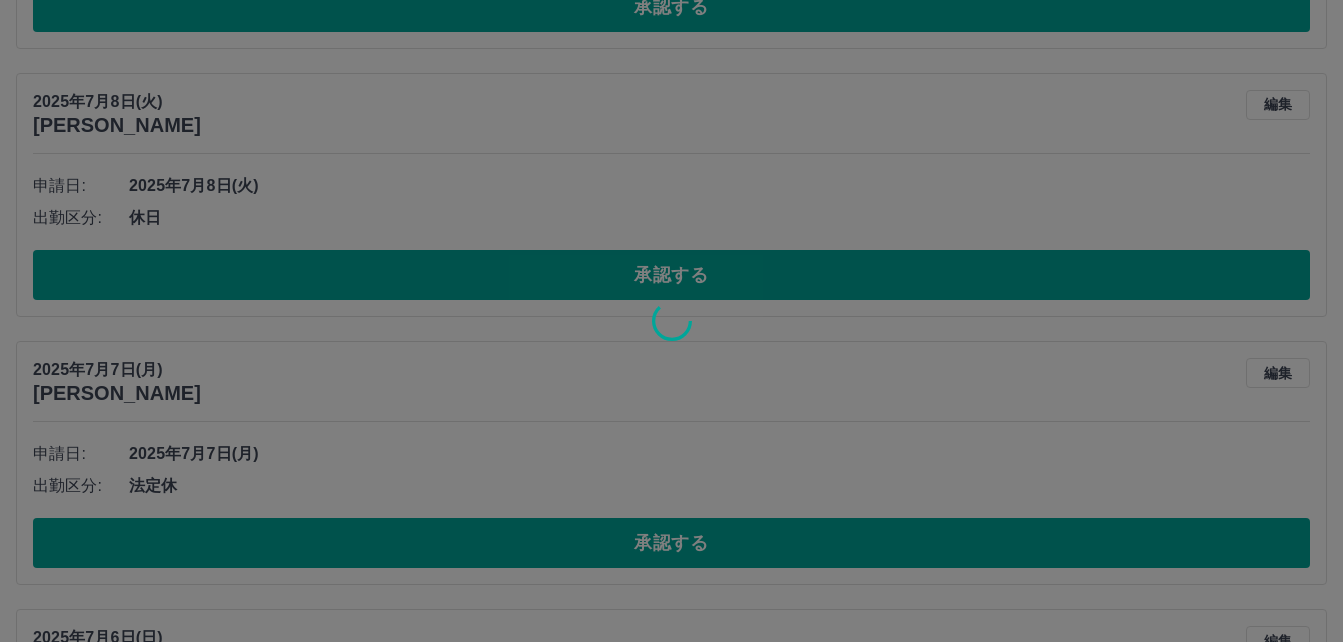 scroll, scrollTop: 1800, scrollLeft: 0, axis: vertical 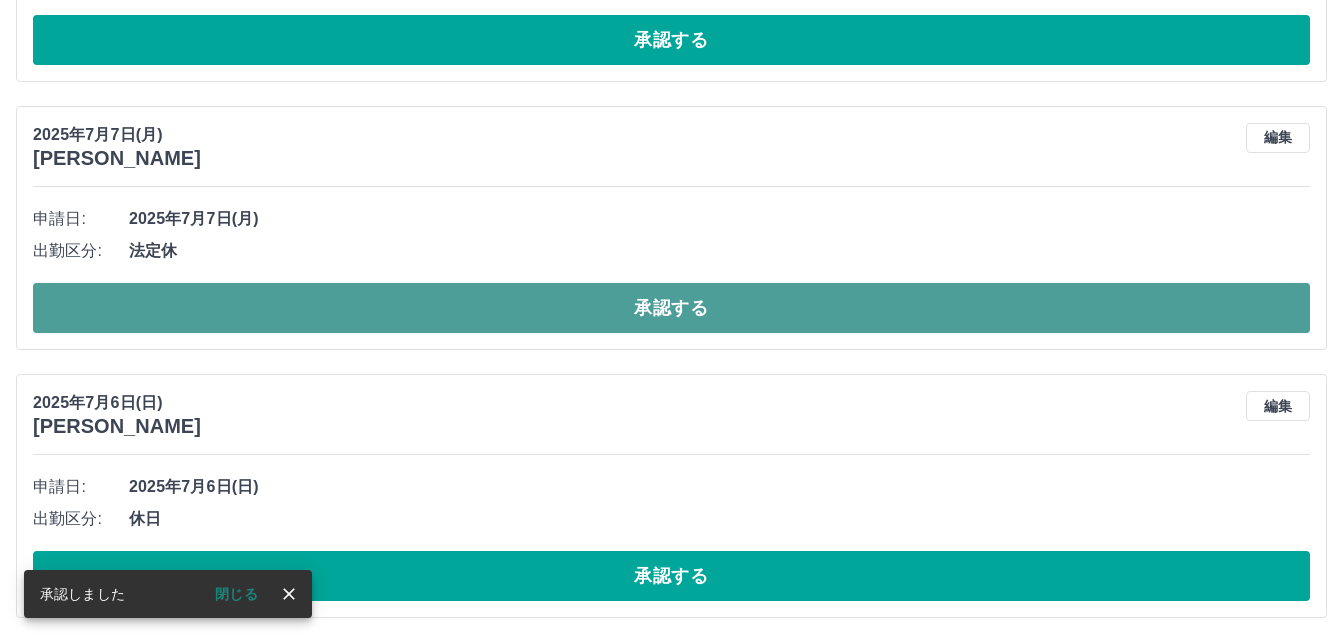 click on "承認する" at bounding box center (671, 308) 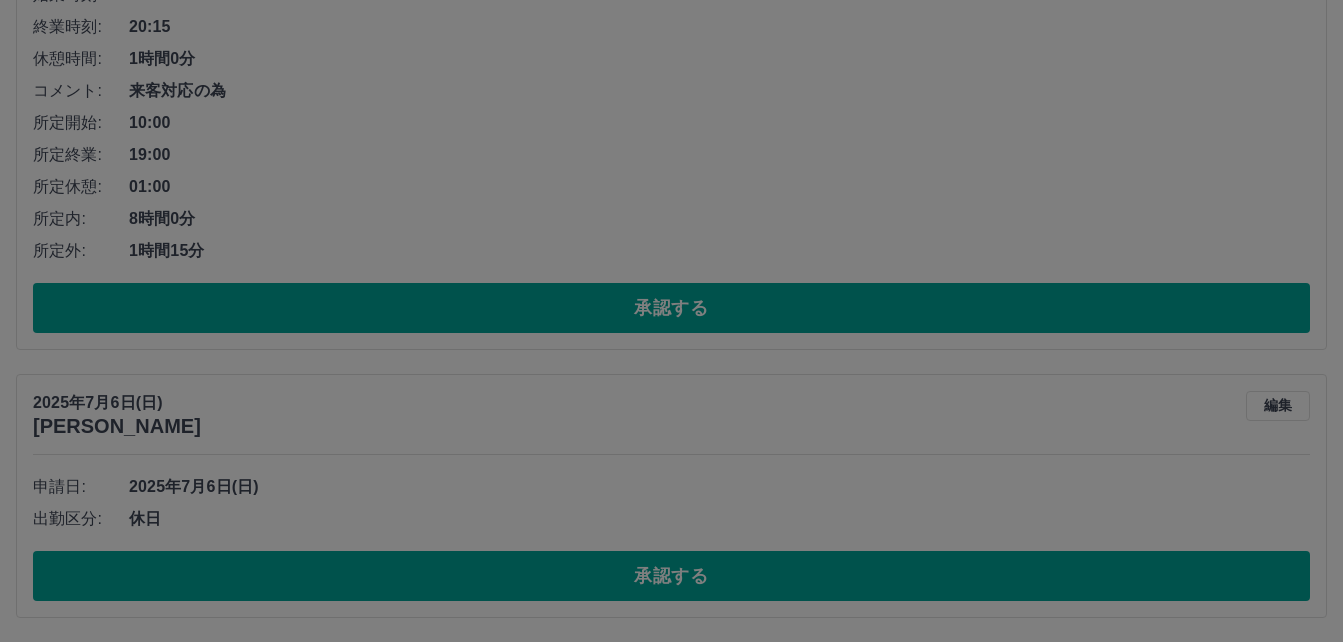 scroll, scrollTop: 1532, scrollLeft: 0, axis: vertical 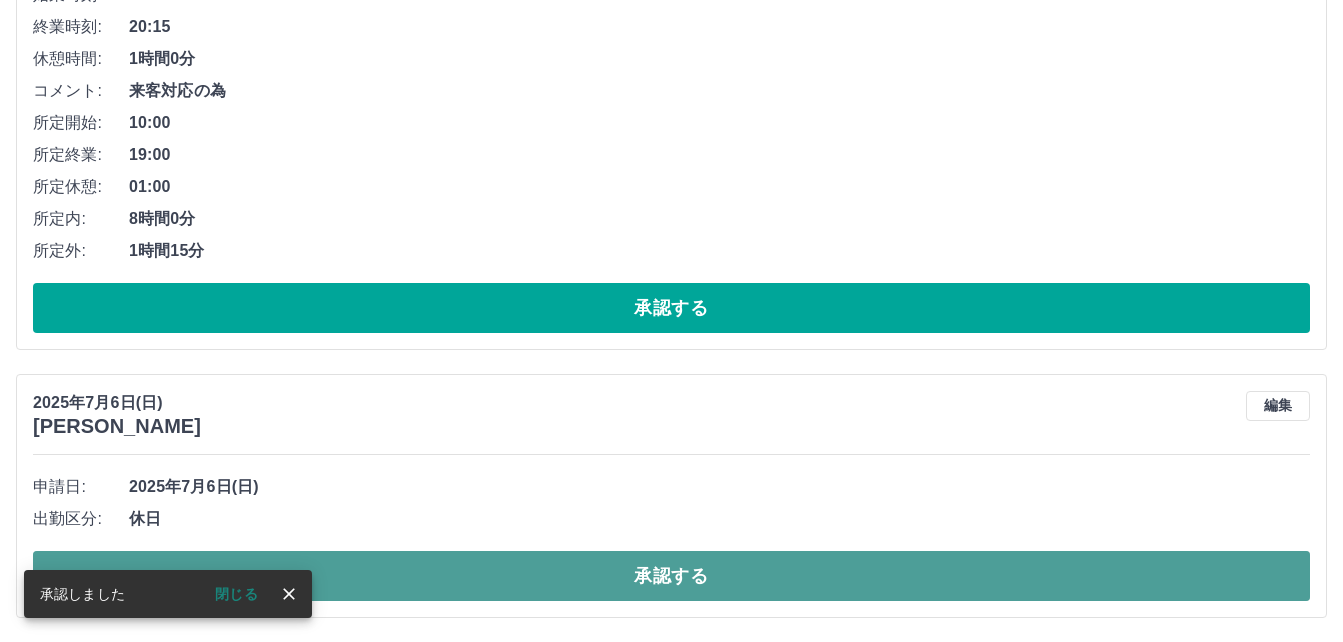 click on "承認する" at bounding box center (671, 576) 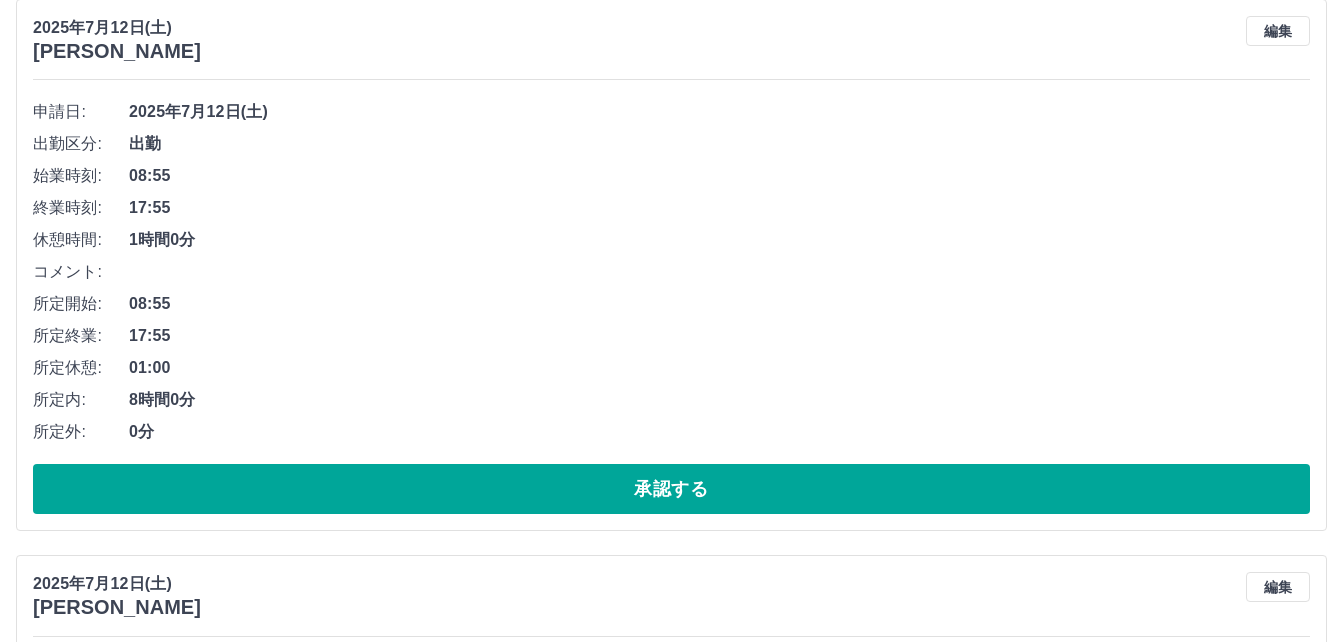 scroll, scrollTop: 800, scrollLeft: 0, axis: vertical 